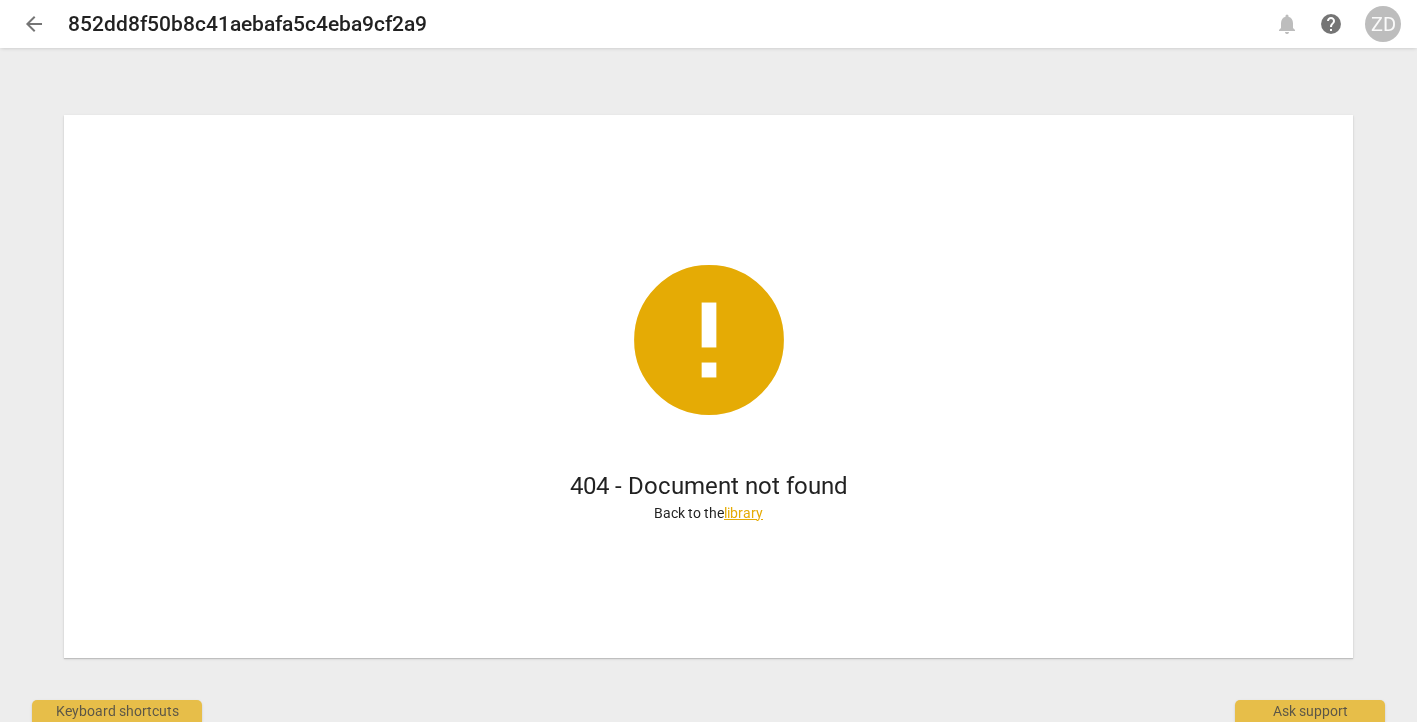 scroll, scrollTop: 0, scrollLeft: 0, axis: both 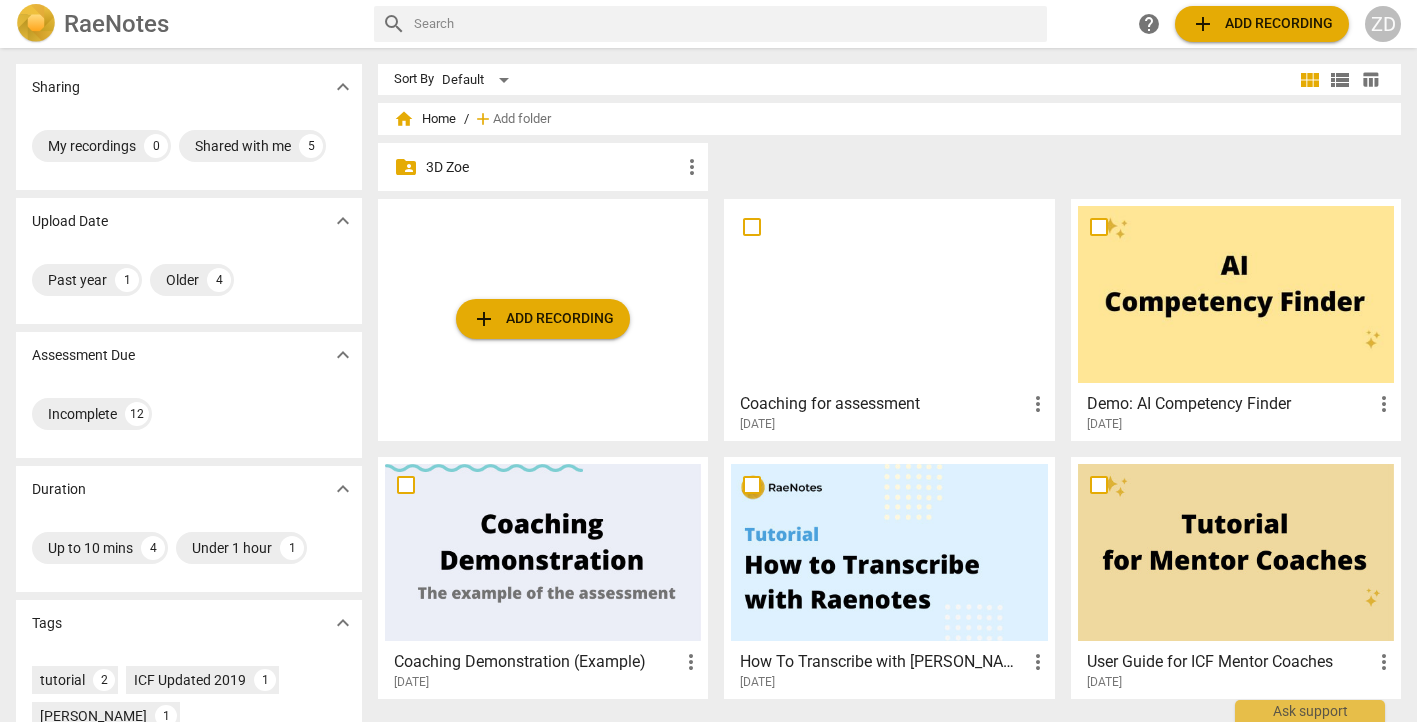 click on "3D Zoe" at bounding box center (553, 167) 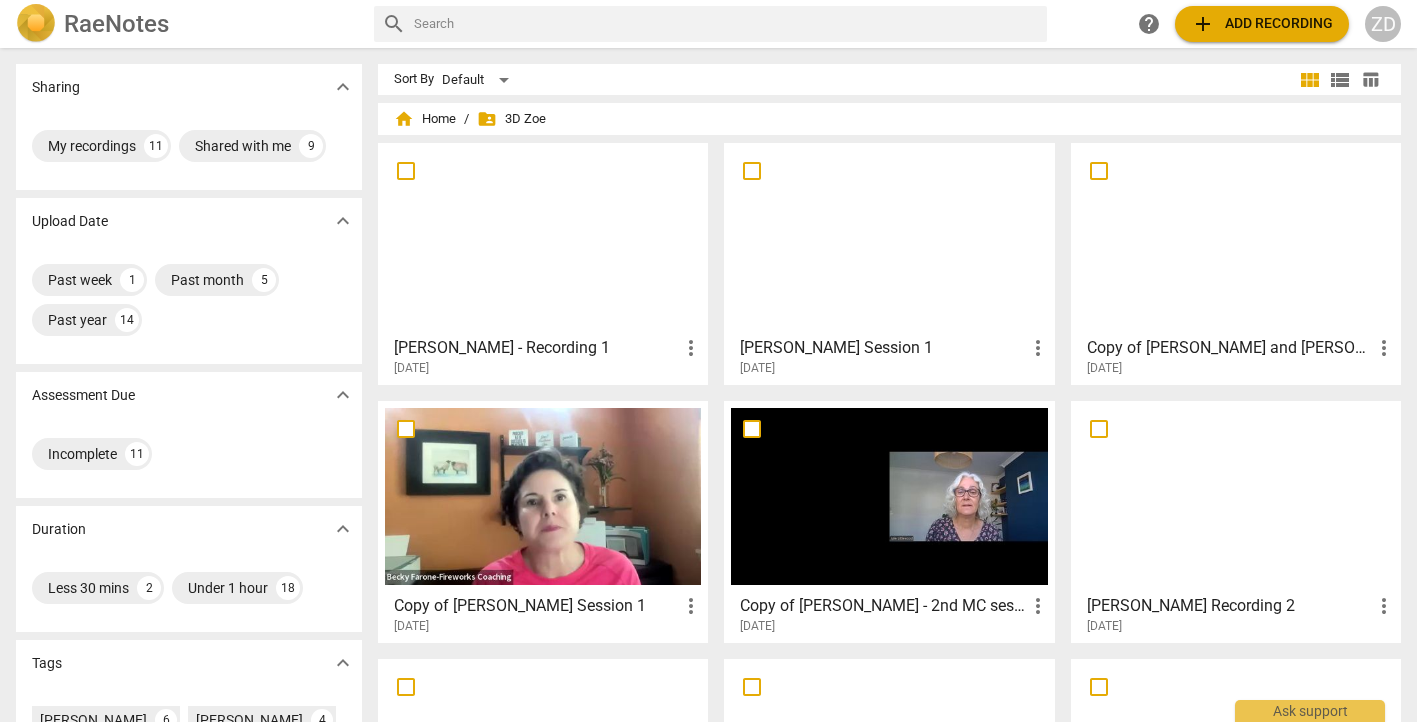 click at bounding box center (889, 238) 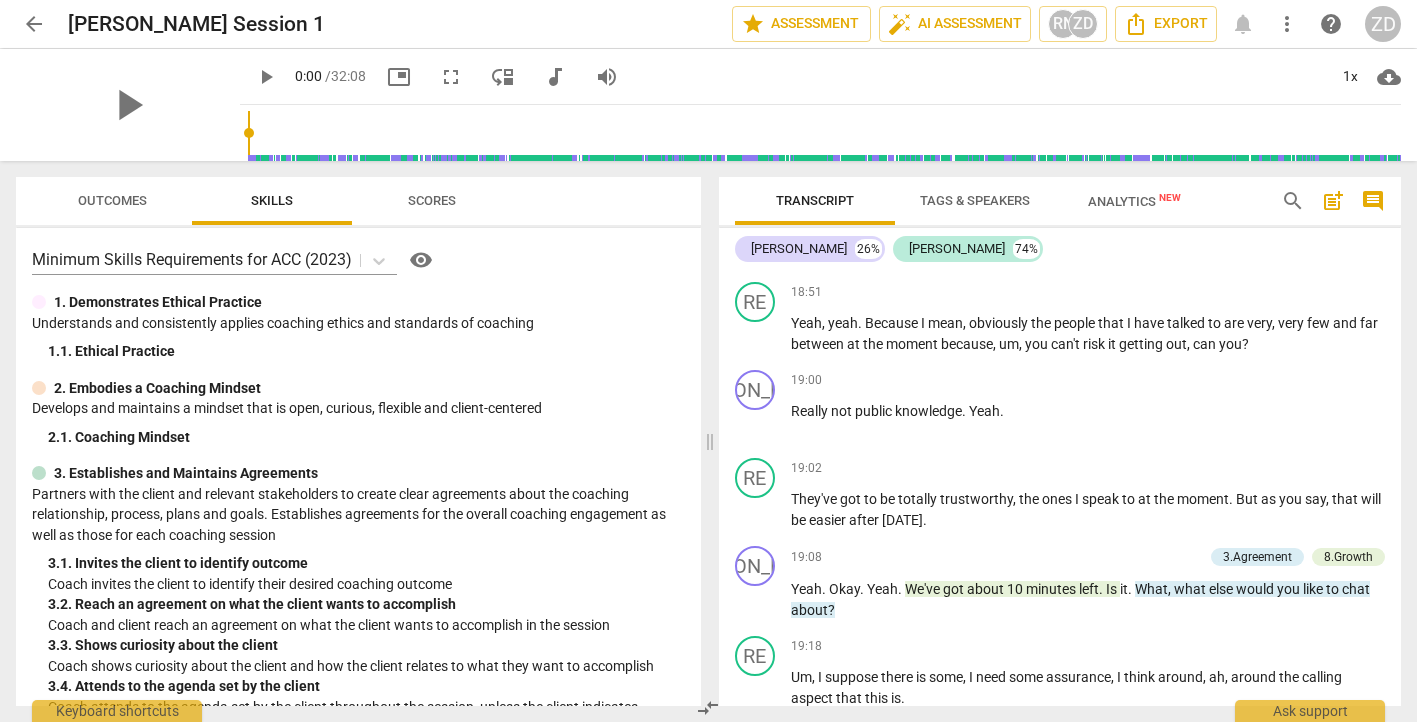 scroll, scrollTop: 17267, scrollLeft: 0, axis: vertical 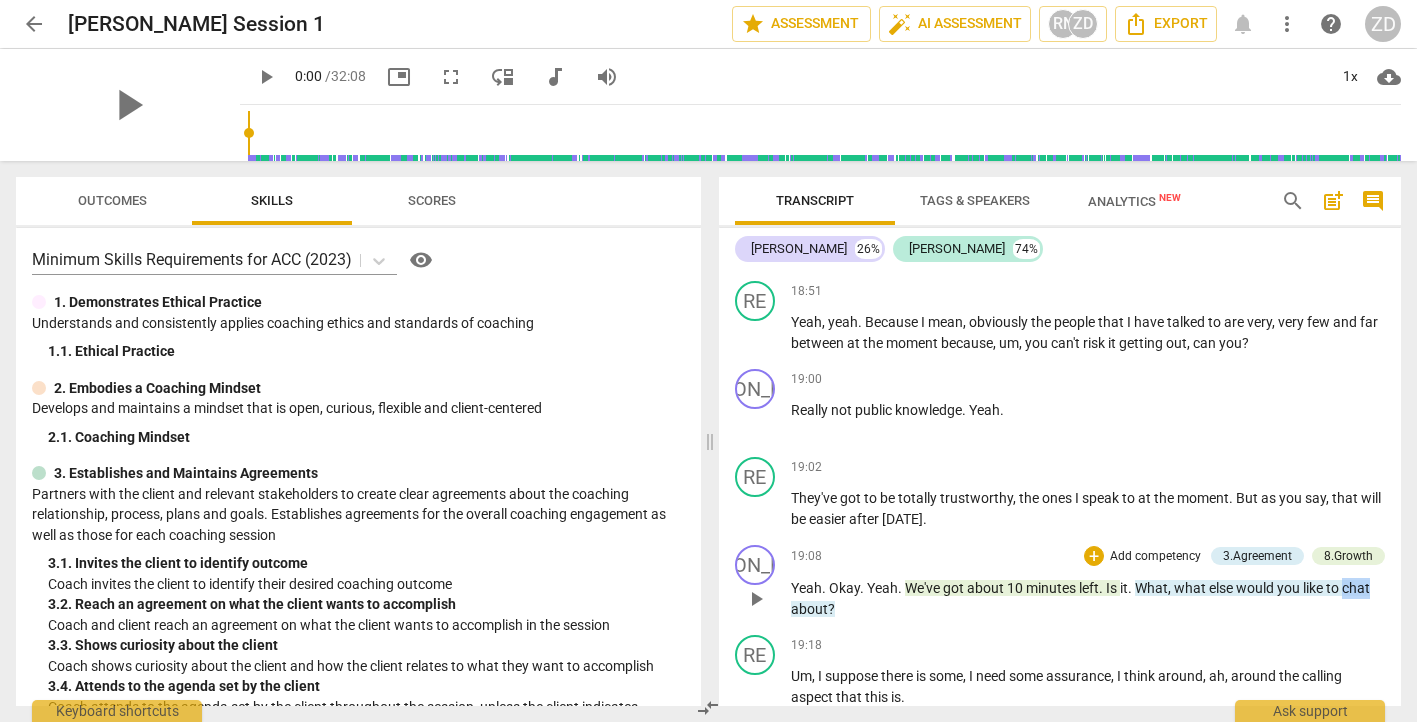 drag, startPoint x: 1347, startPoint y: 484, endPoint x: 1376, endPoint y: 497, distance: 31.780497 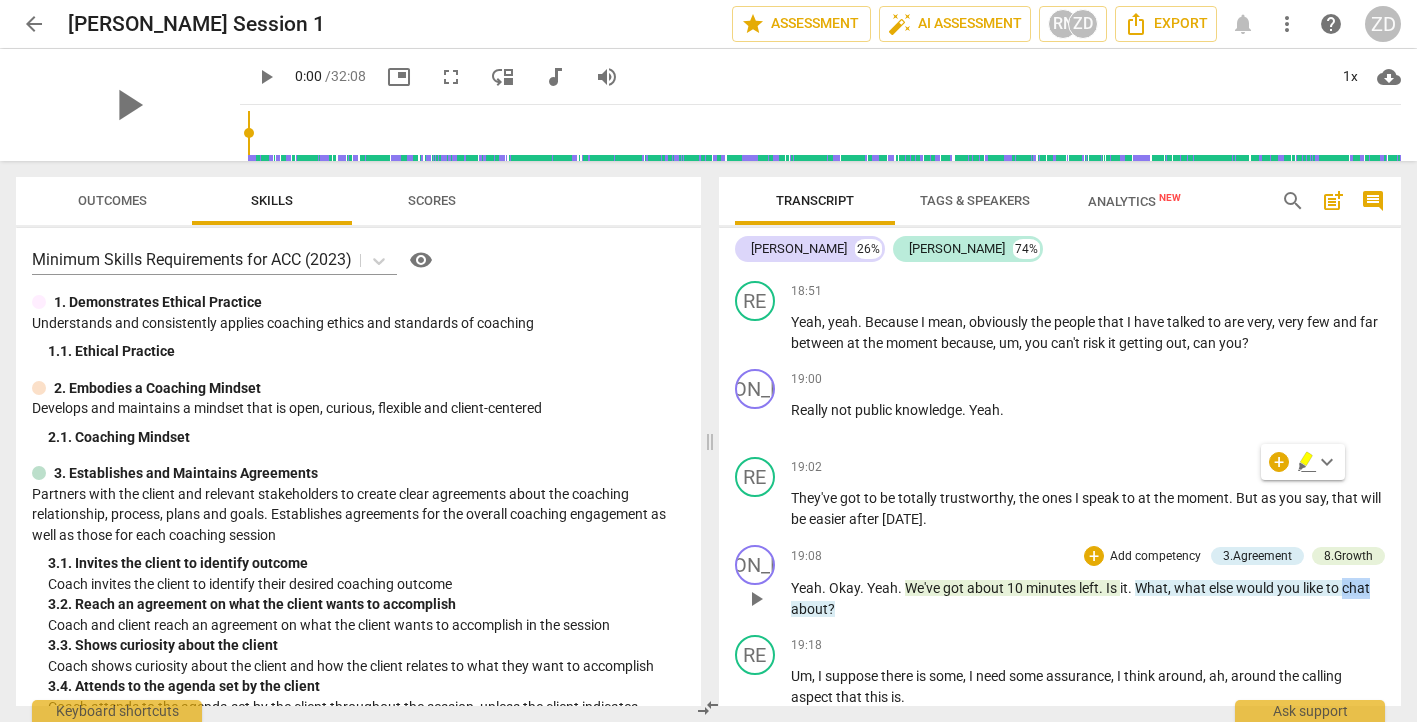 click on "Add competency" at bounding box center (1155, 557) 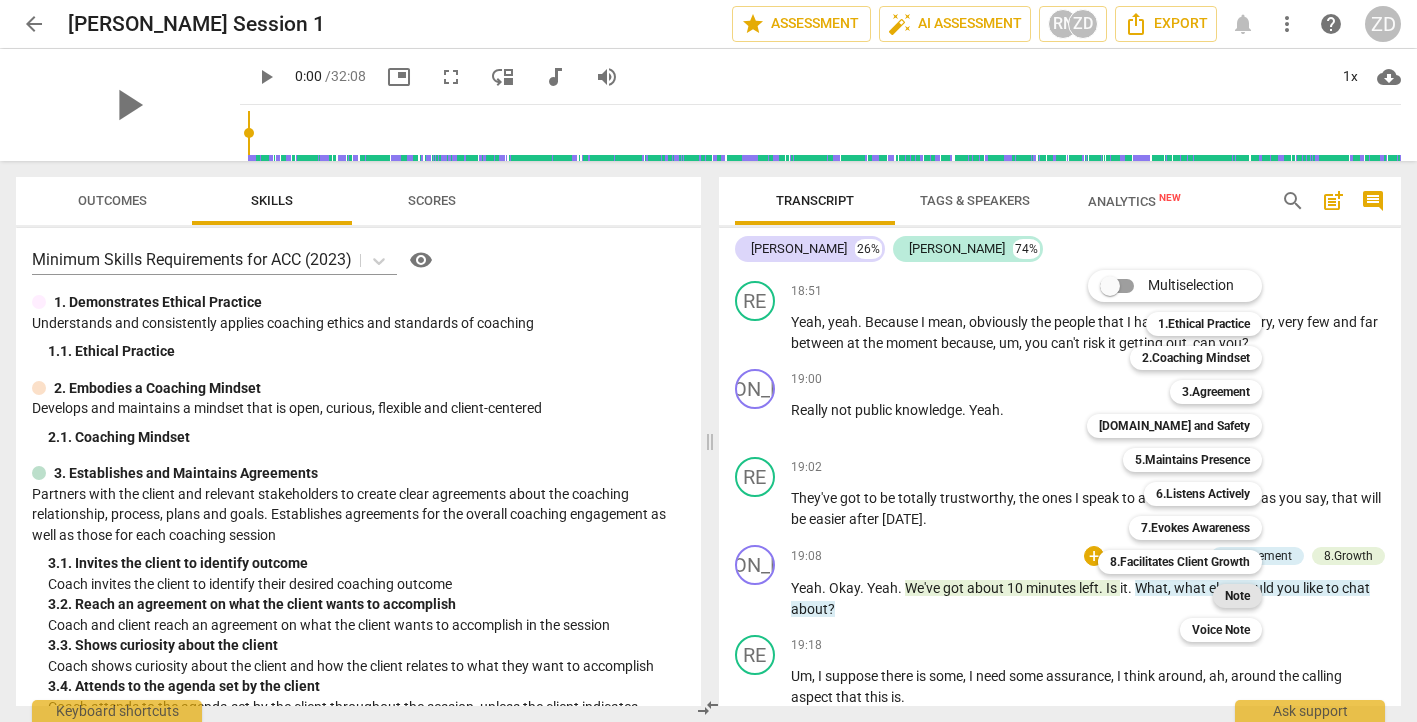 click on "Note" at bounding box center [1237, 596] 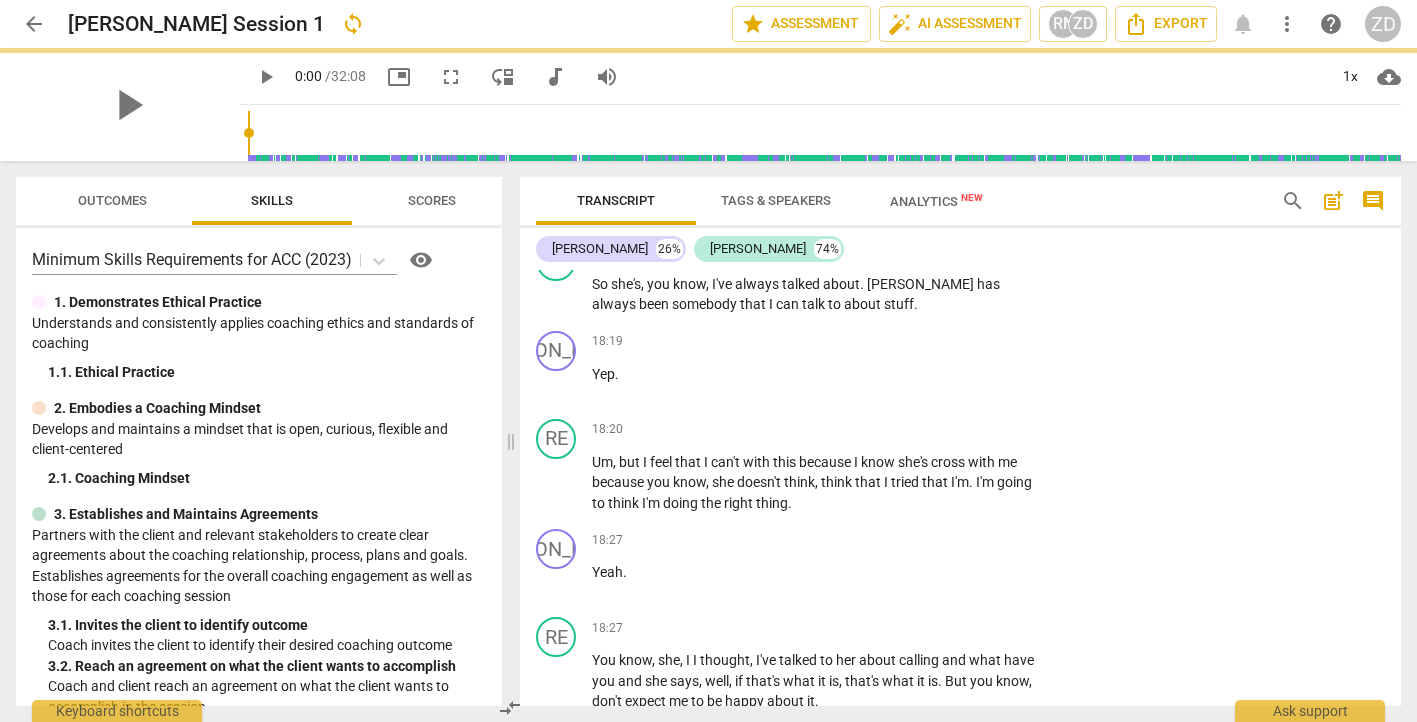 scroll, scrollTop: 18178, scrollLeft: 0, axis: vertical 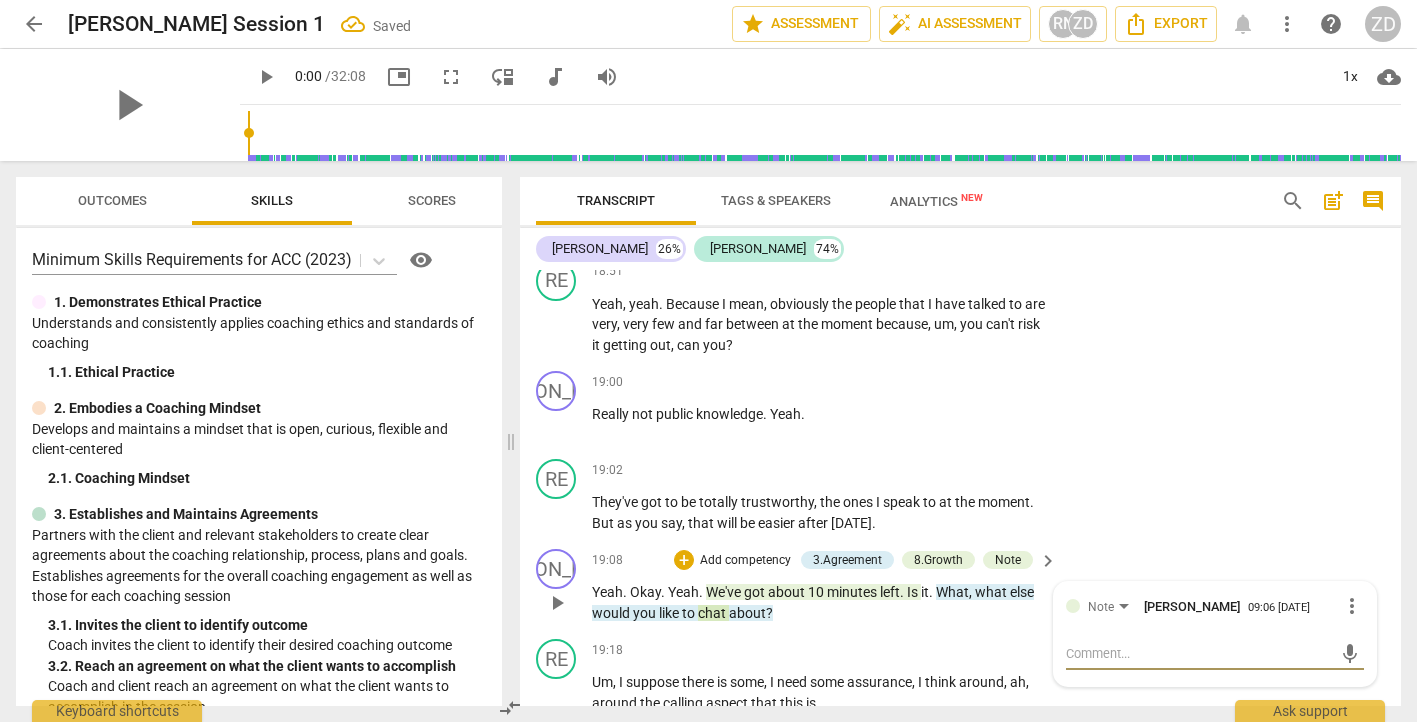 type on "b" 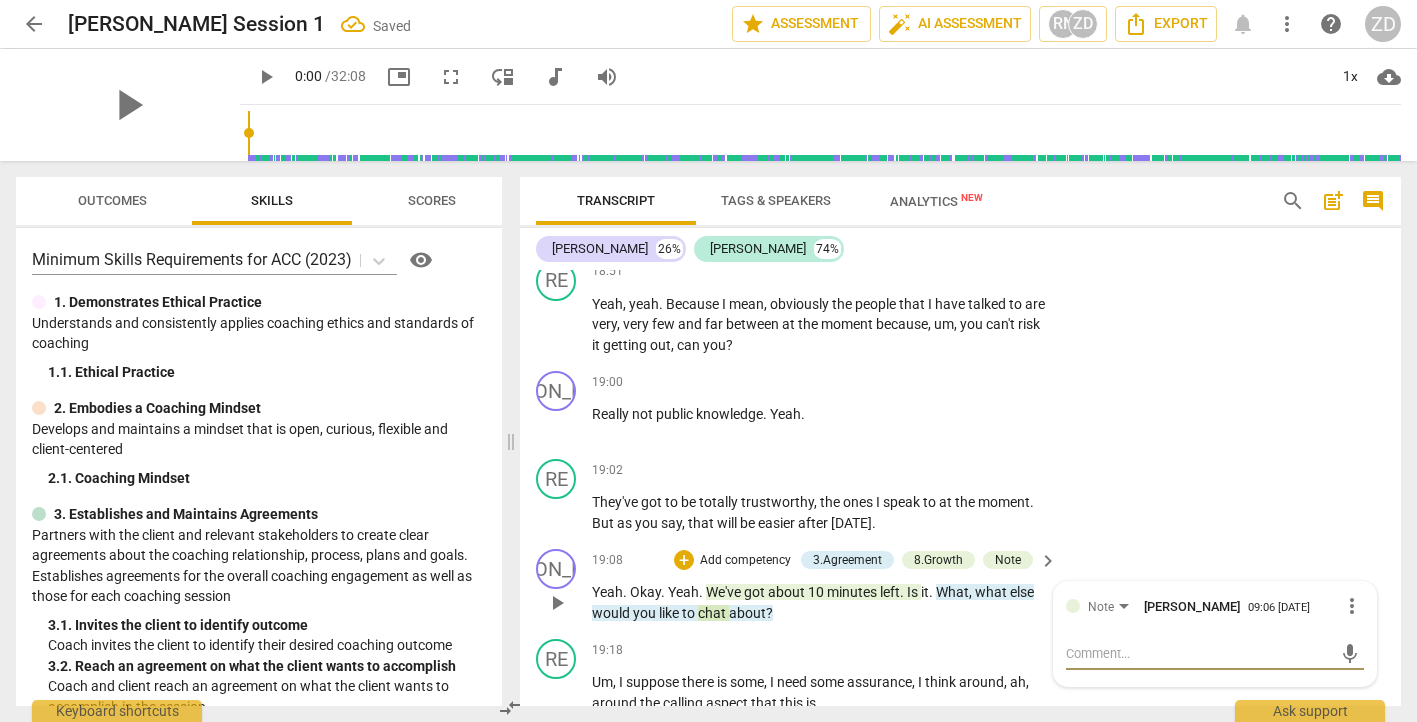 type on "b" 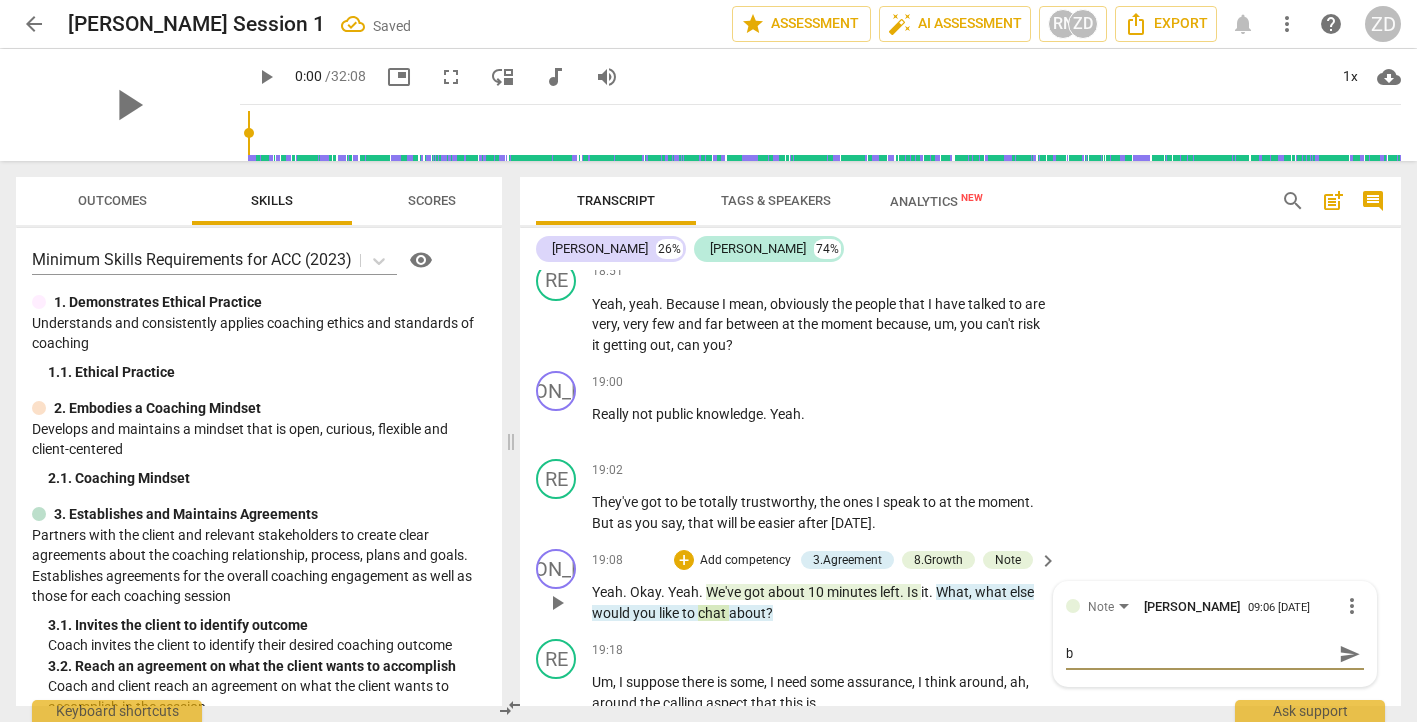 type on "be" 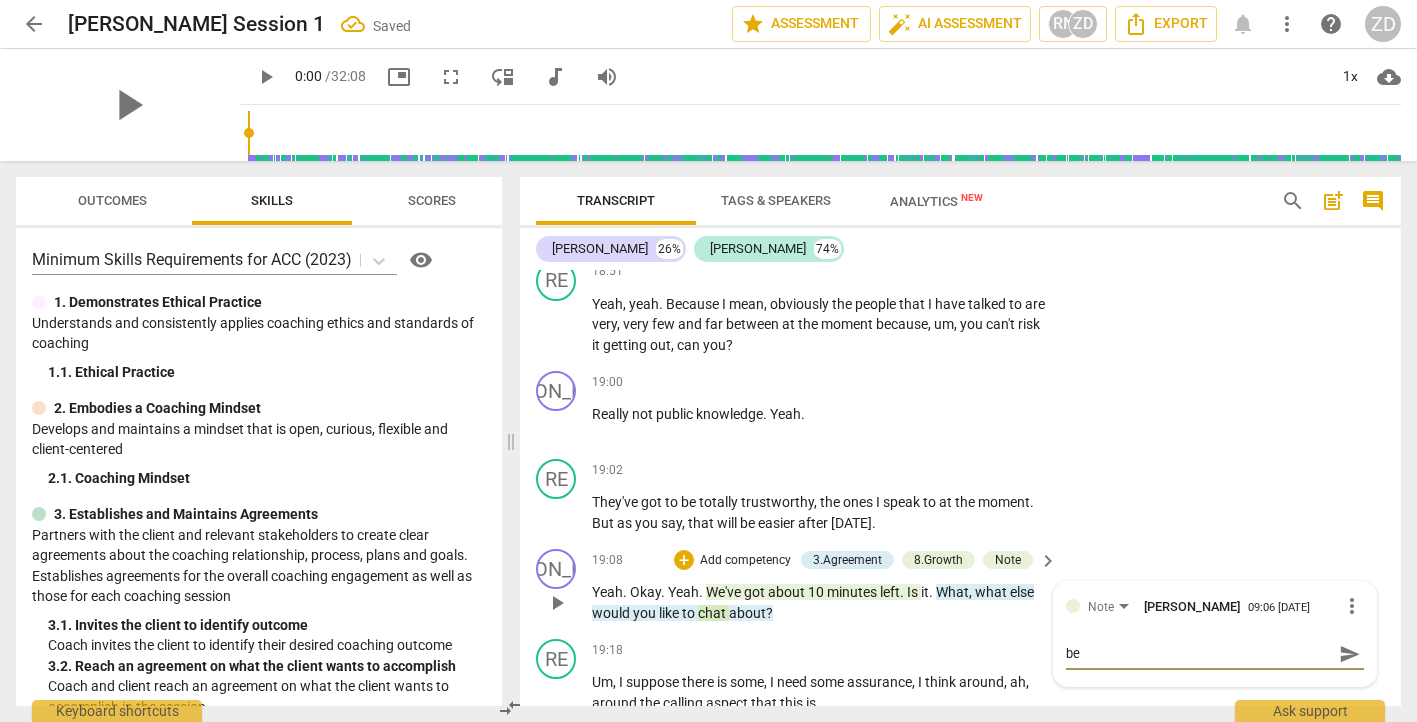 type on "bet" 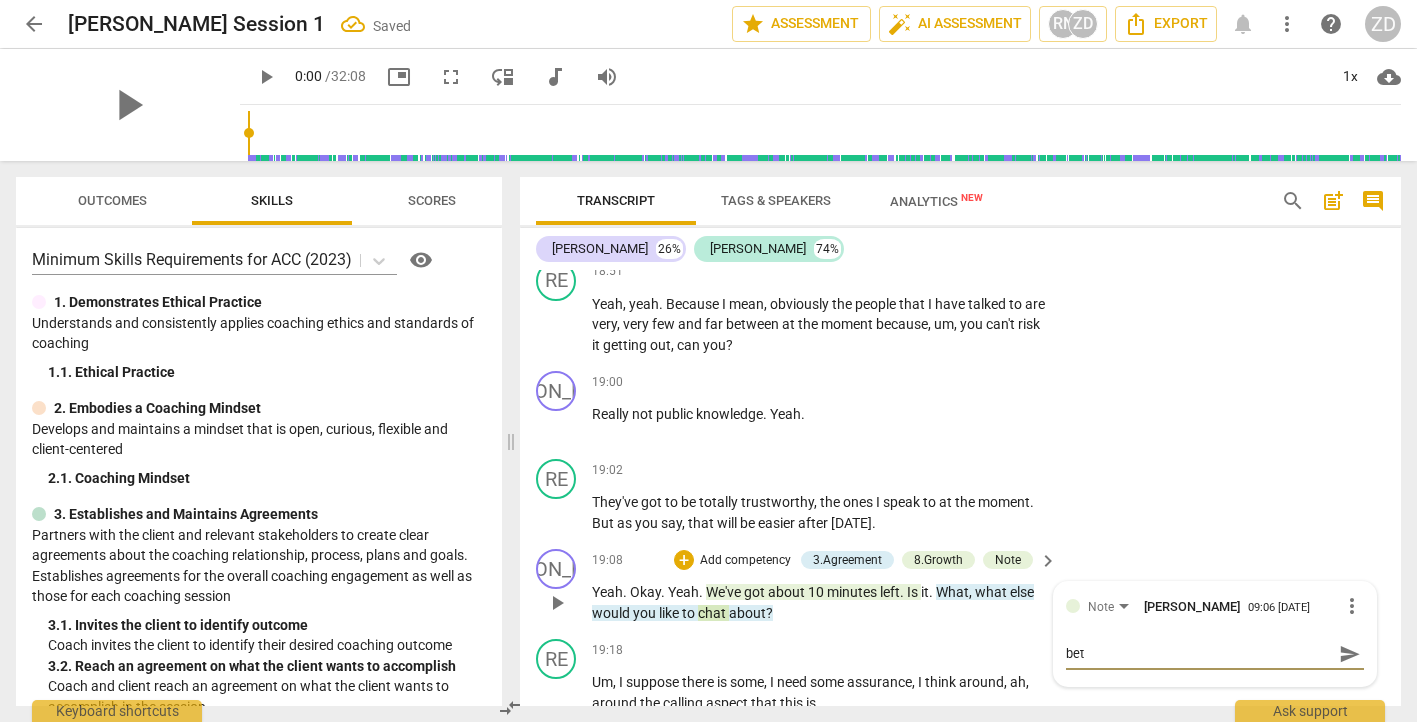 type on "bett" 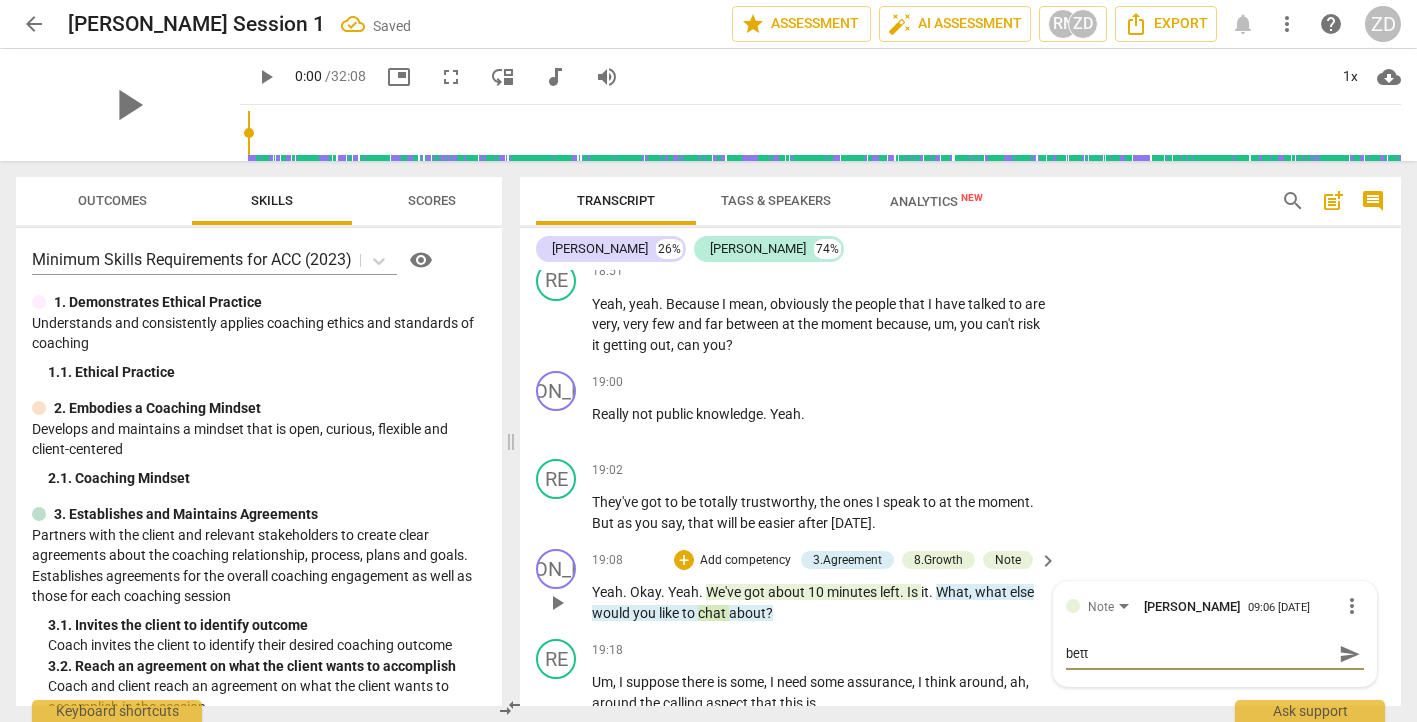 type on "bette" 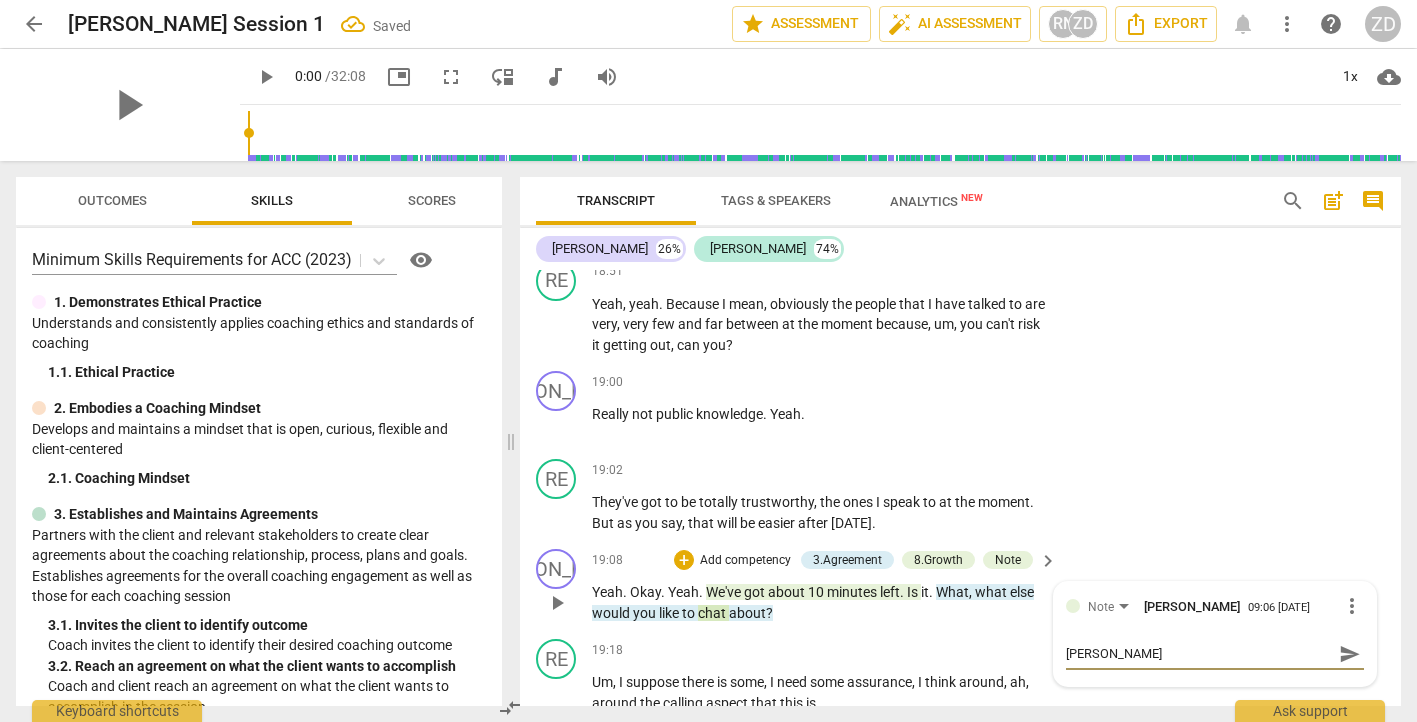 type on "better" 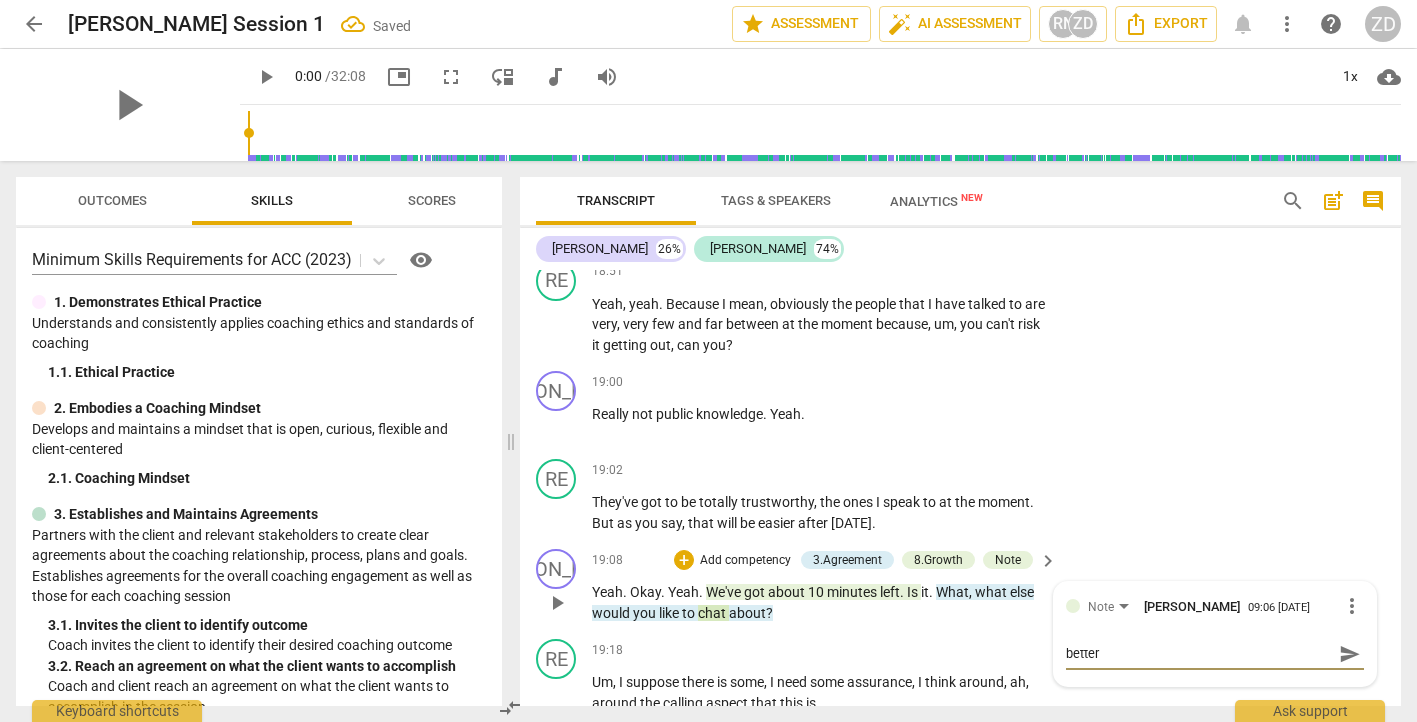 type on "better-" 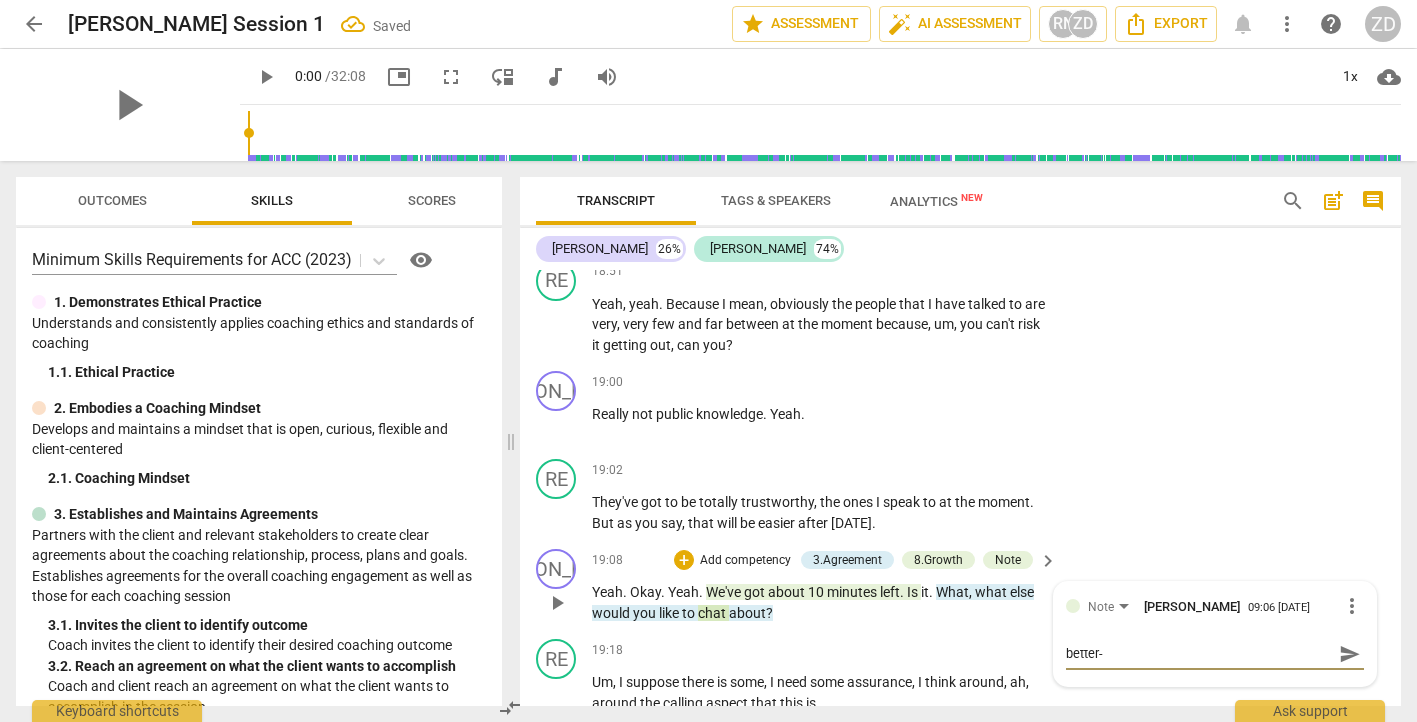 type on "better-t" 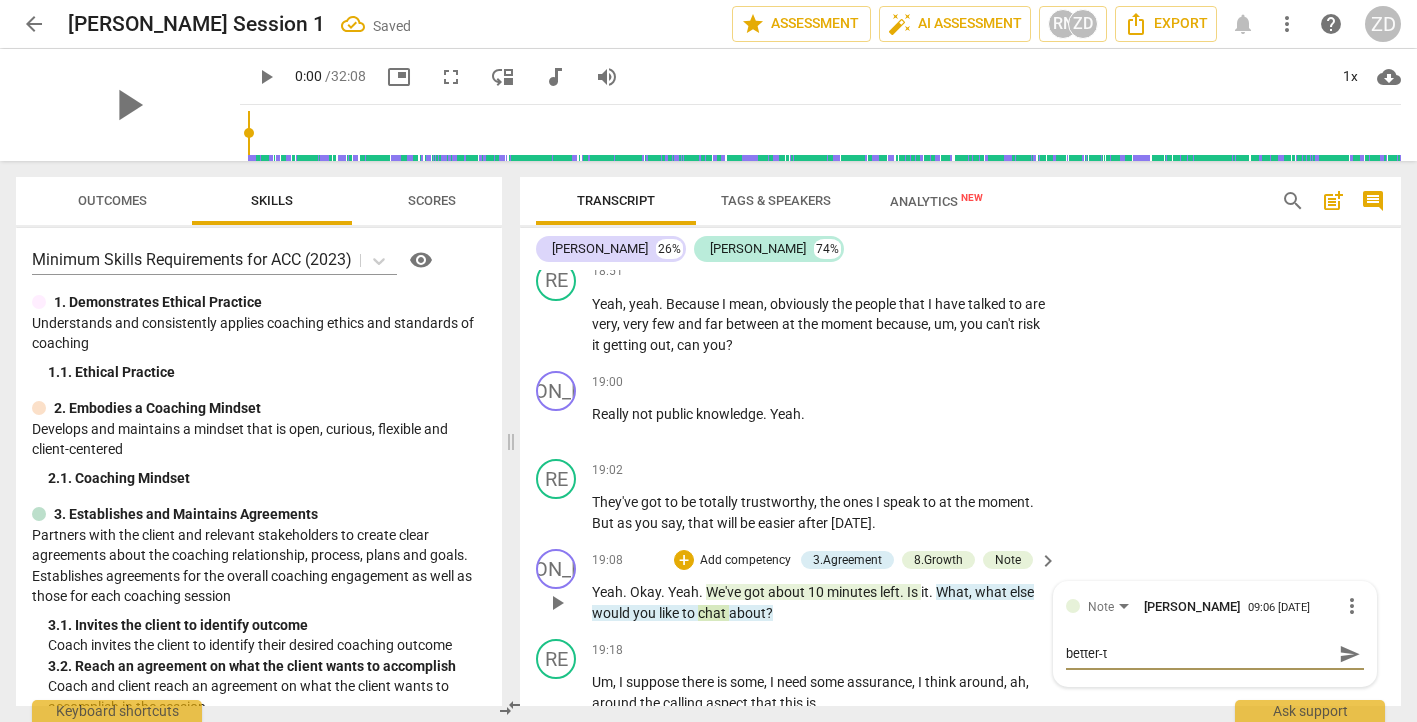 type on "better-th" 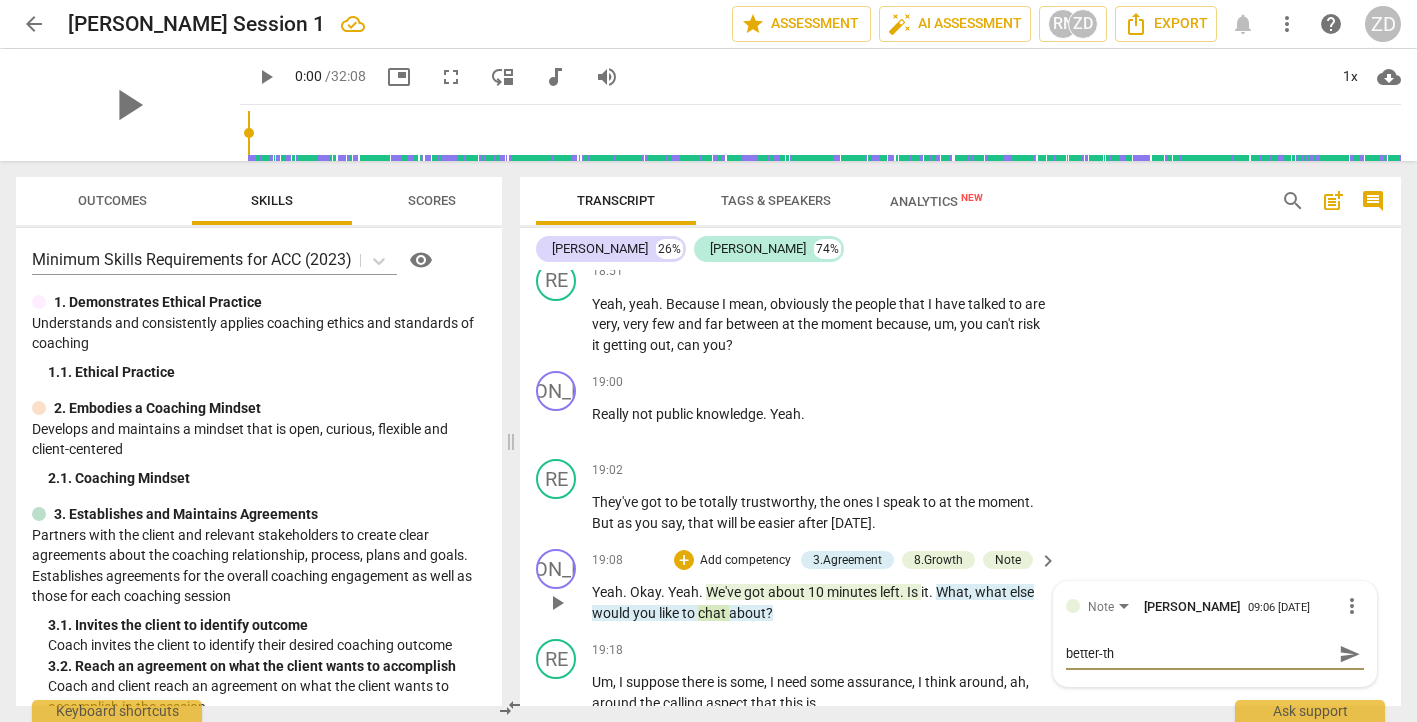 type on "better-thi" 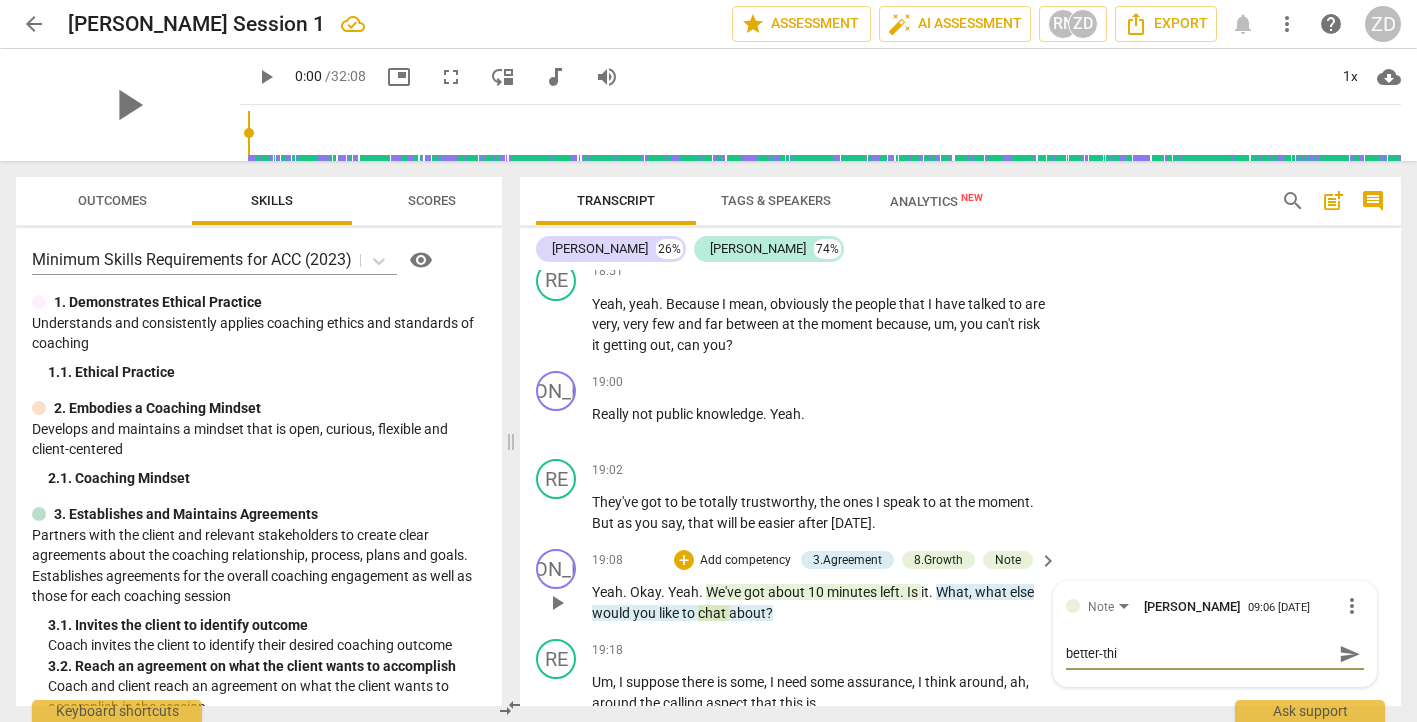 type on "better-thin" 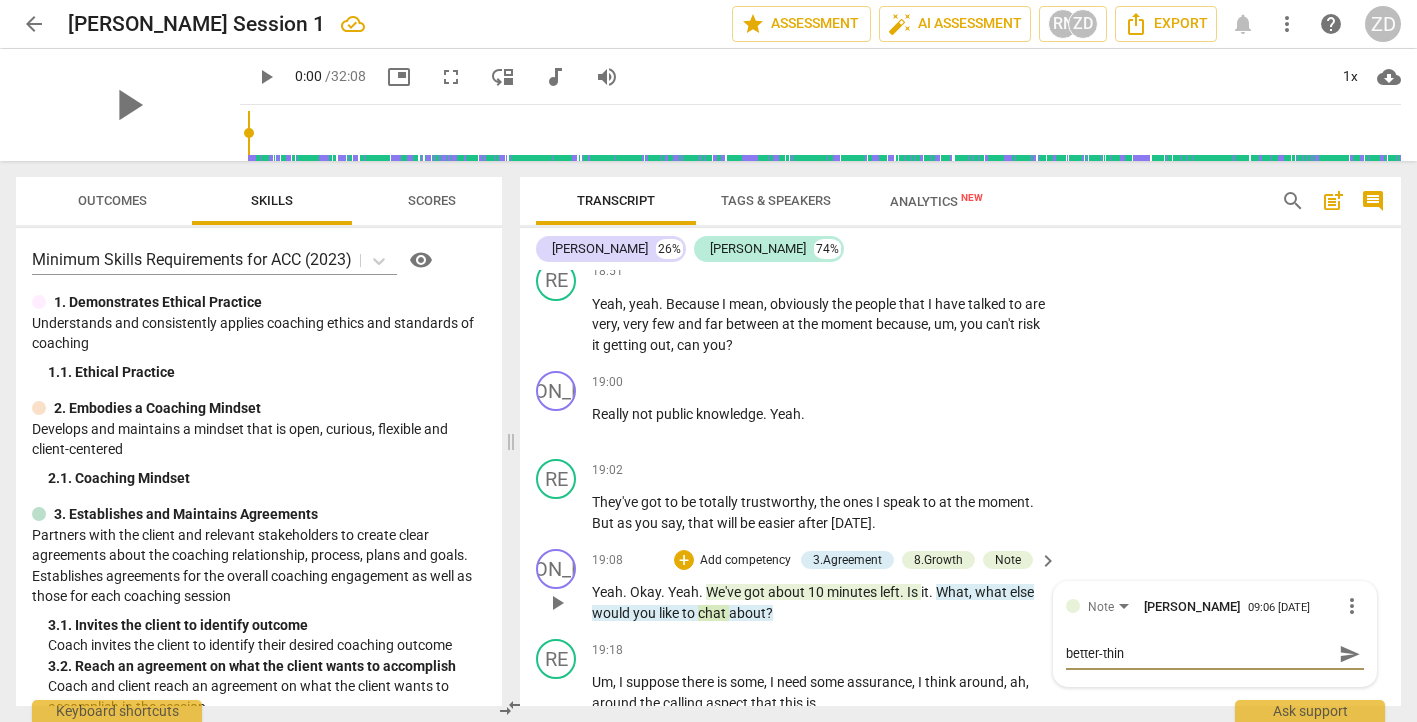 type on "better-think" 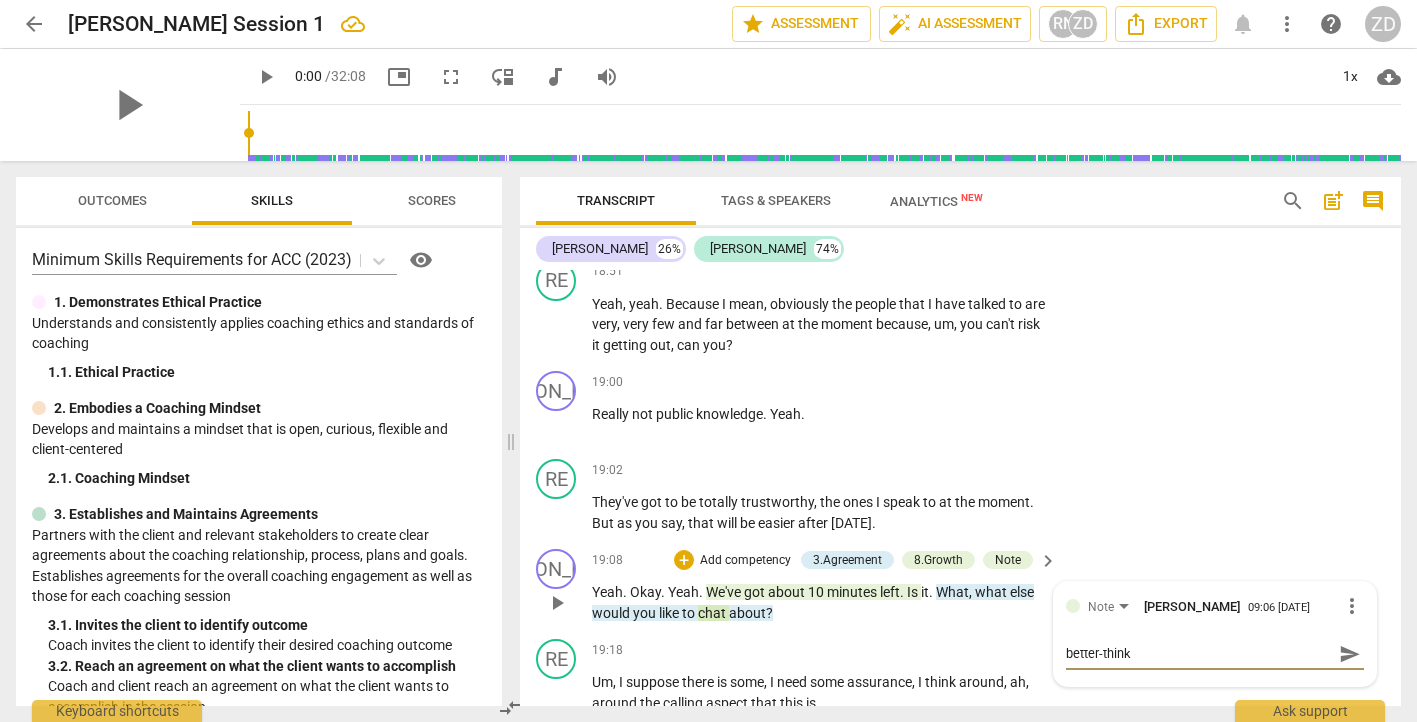 type on "better-think" 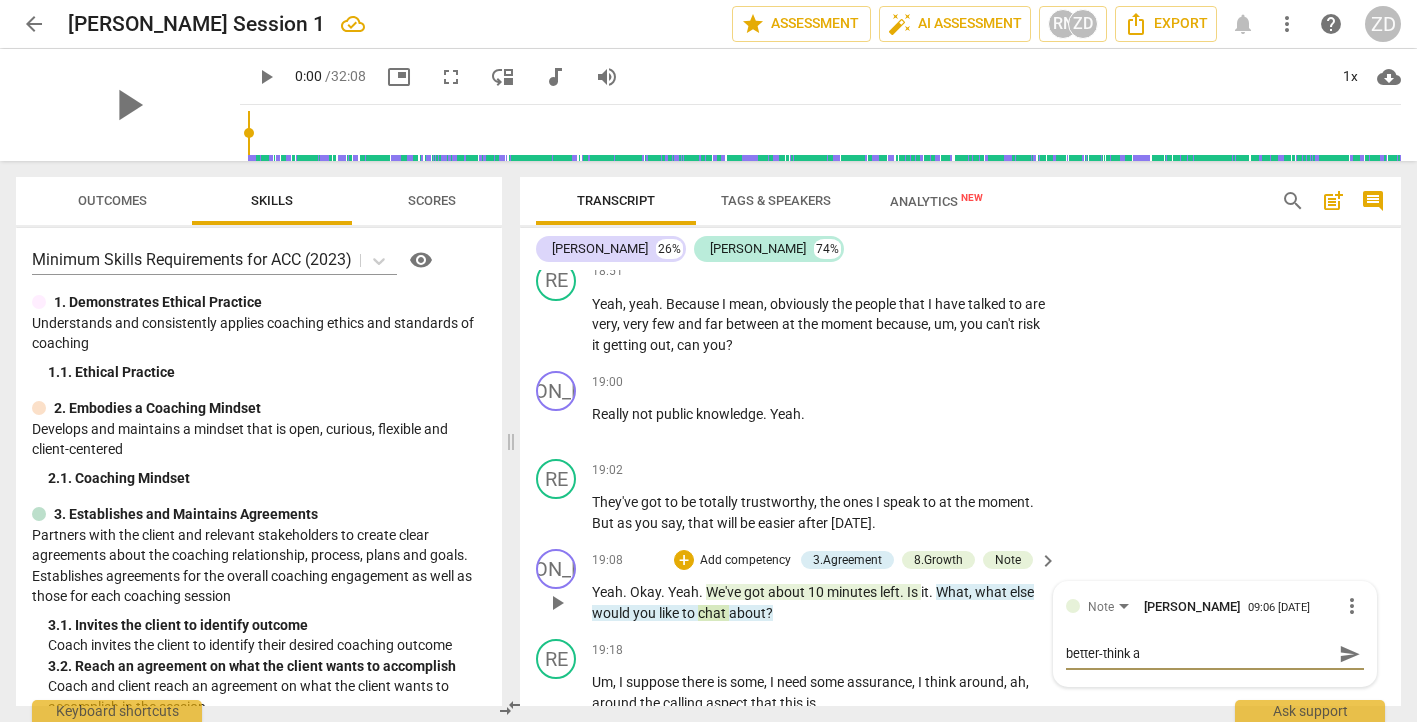 type on "better-think ab" 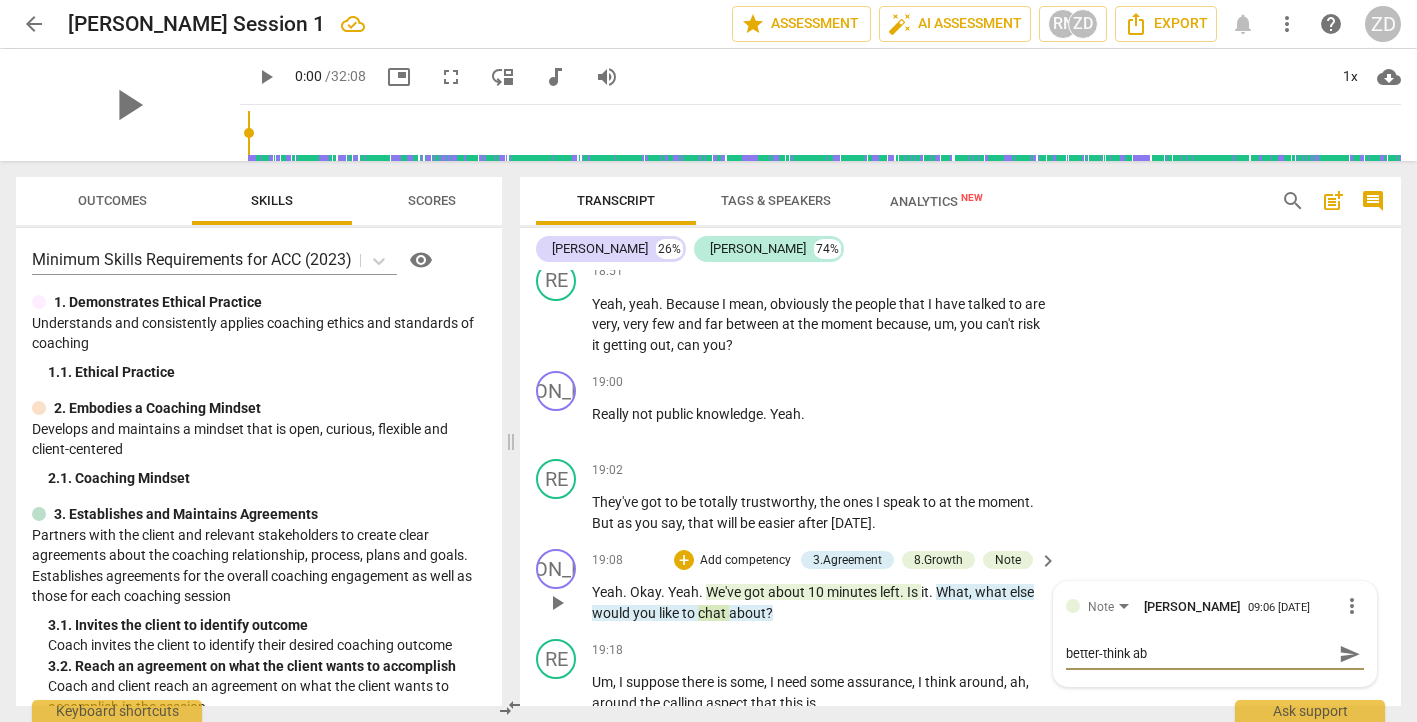 type on "better-think abo" 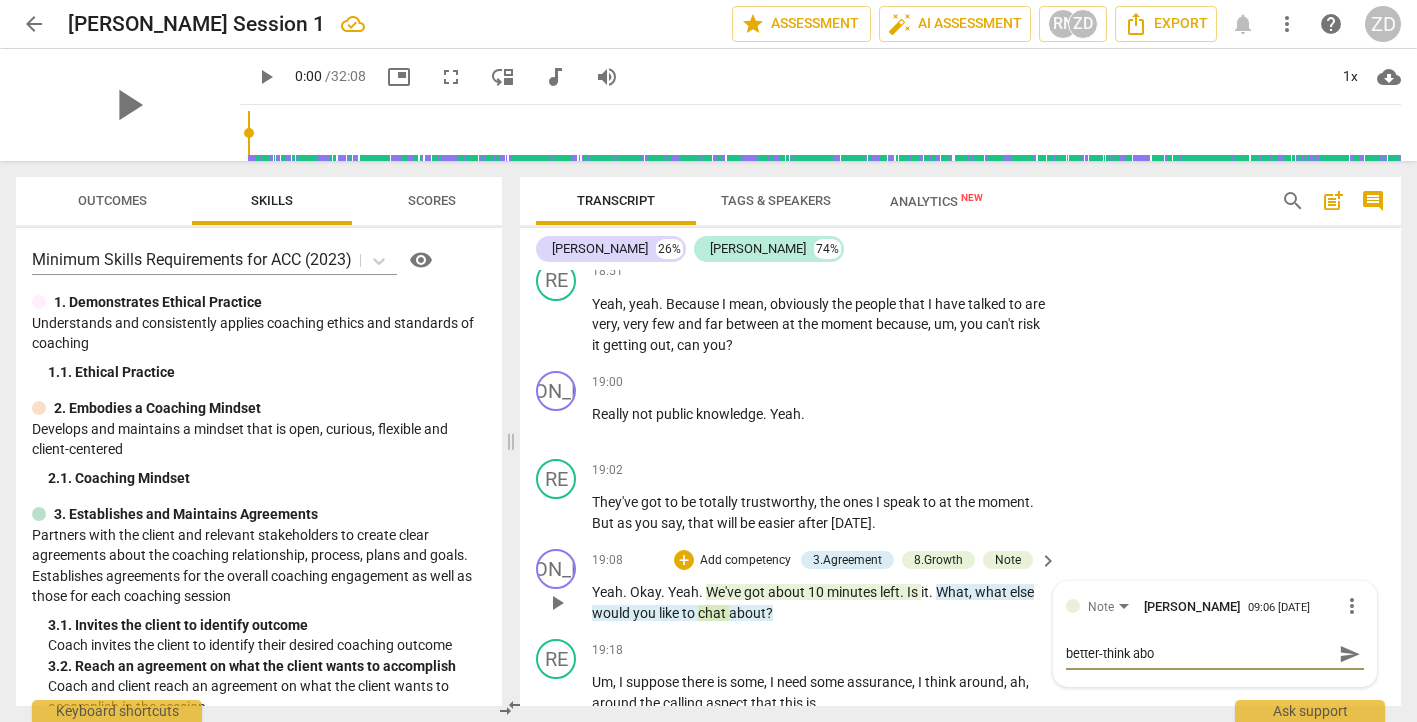 type on "better-think abou" 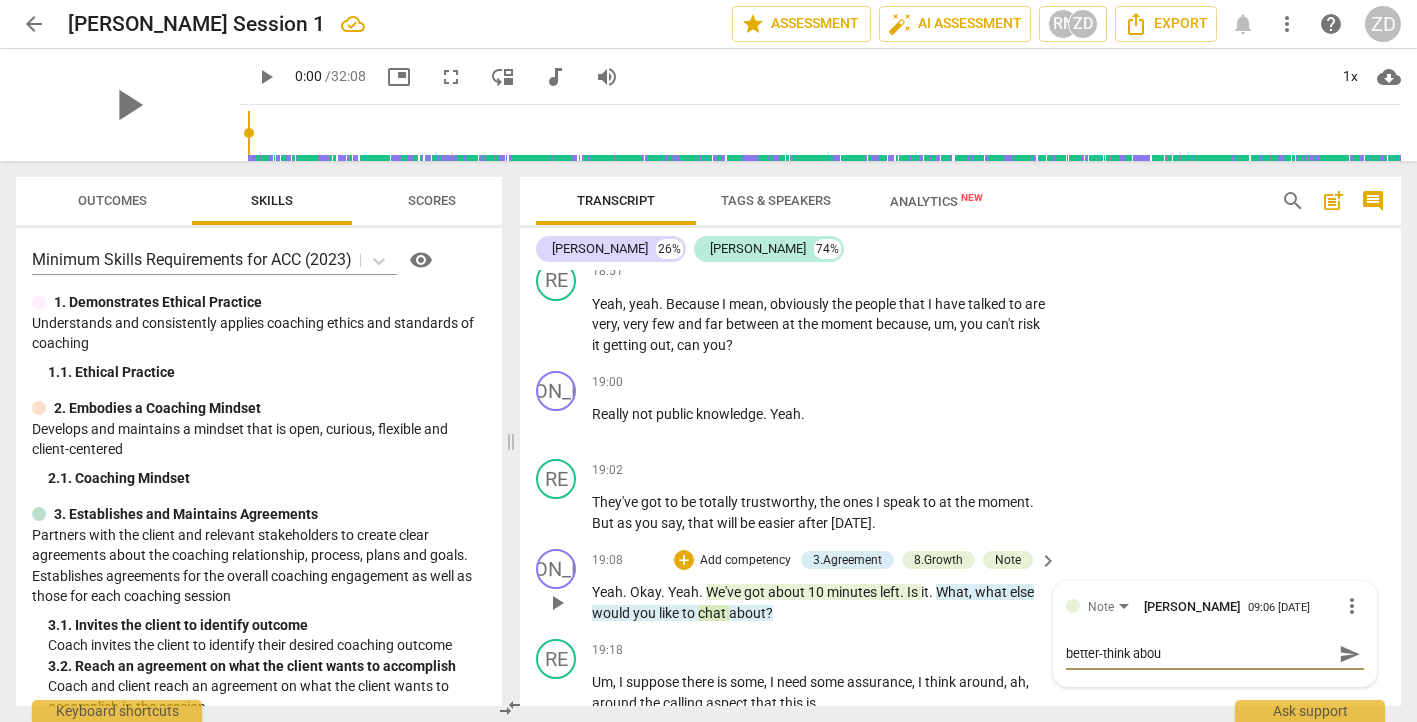 type on "better-think about" 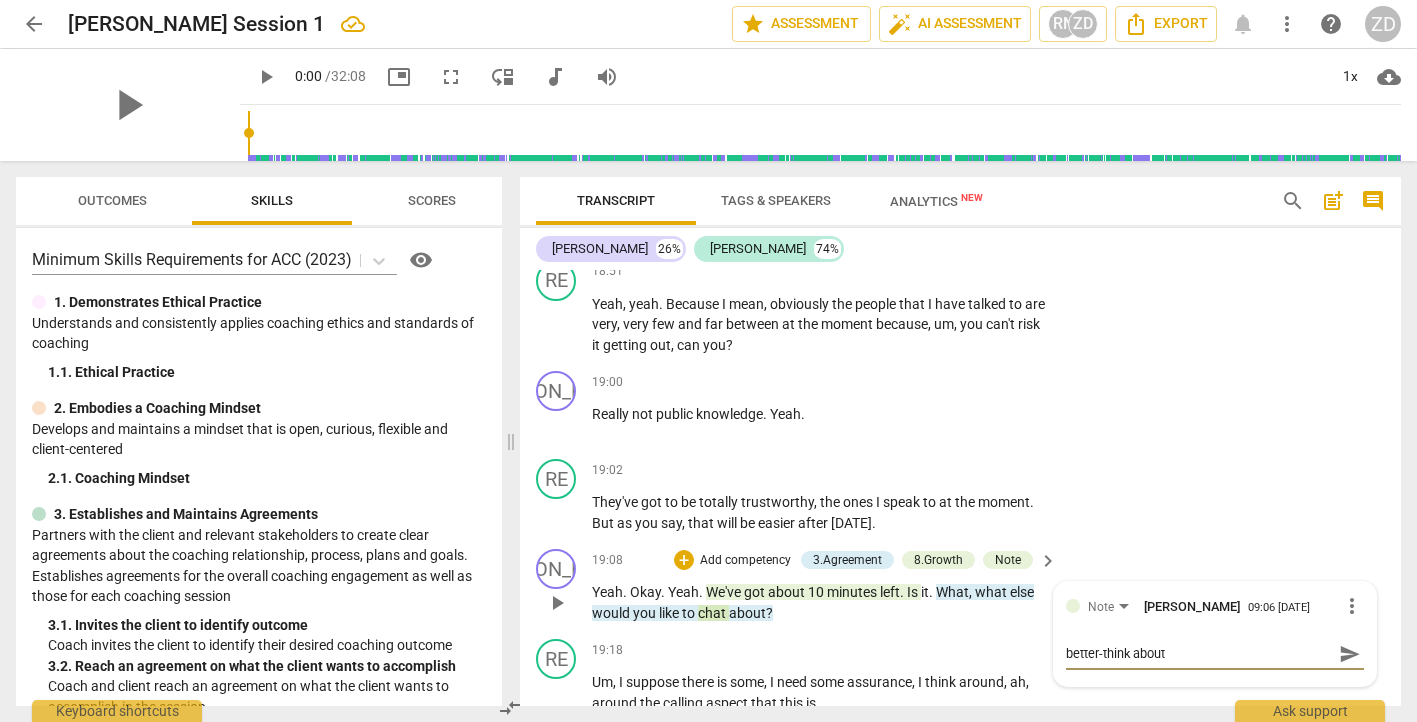 type on "better-think about?" 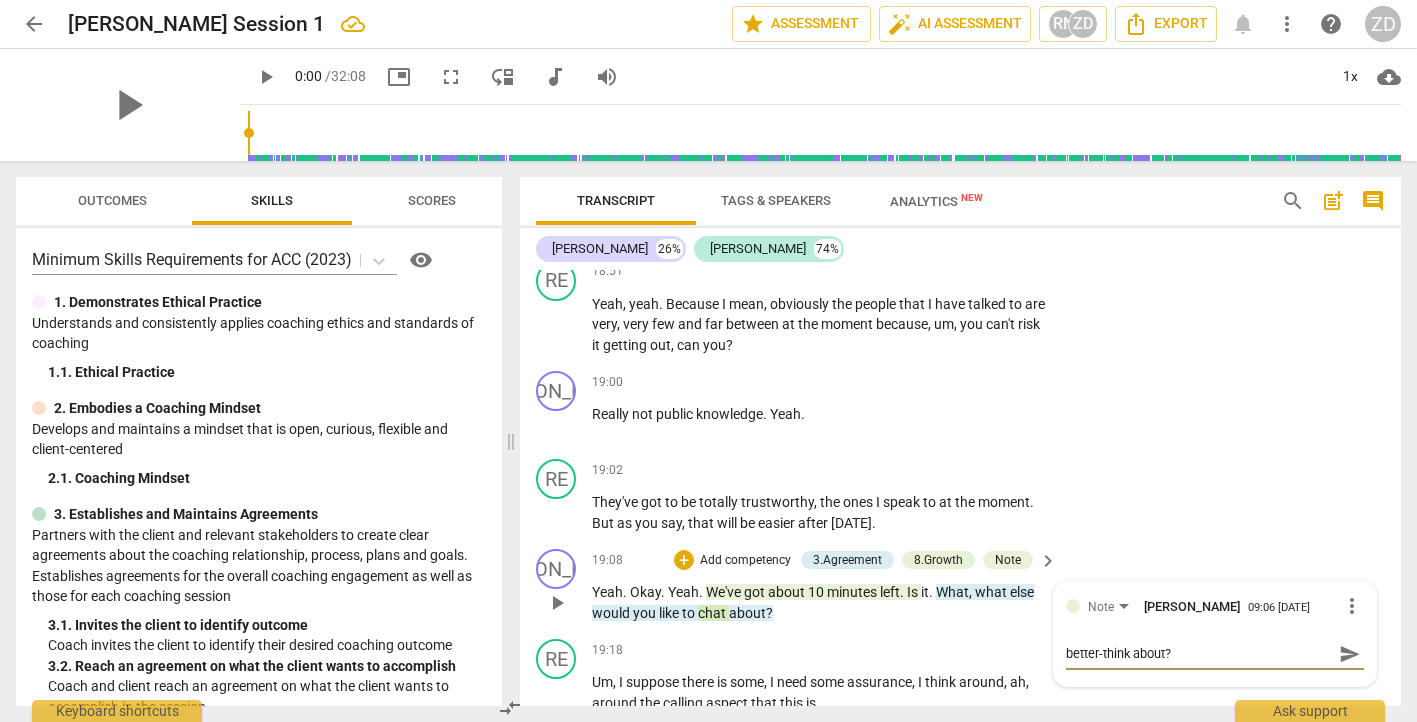 type on "better-think about?" 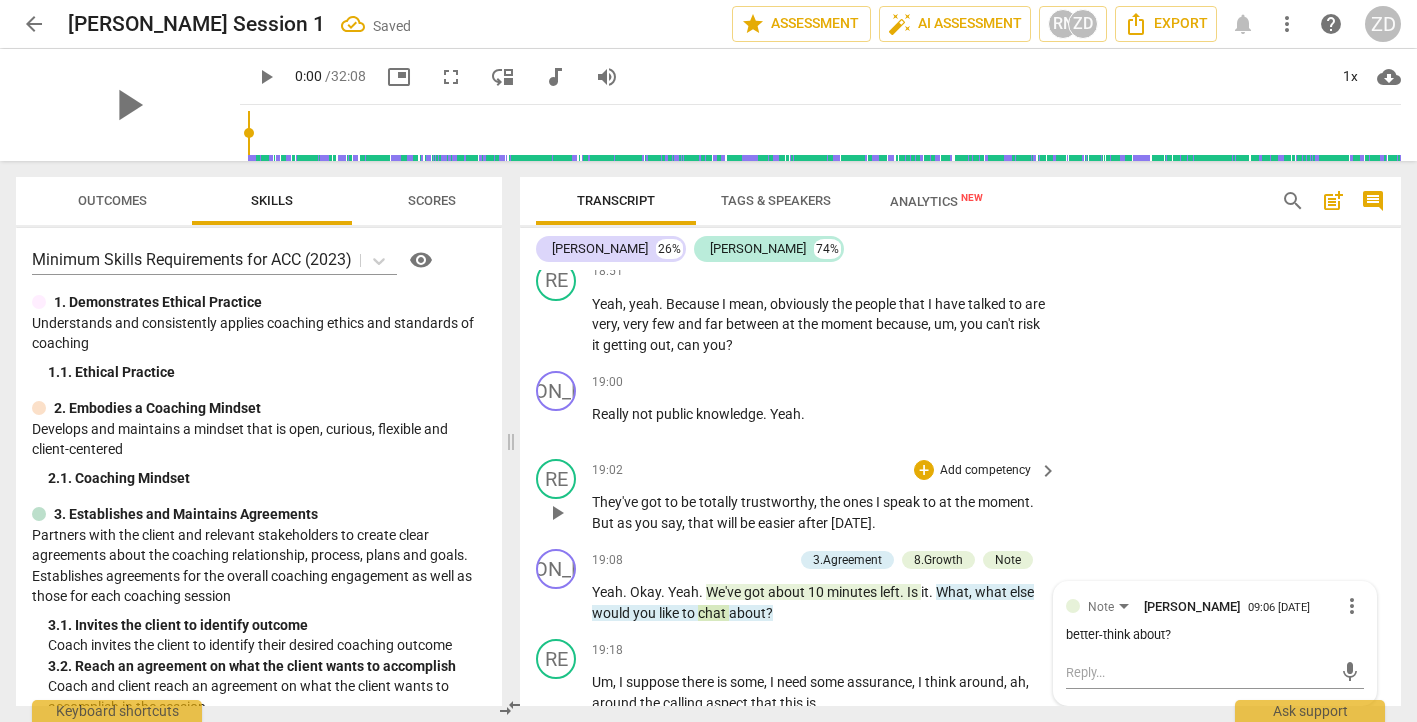 click on "RE play_arrow pause 19:02 + Add competency keyboard_arrow_right They've   got   to   be   totally   trustworthy ,   the   ones   I   speak   to   at   the   moment .   But   as   you   say ,   that   will   be   easier   after   Sunday ." at bounding box center [960, 496] 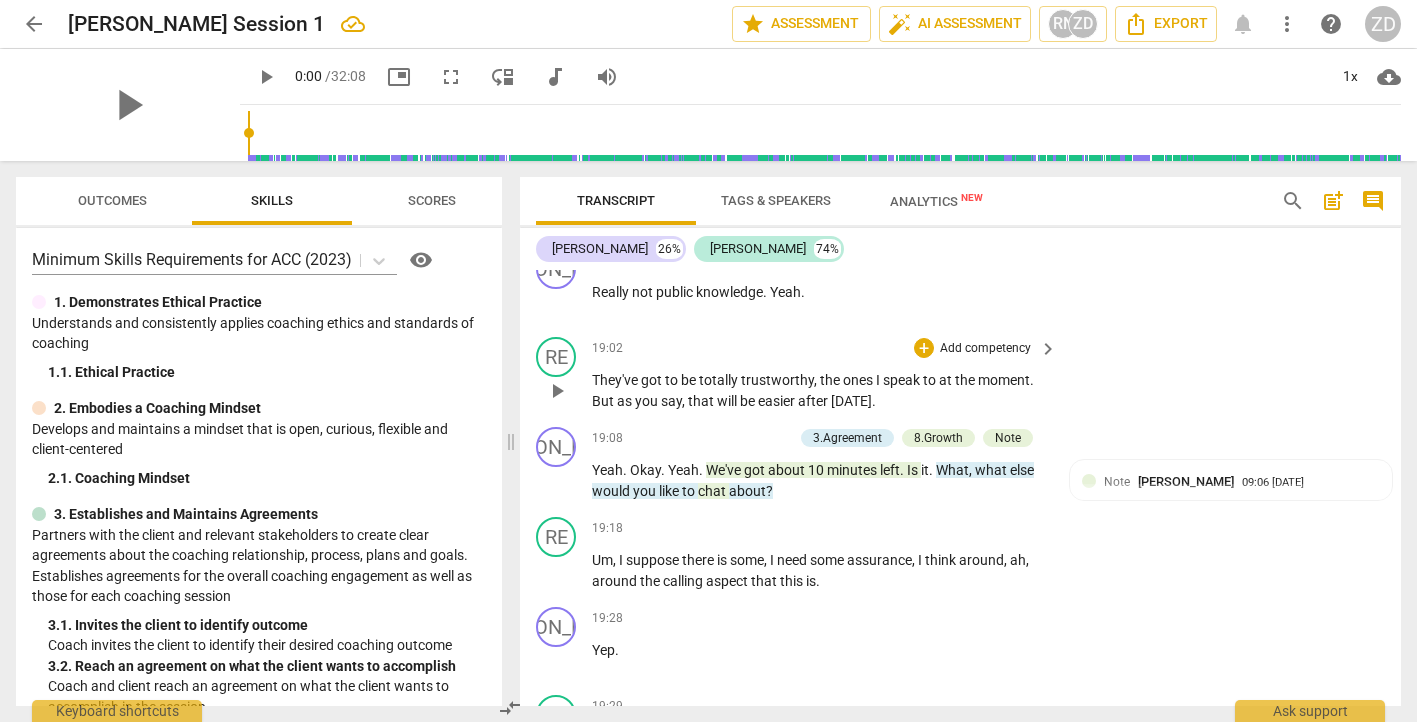 scroll, scrollTop: 18302, scrollLeft: 0, axis: vertical 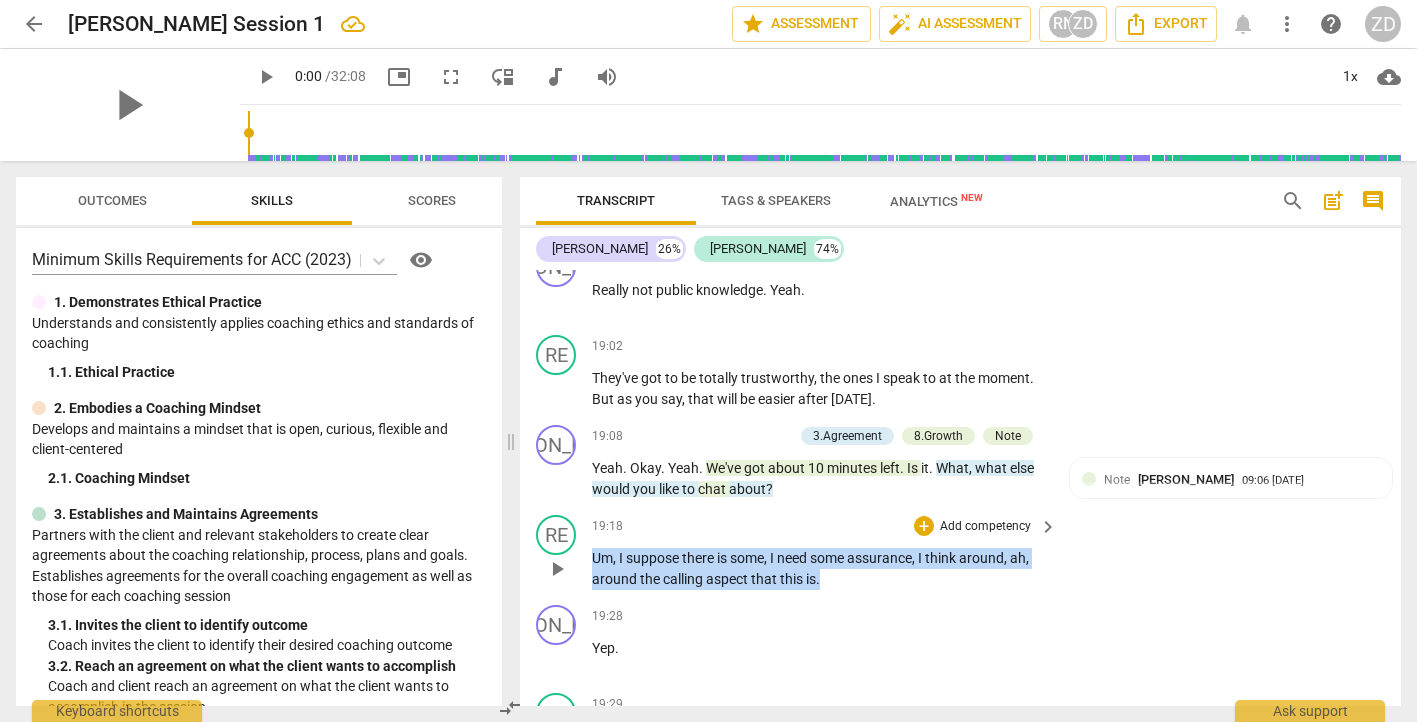 drag, startPoint x: 852, startPoint y: 484, endPoint x: 582, endPoint y: 457, distance: 271.34665 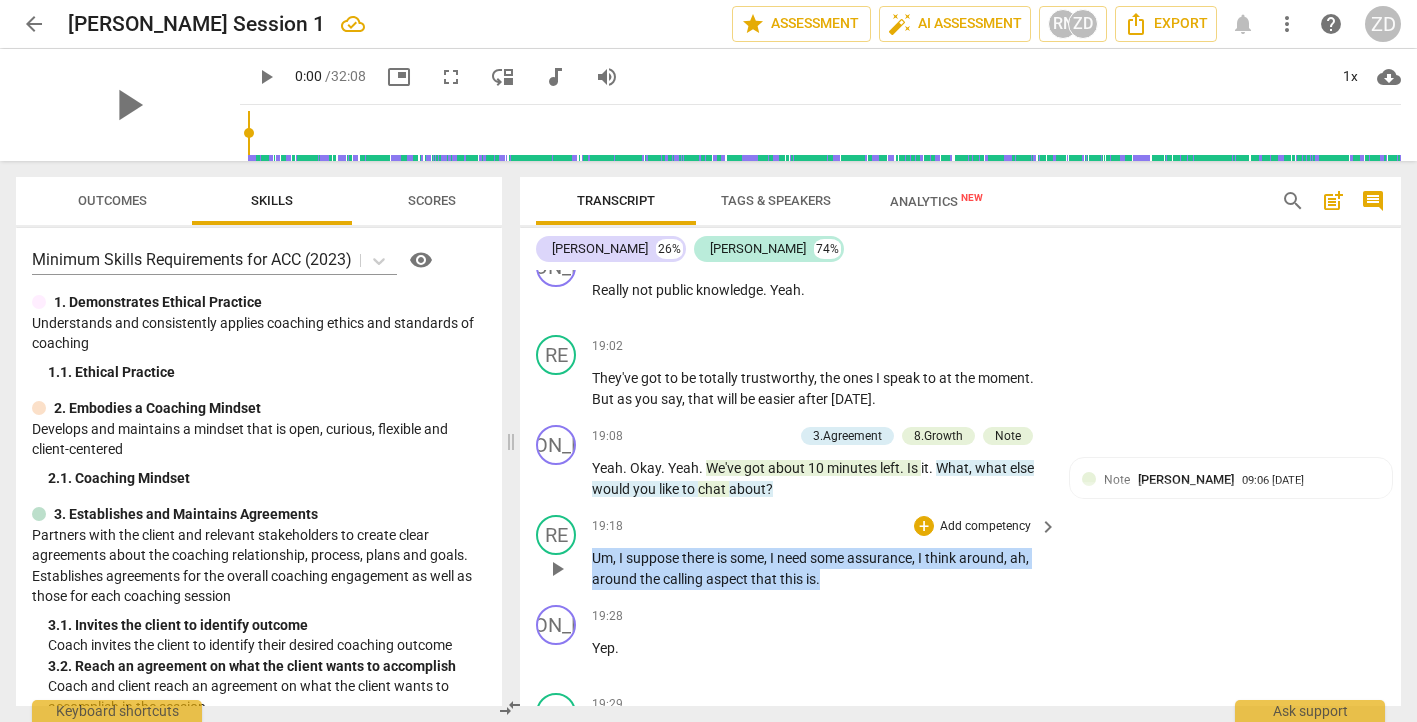 click on "RE play_arrow pause 19:18 + Add competency keyboard_arrow_right Um ,   I   suppose   there   is   some ,   I   need   some   assurance ,   I   think   around ,   ah ,   around   the   calling   aspect   that   this   is ." at bounding box center (960, 552) 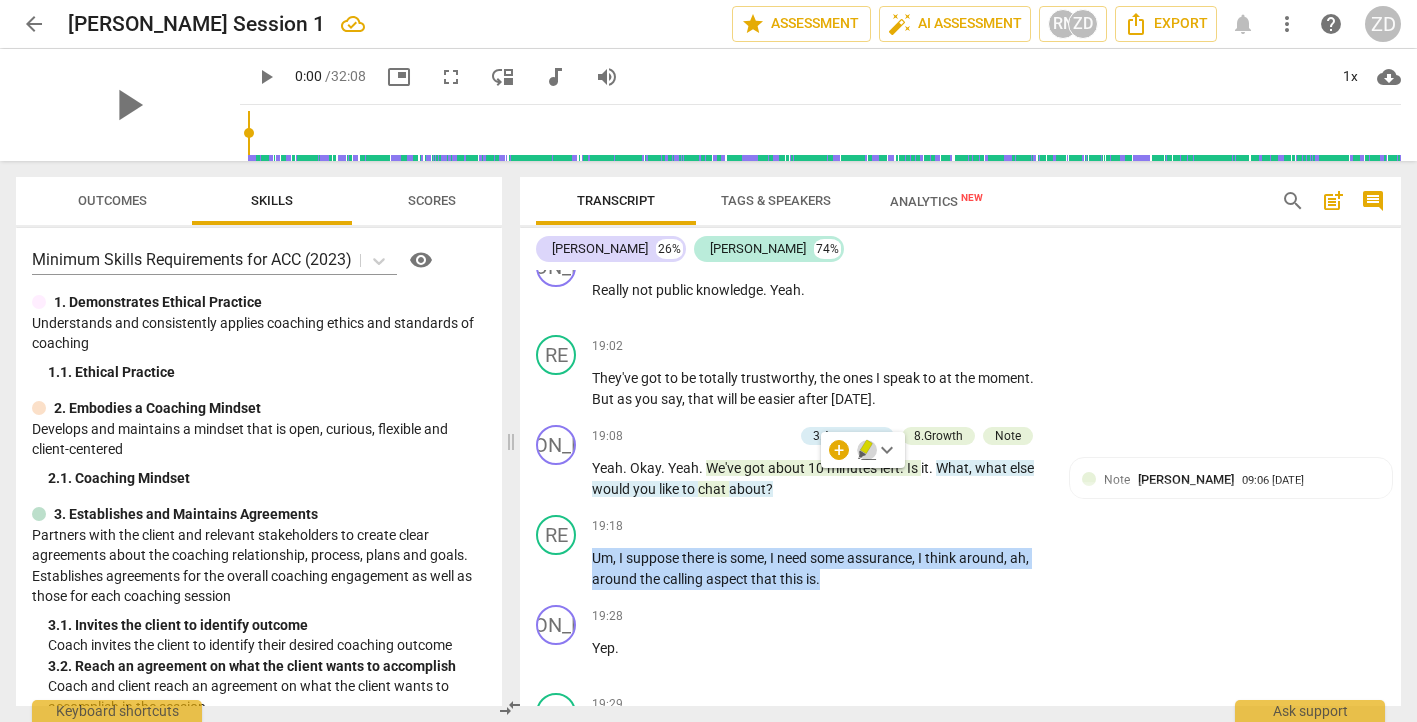 click 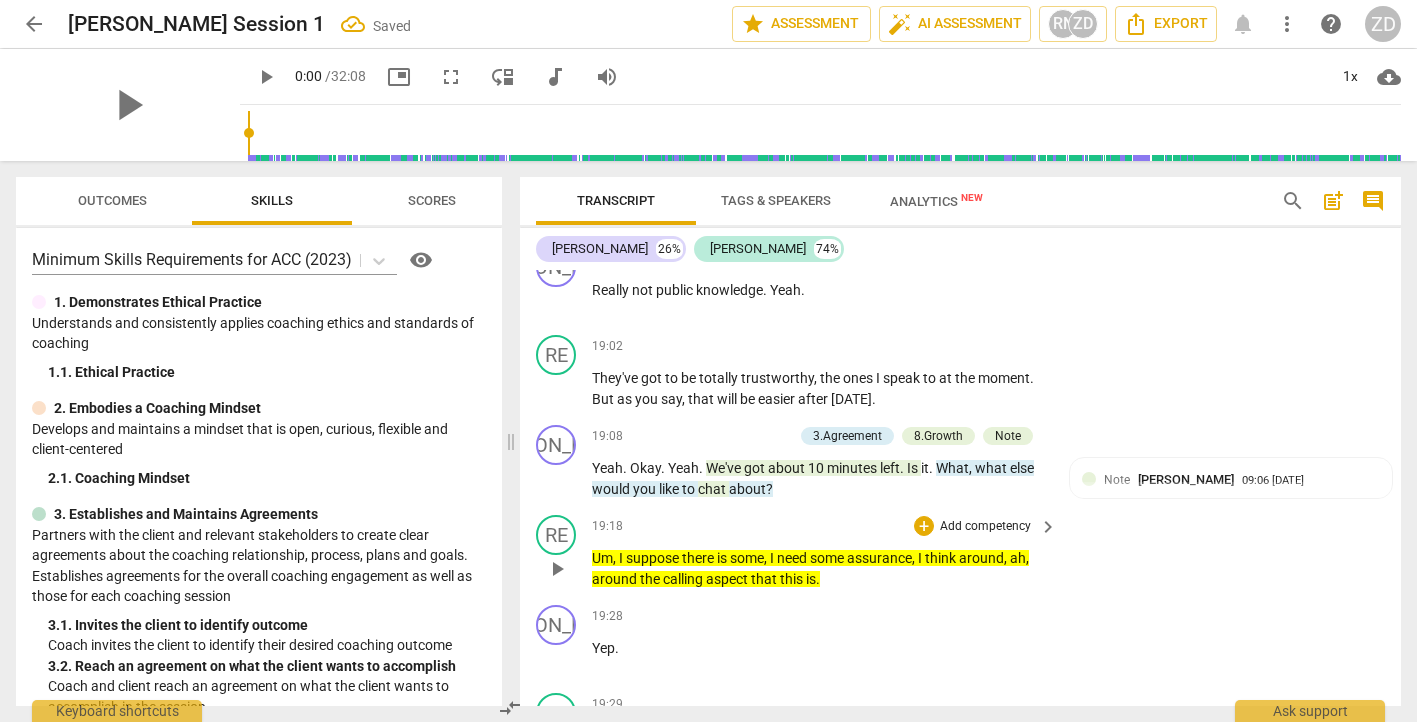 click on "Add competency" at bounding box center [985, 527] 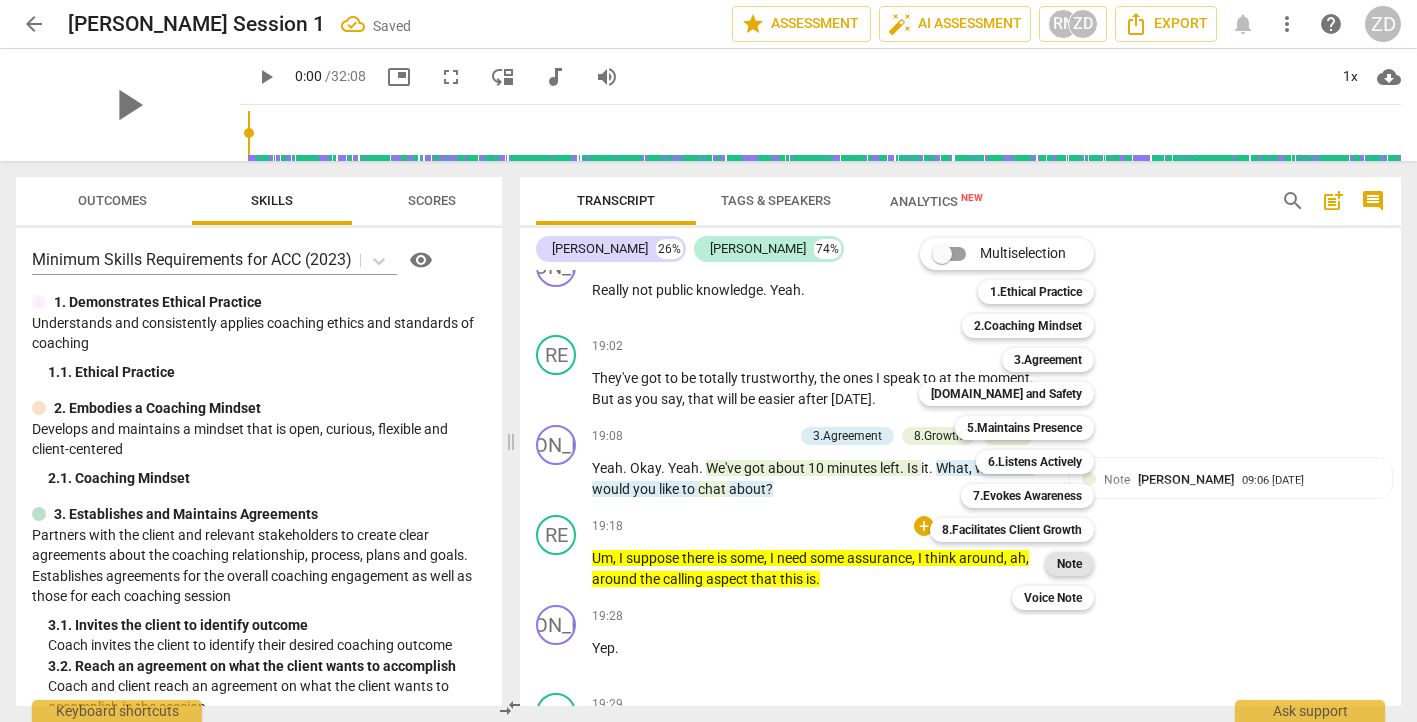 click on "Note" at bounding box center [1069, 564] 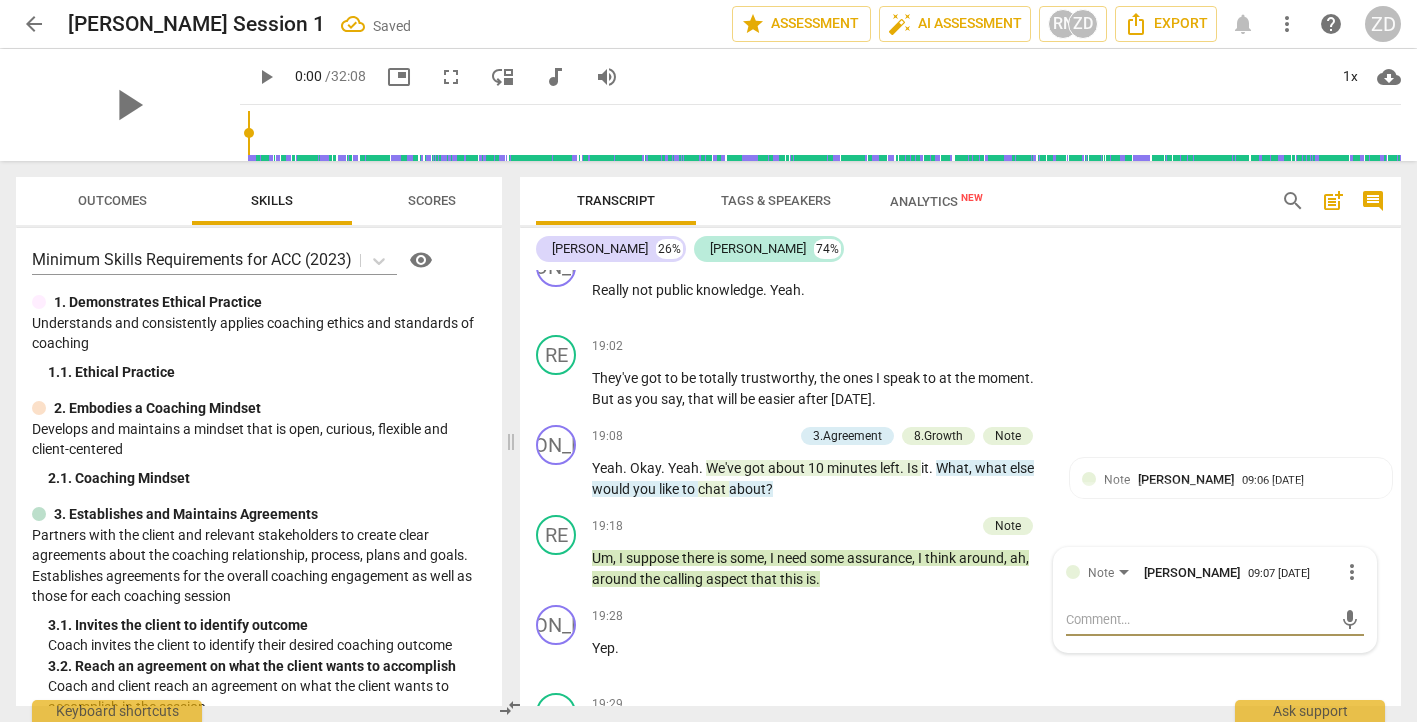 type on "T" 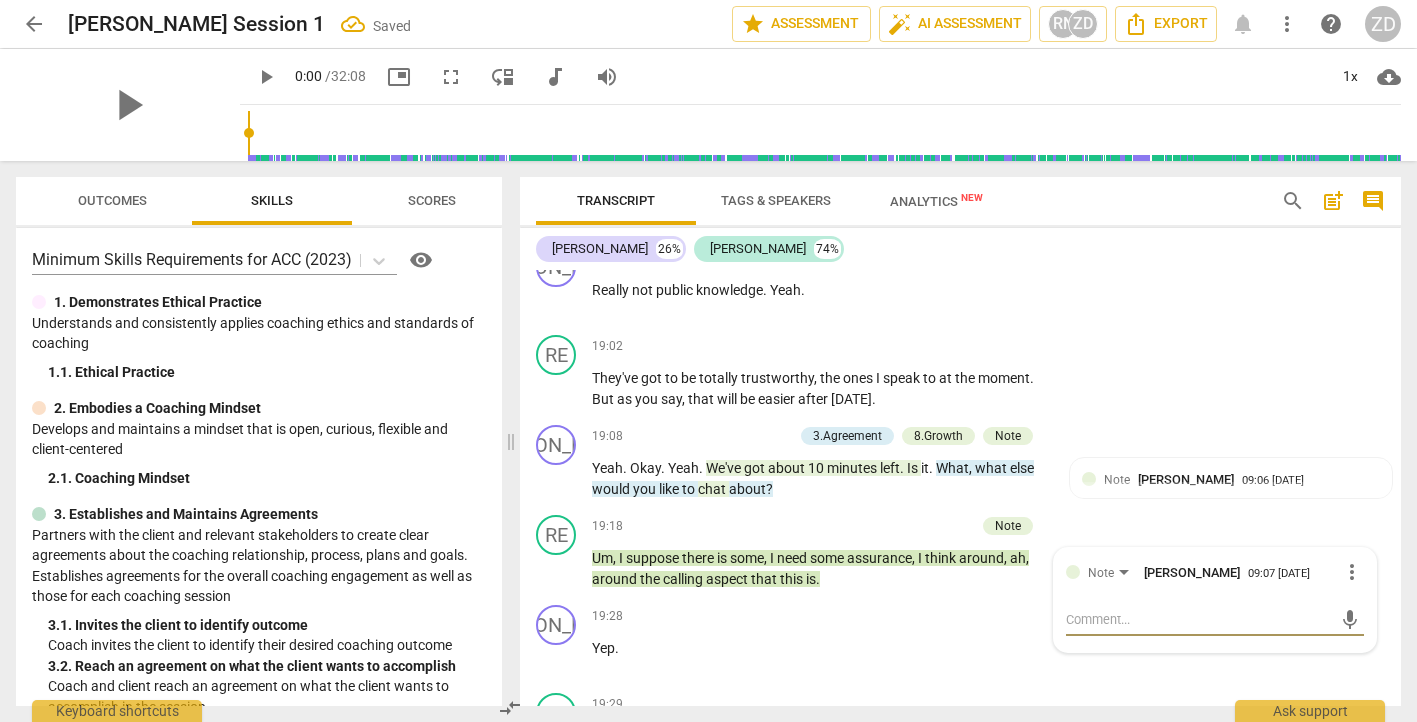 type on "T" 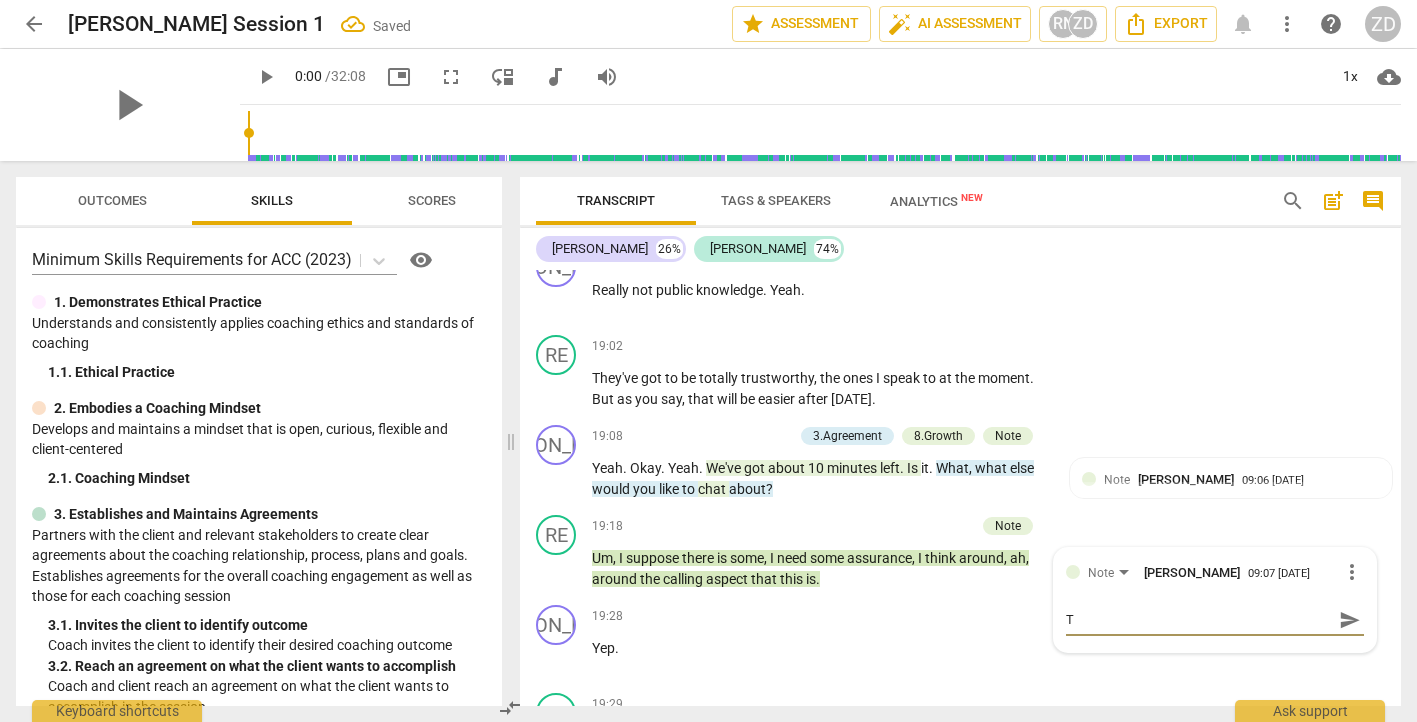 type on "Th" 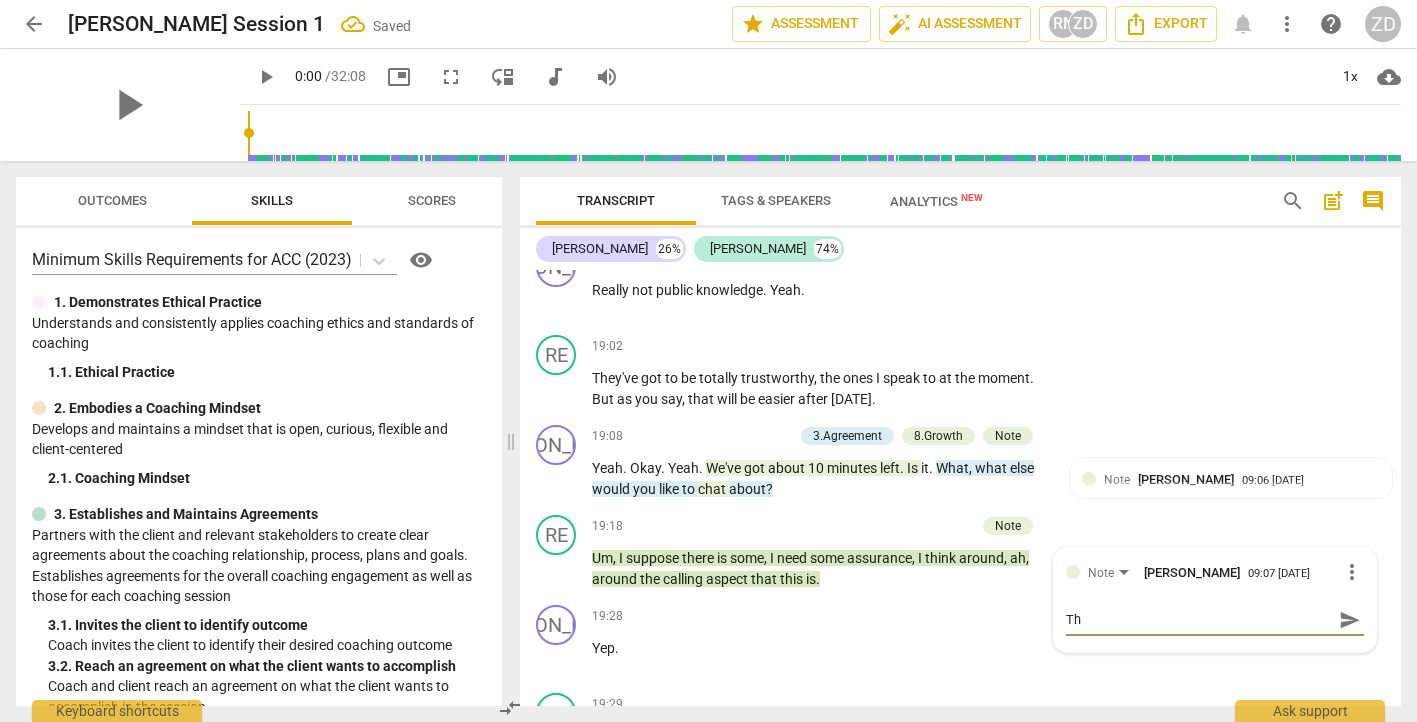 type on "Thi" 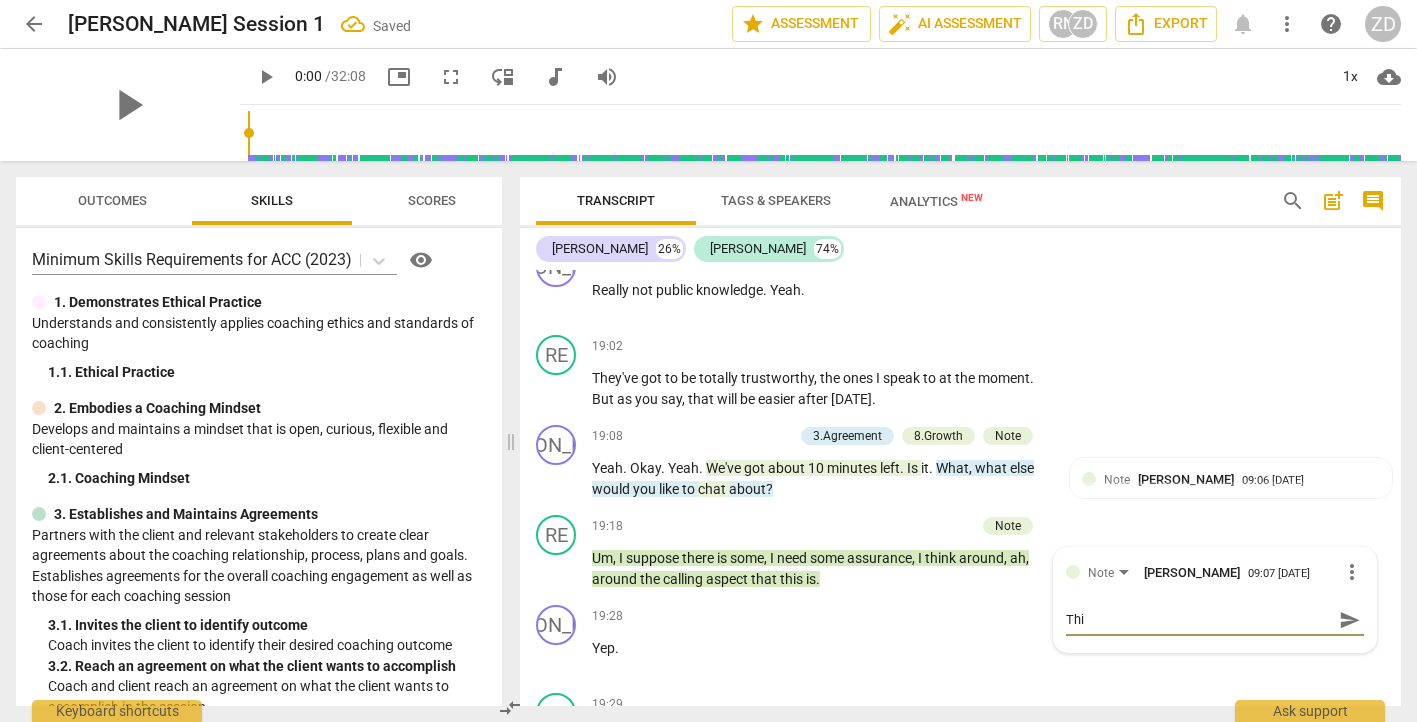 type on "This" 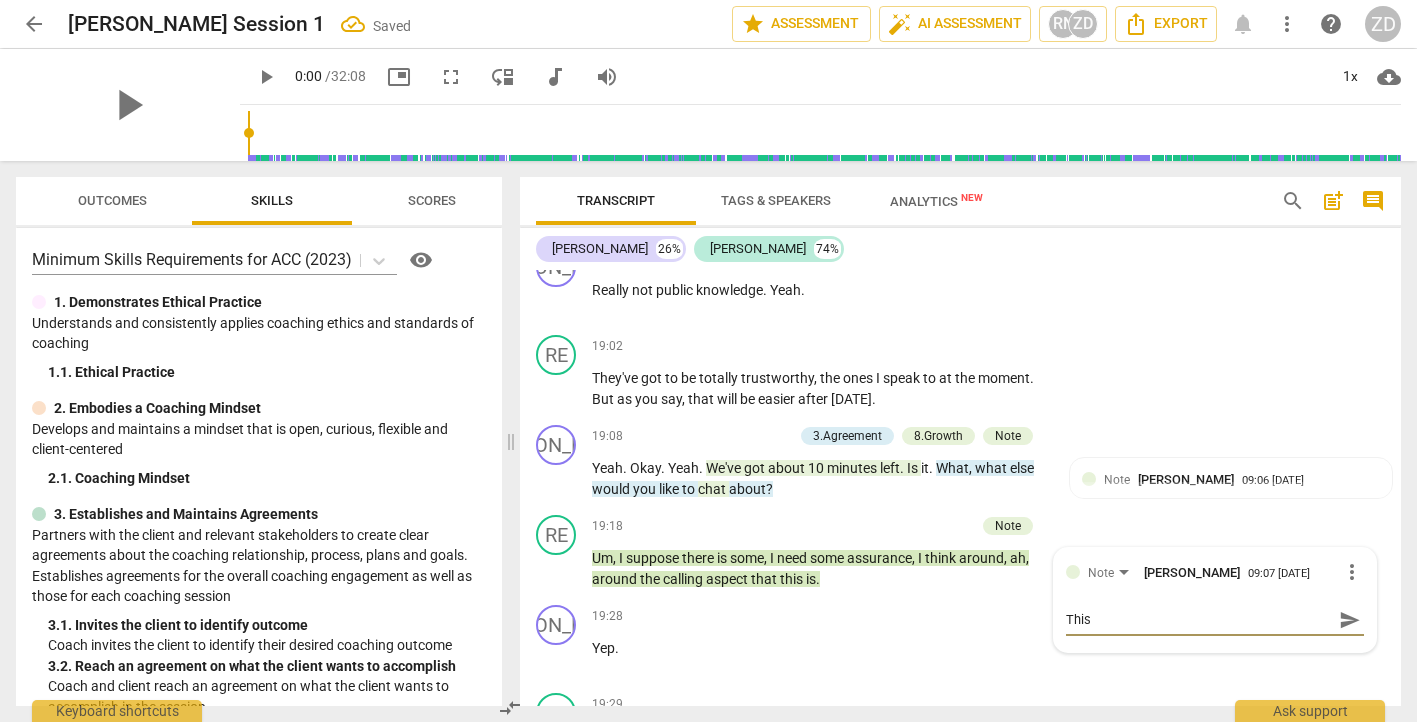 type on "This" 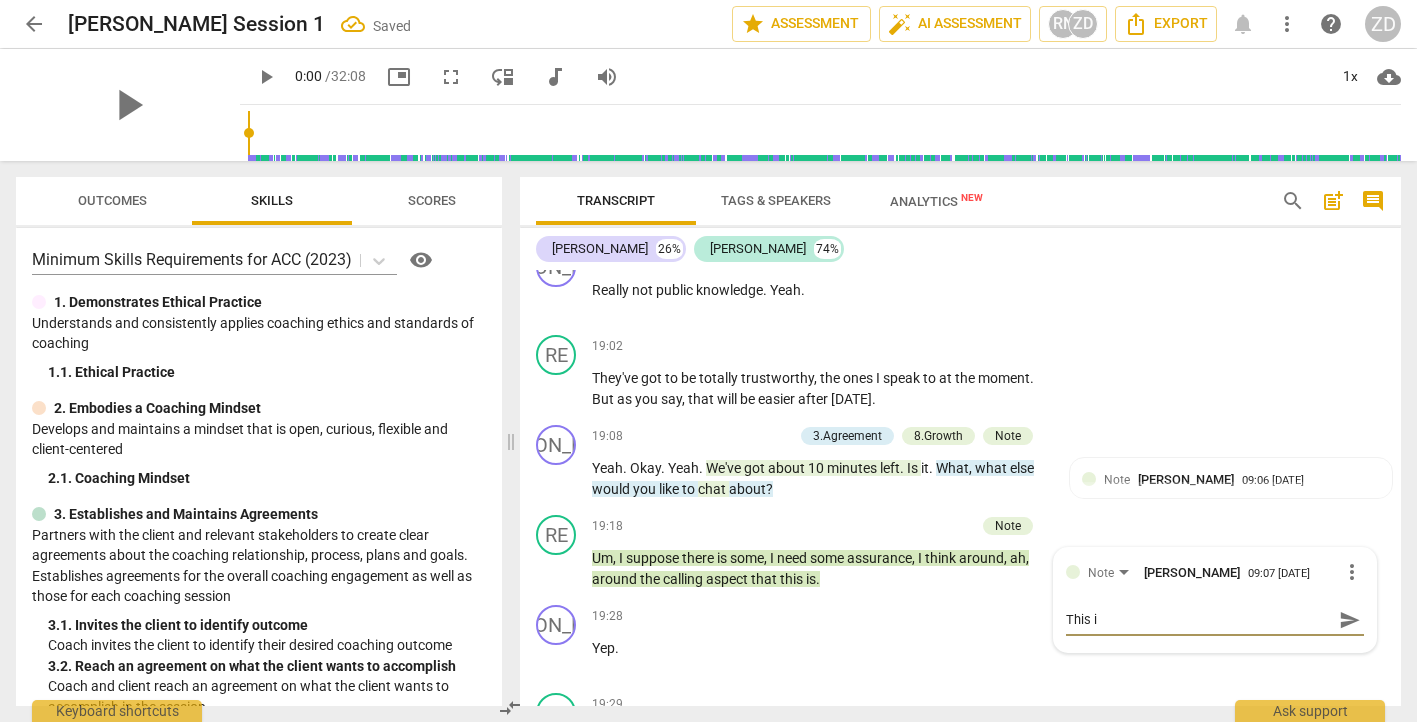 type on "This is" 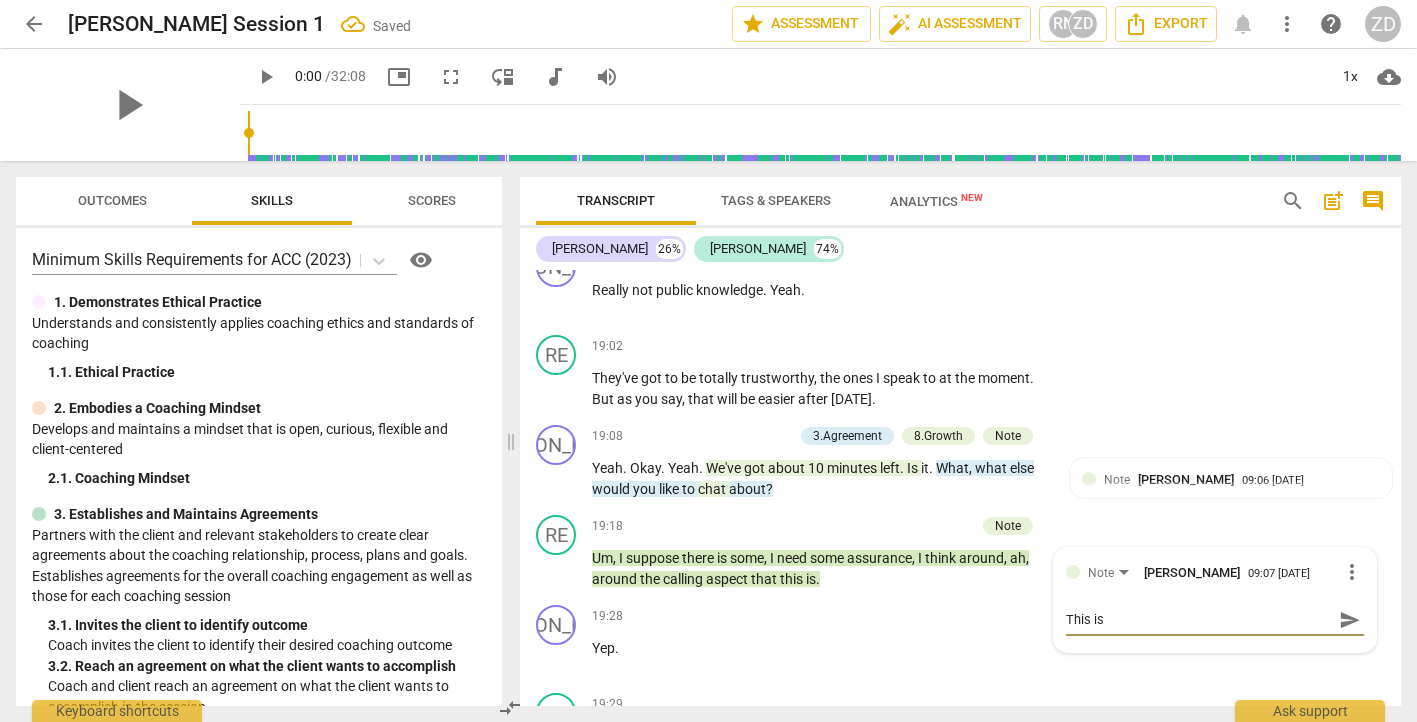 type on "This is" 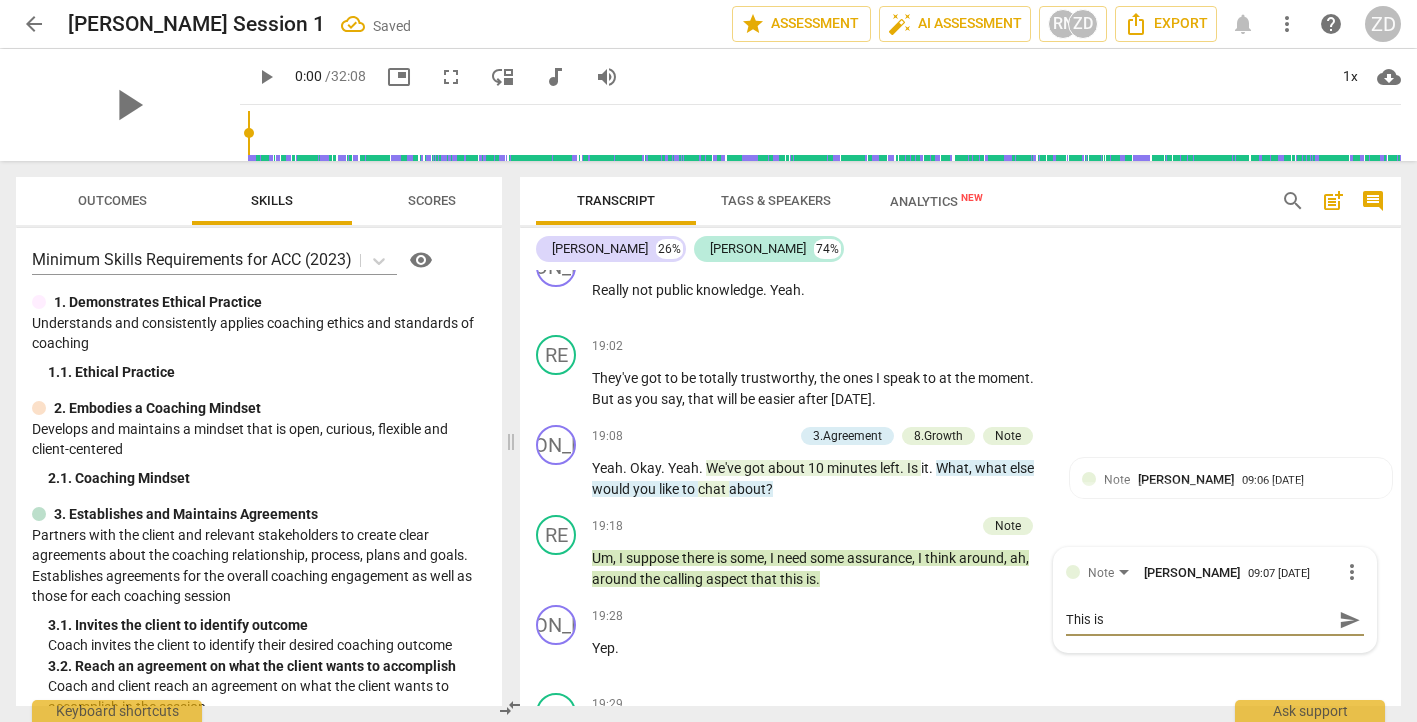 type on "This is" 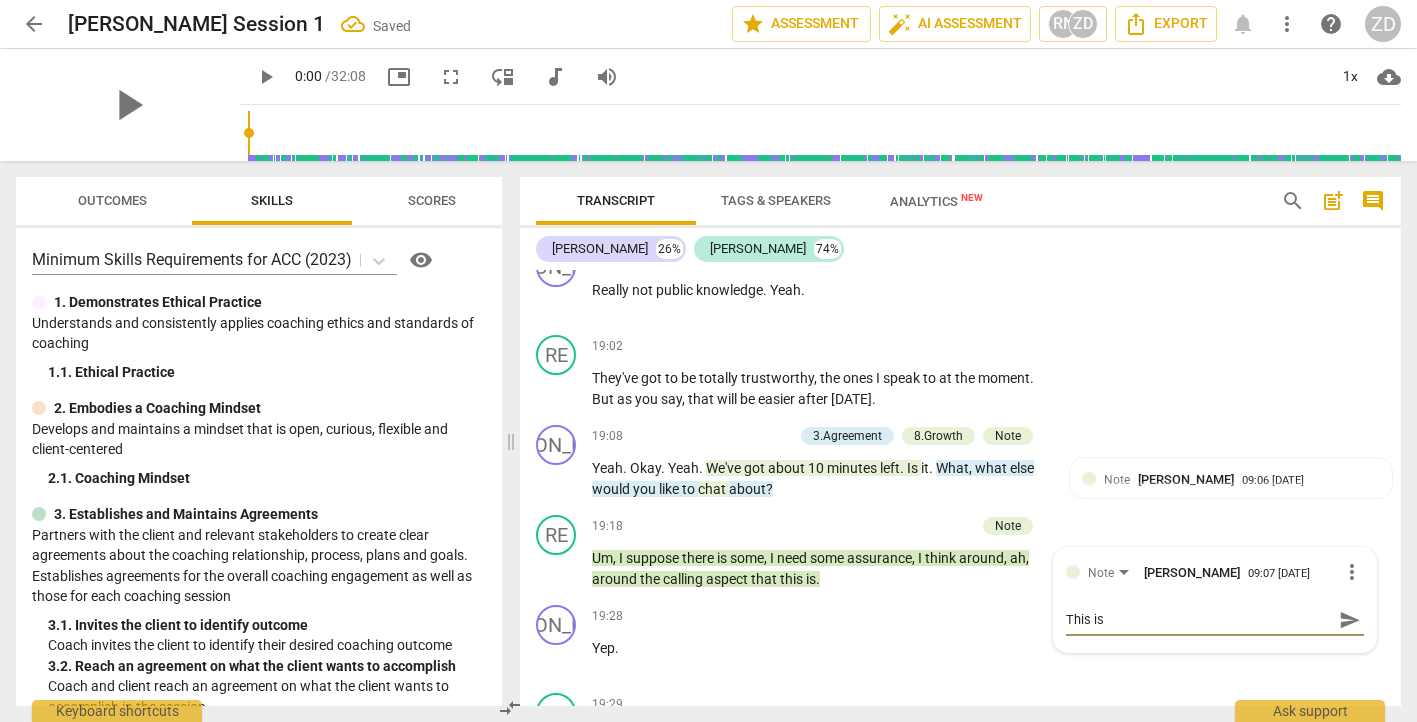type on "This is t" 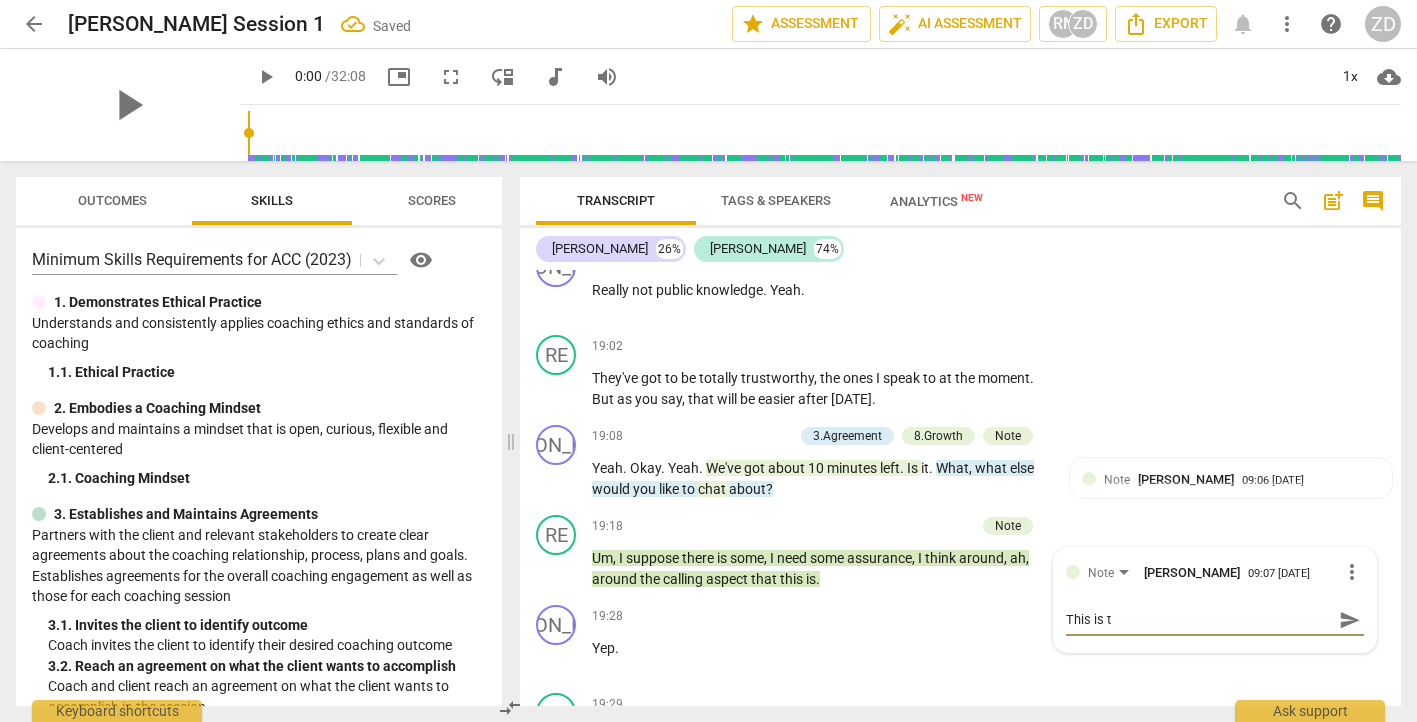 type on "This is th" 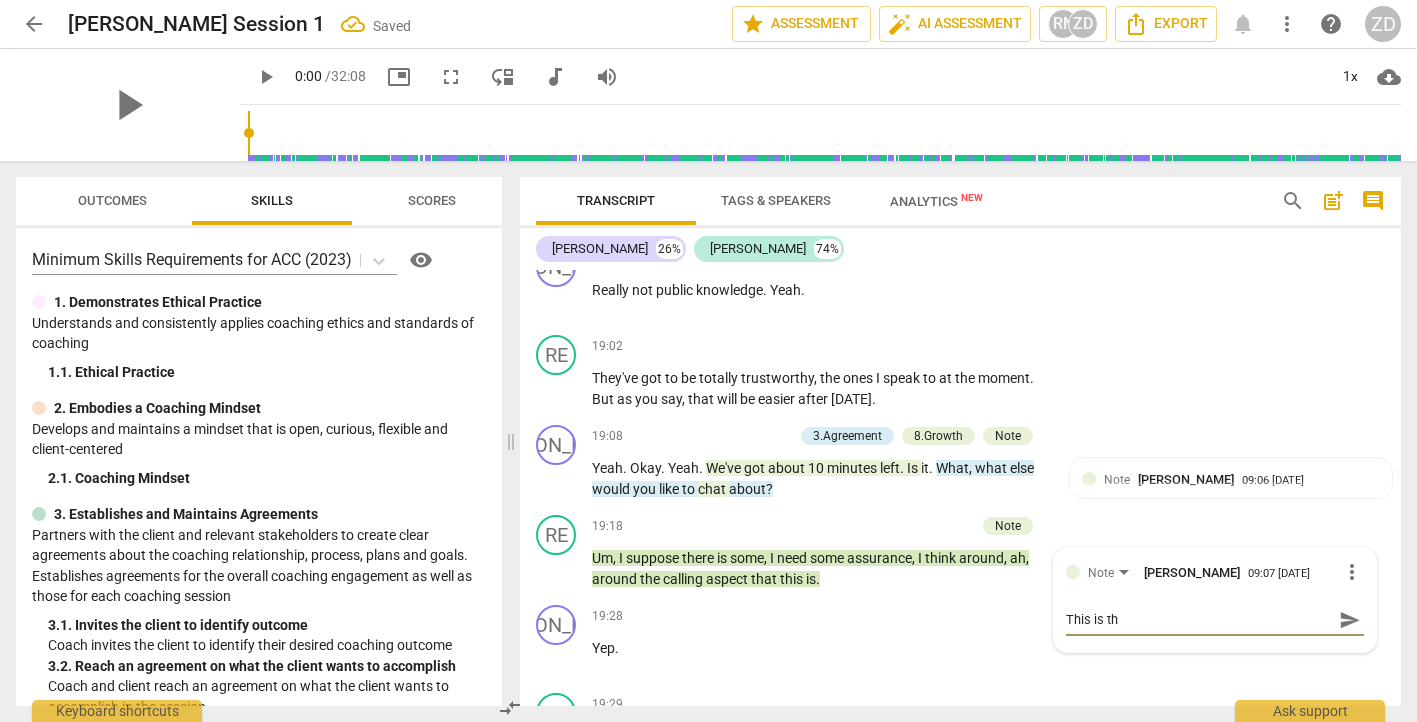 type on "This is the" 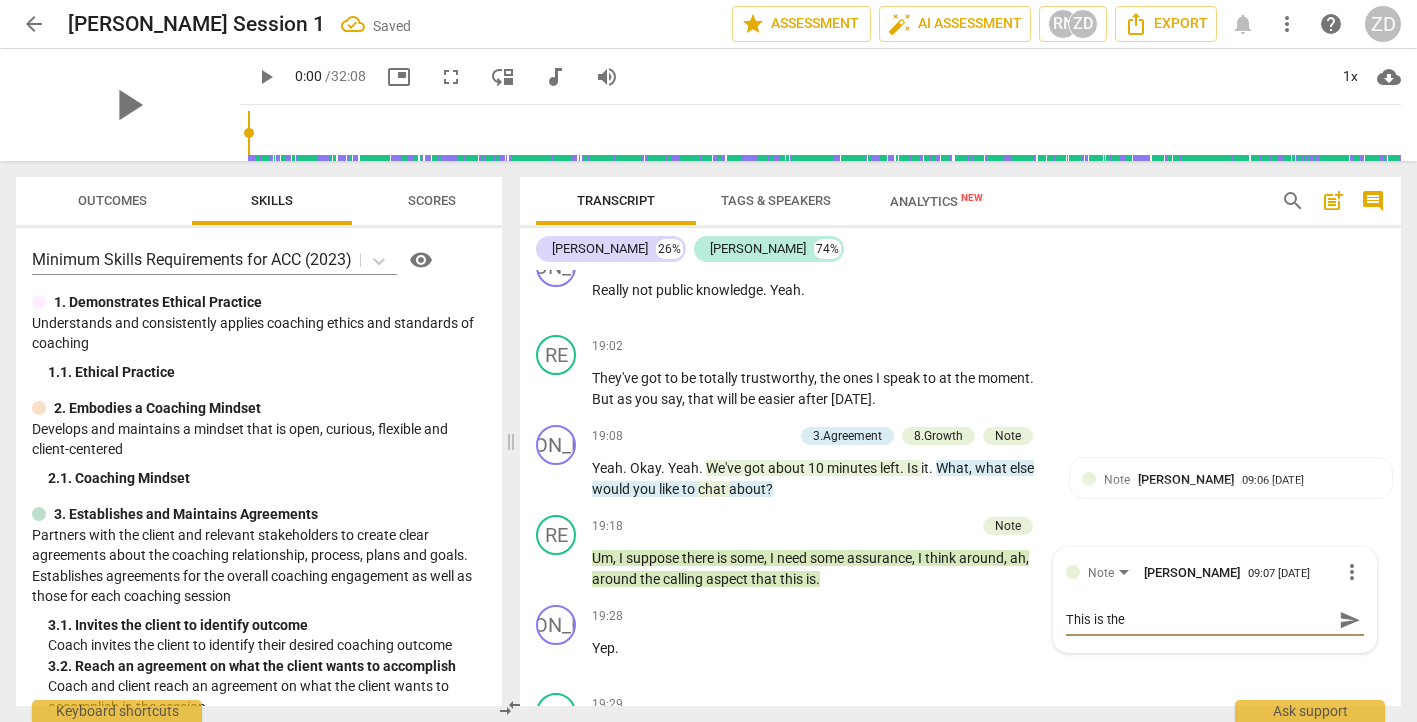 type on "This is the" 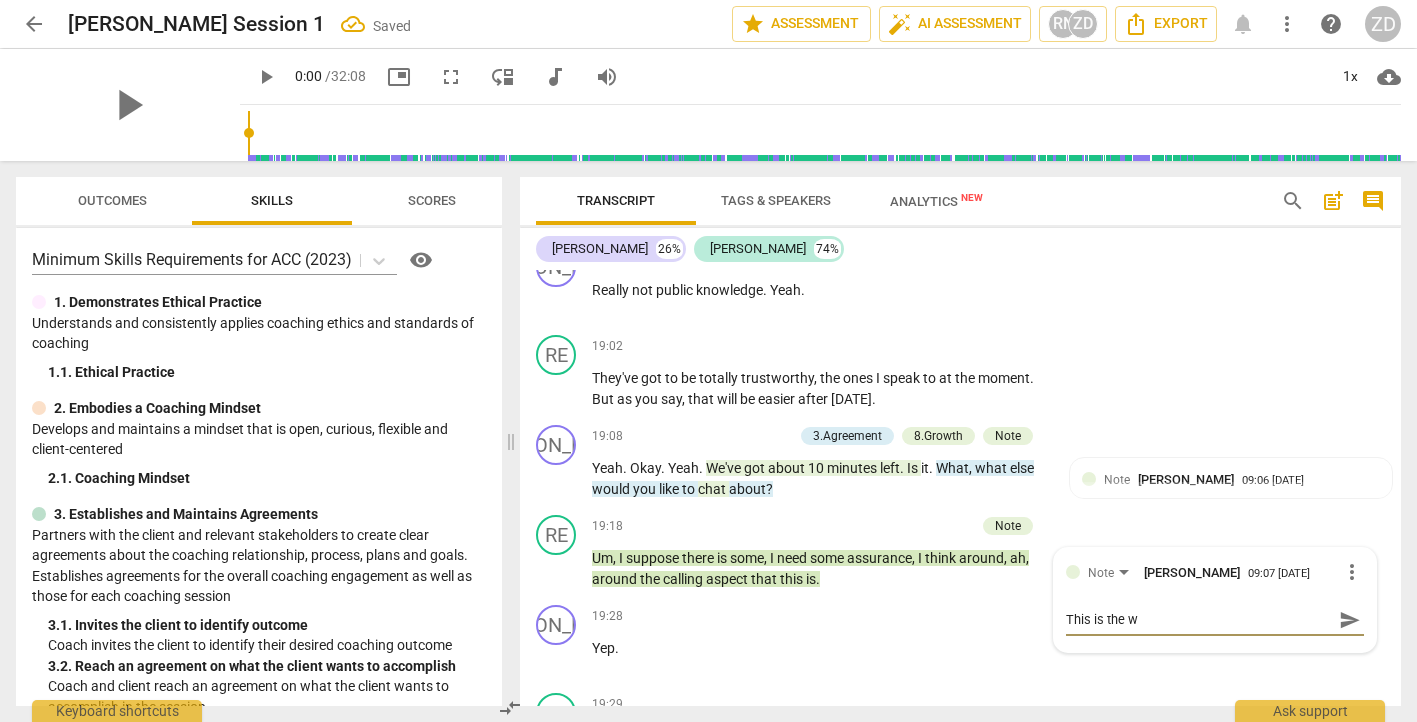 type on "This is the wo" 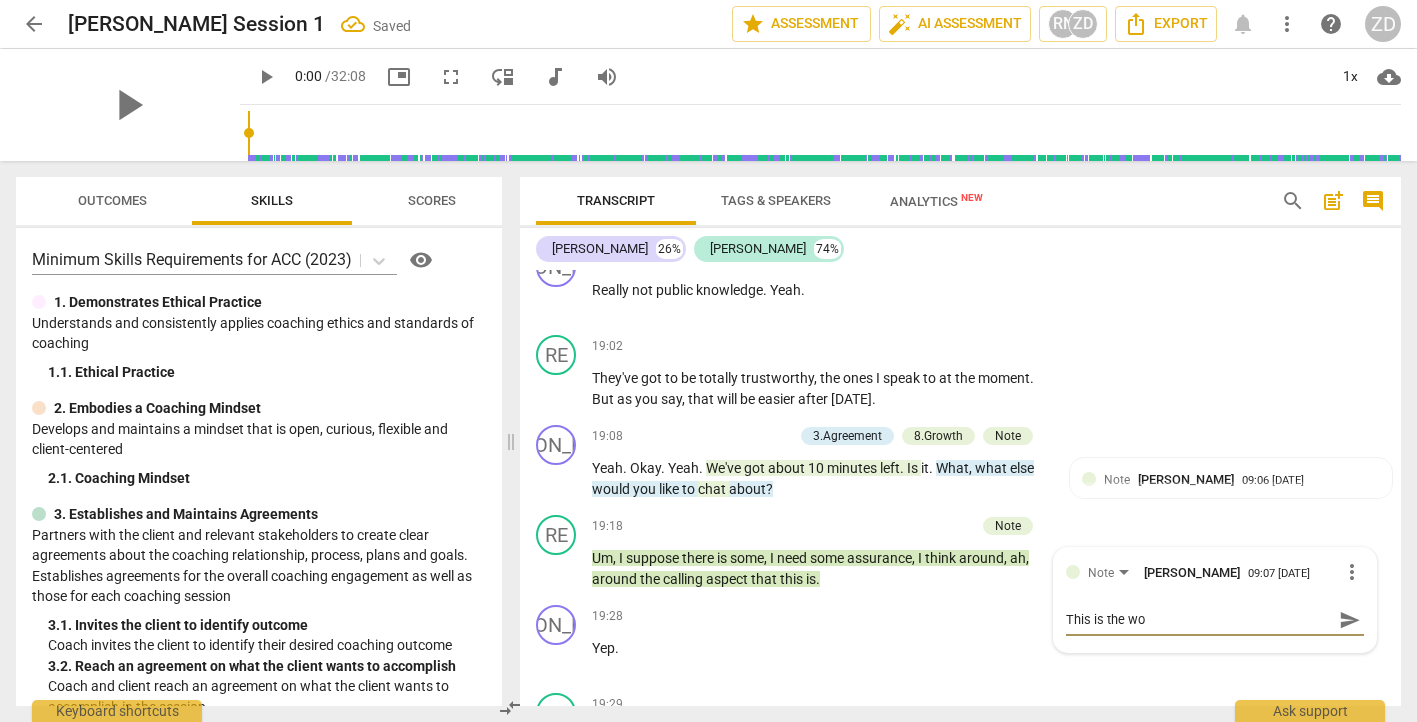 type on "This is the wor" 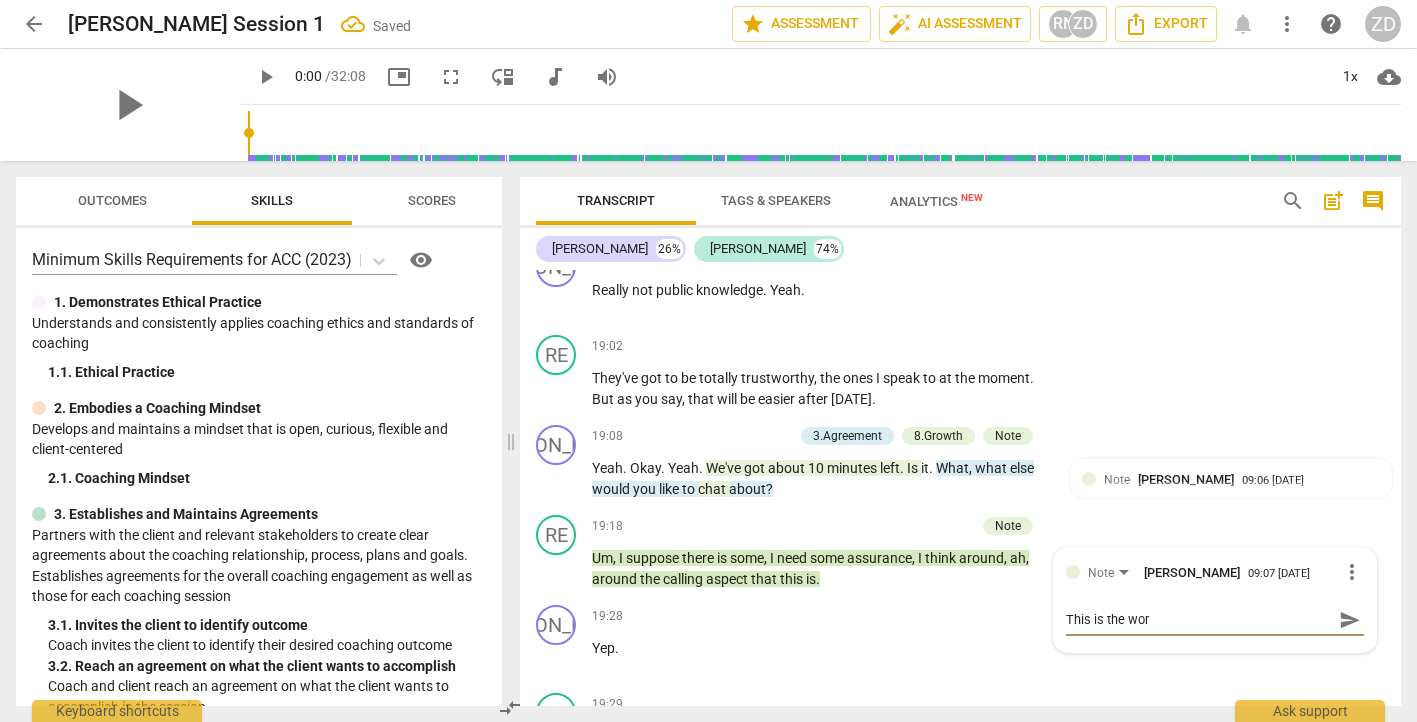 type on "This is the work" 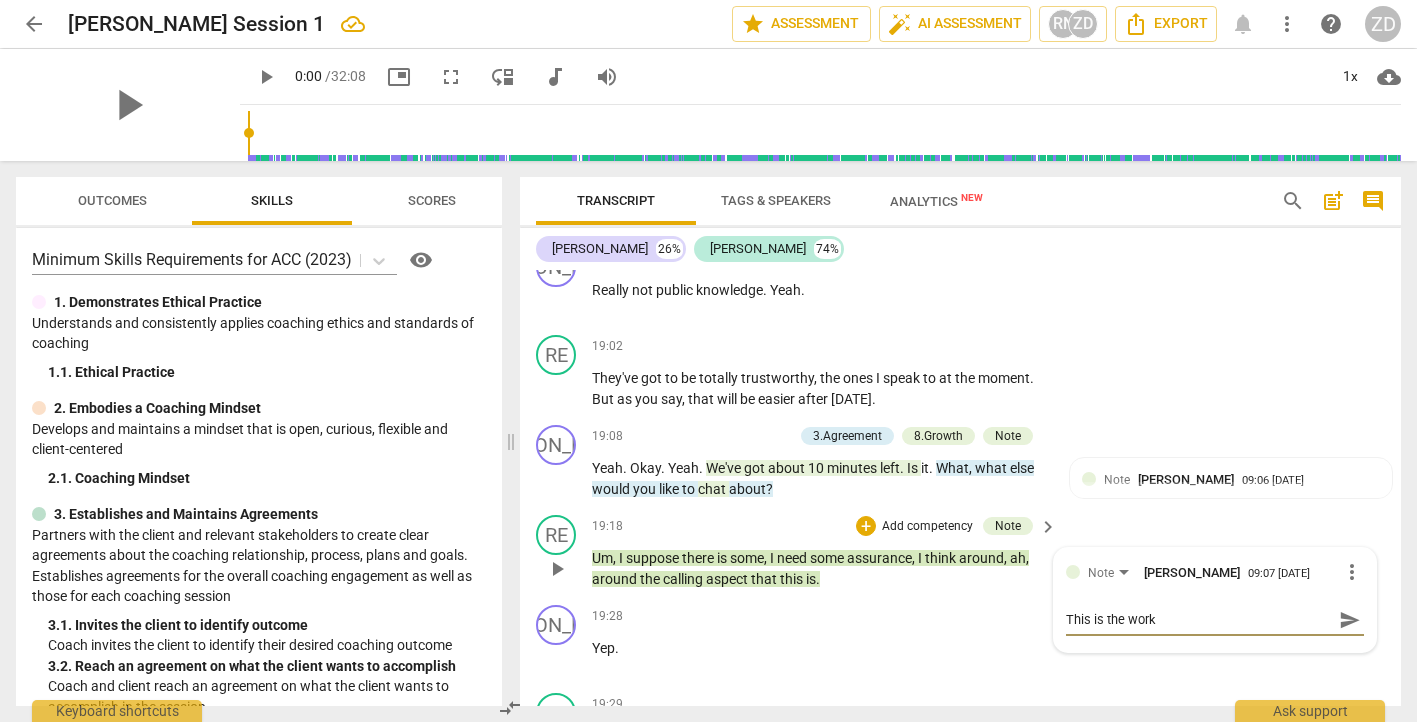 type on "This is the work" 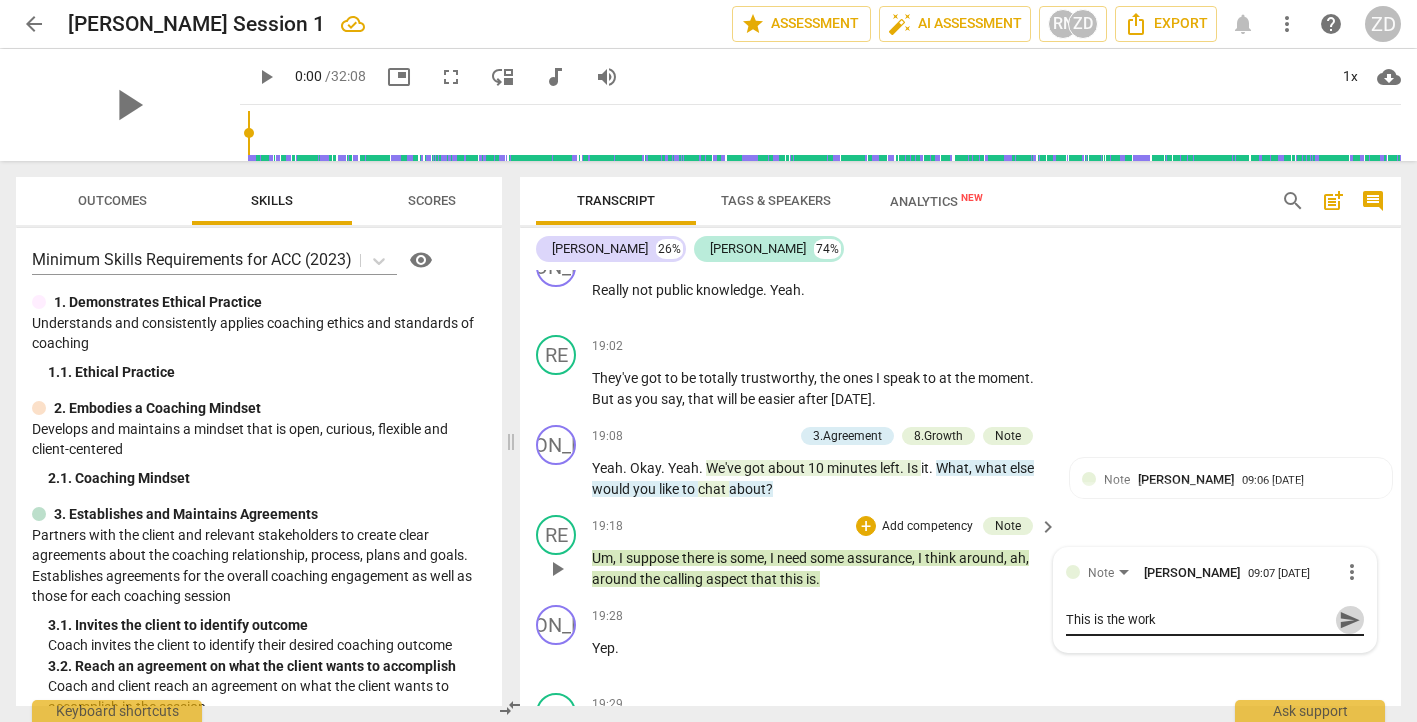 click on "send" at bounding box center [1350, 620] 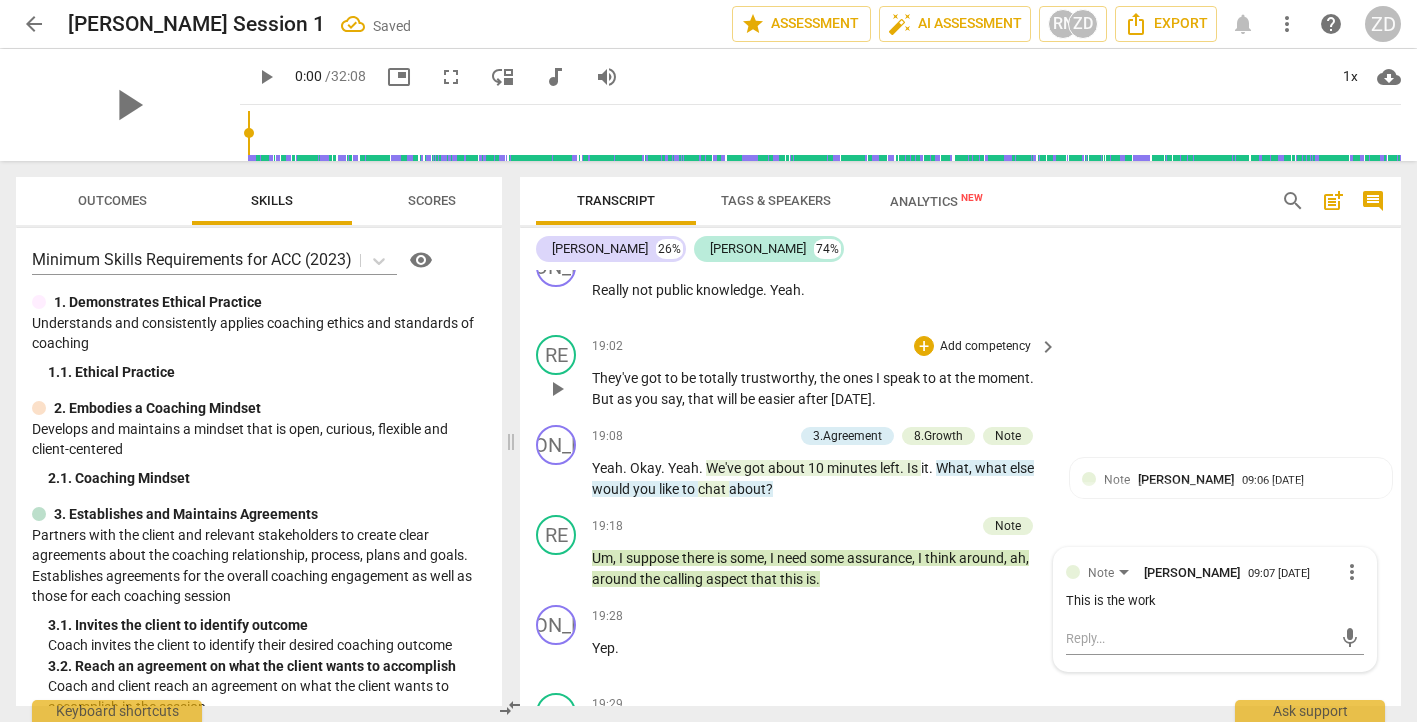 click on "RE play_arrow pause 19:02 + Add competency keyboard_arrow_right They've   got   to   be   totally   trustworthy ,   the   ones   I   speak   to   at   the   moment .   But   as   you   say ,   that   will   be   easier   after   Sunday ." at bounding box center [960, 372] 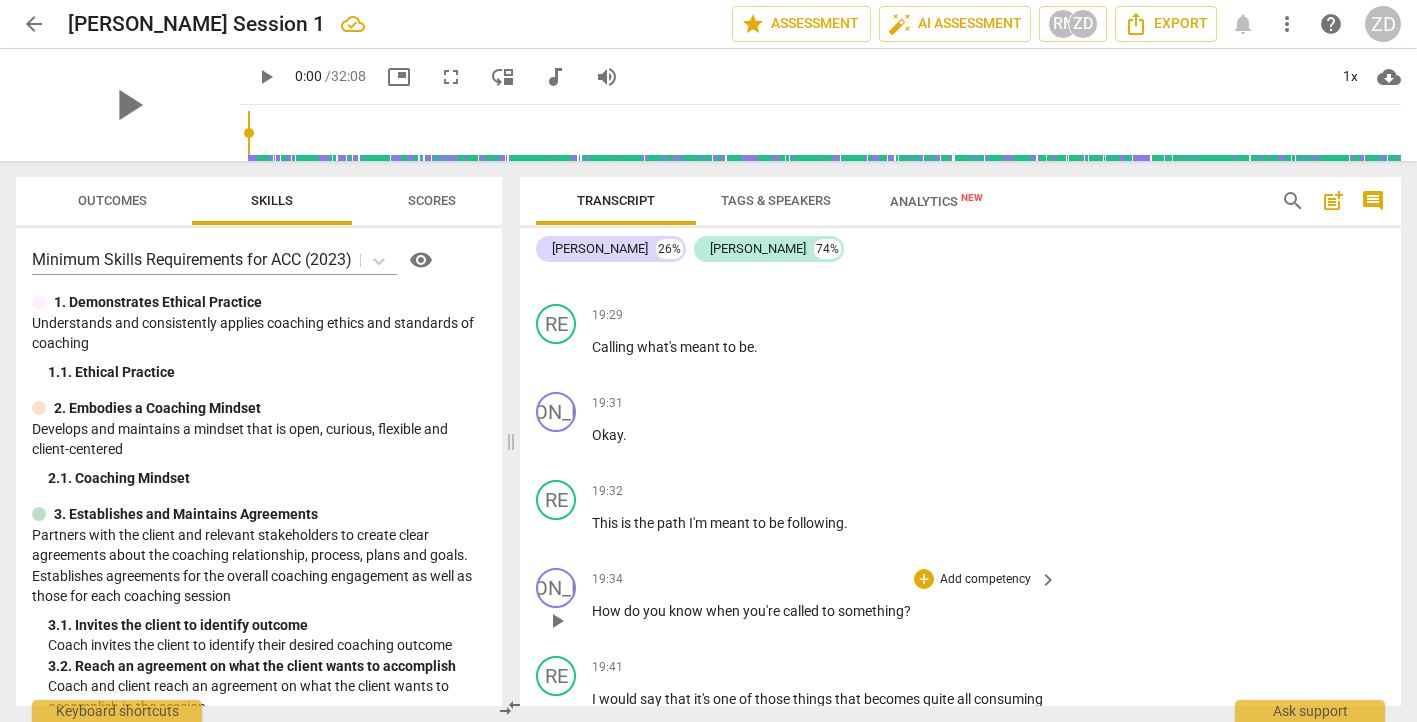 scroll, scrollTop: 18693, scrollLeft: 0, axis: vertical 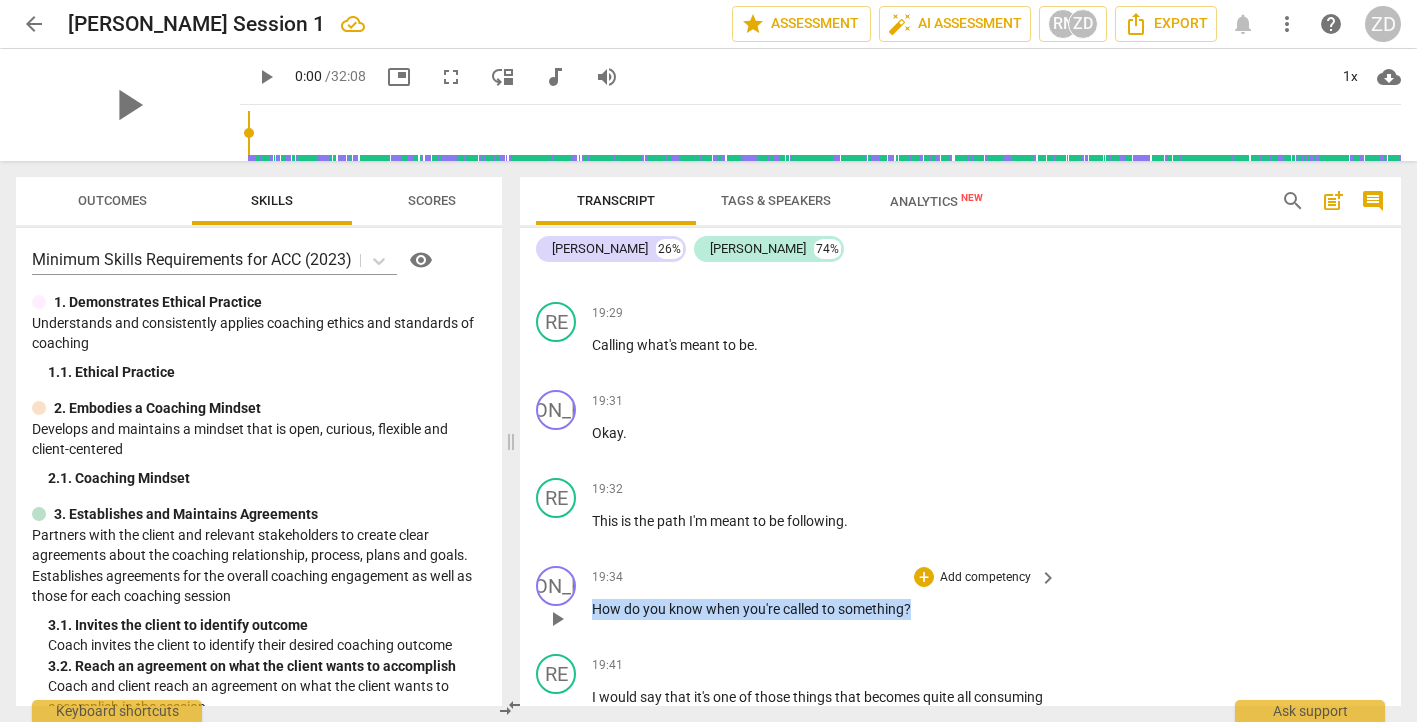 drag, startPoint x: 913, startPoint y: 512, endPoint x: 589, endPoint y: 513, distance: 324.00156 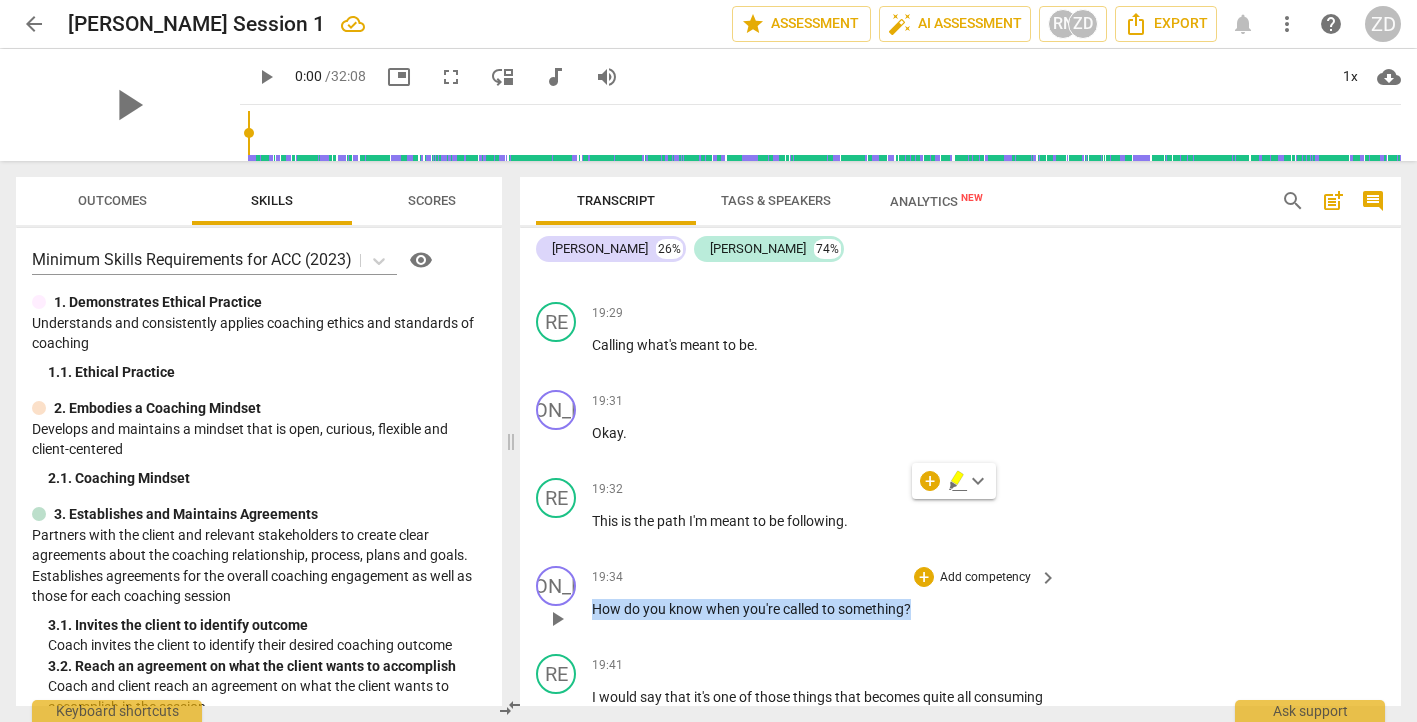 click on "Add competency" at bounding box center [985, 578] 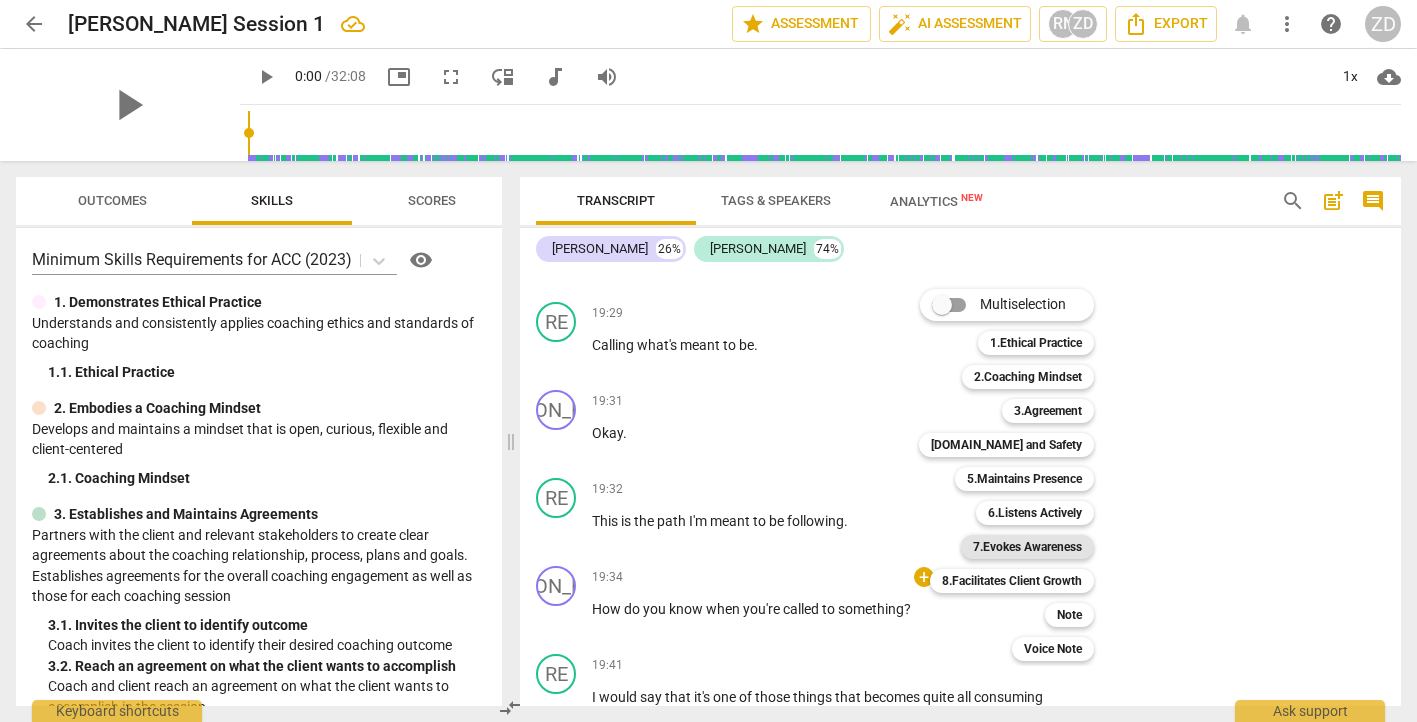 click on "7.Evokes Awareness" at bounding box center (1027, 547) 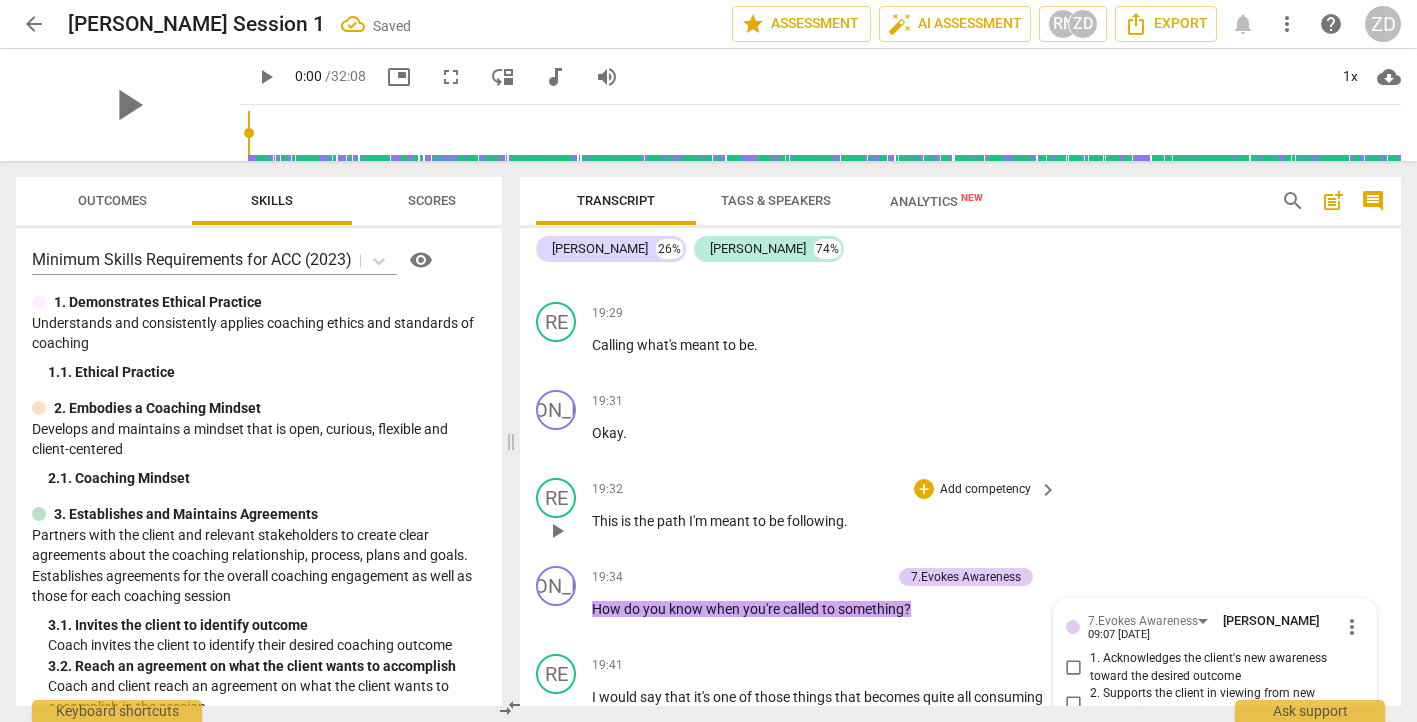 click on "RE play_arrow pause 19:32 + Add competency keyboard_arrow_right This   is   the   path   I'm   meant   to   be   following ." at bounding box center [960, 514] 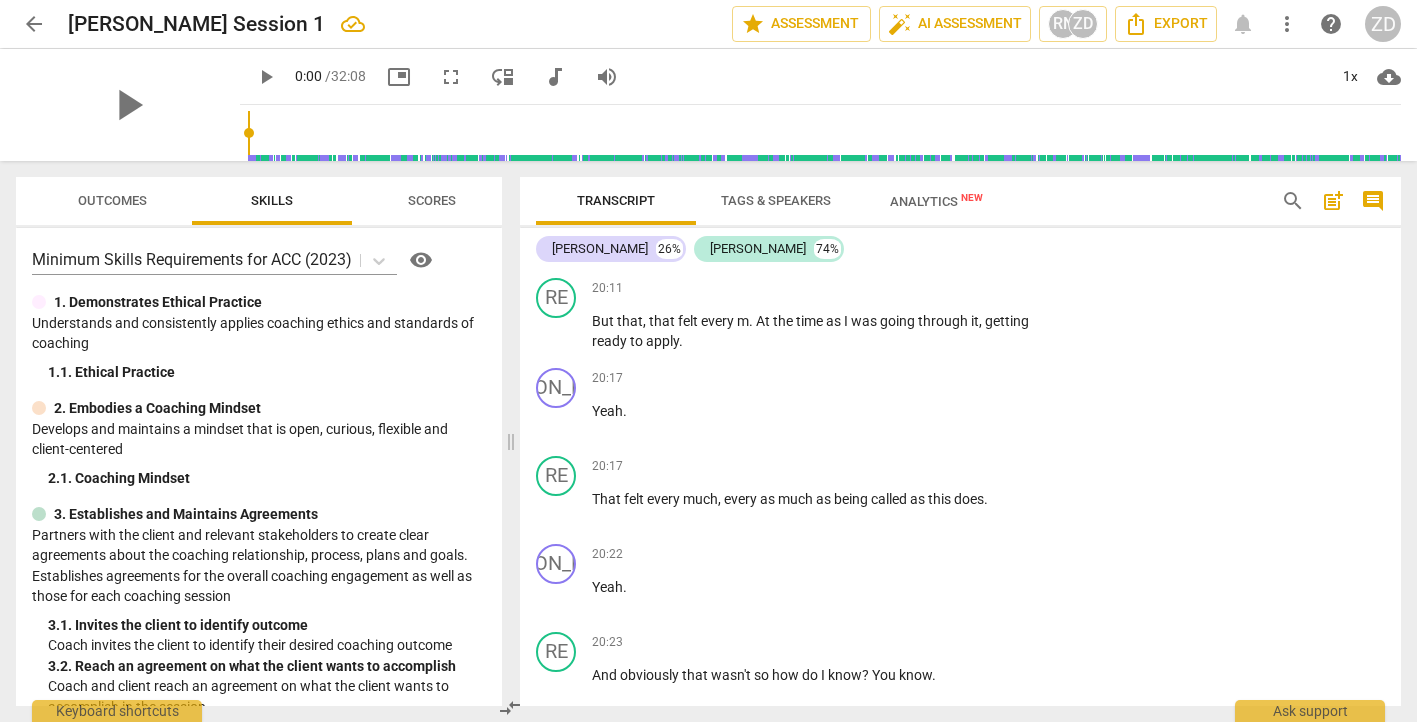 scroll, scrollTop: 19681, scrollLeft: 0, axis: vertical 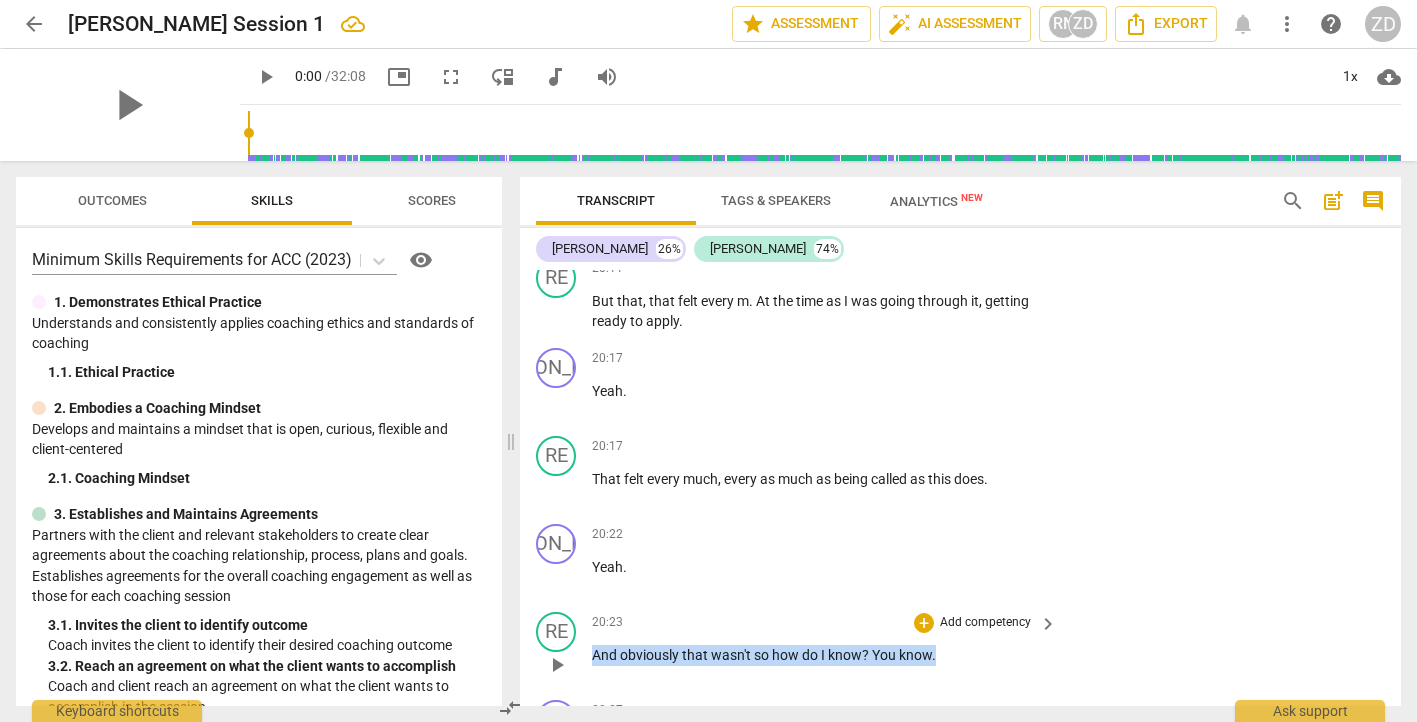 drag, startPoint x: 957, startPoint y: 552, endPoint x: 583, endPoint y: 556, distance: 374.0214 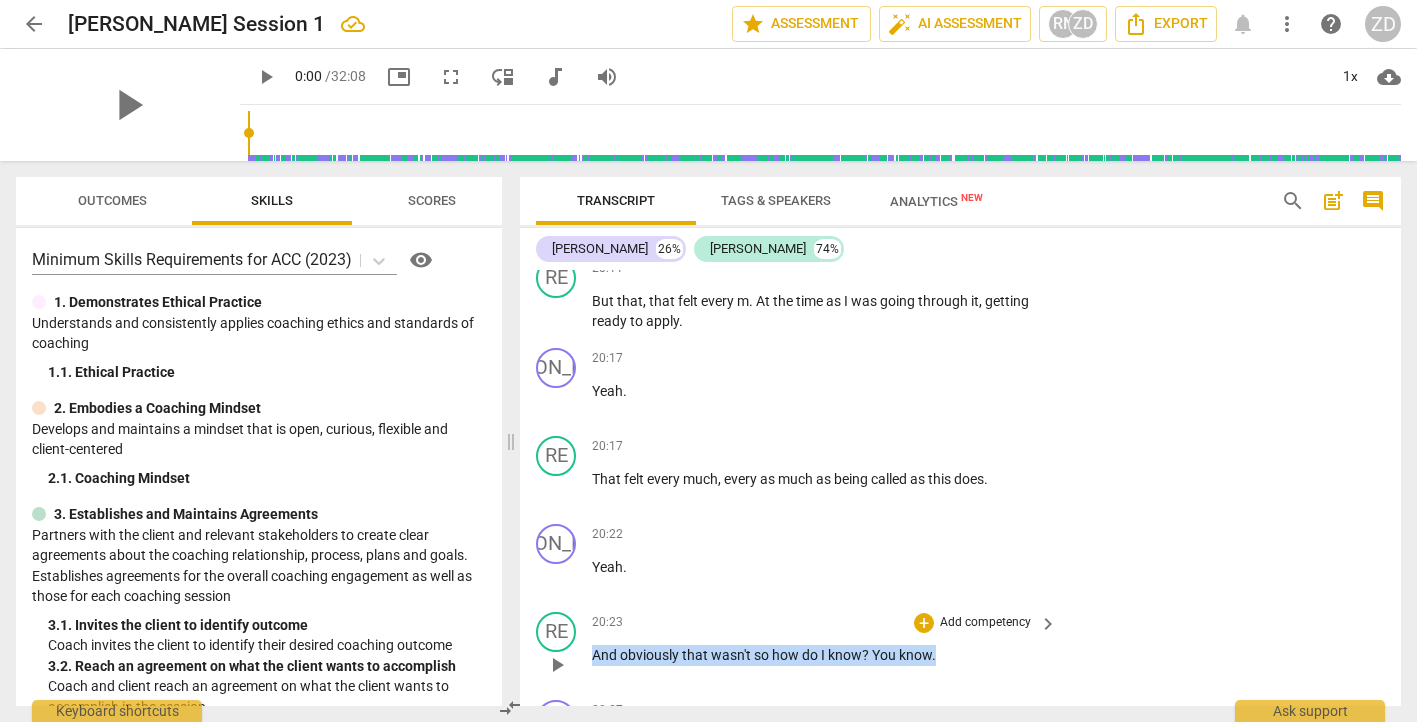 click on "RE play_arrow pause 20:23 + Add competency keyboard_arrow_right And   obviously   that   wasn't   so   how   do   I   know ?   You   know ." at bounding box center (960, 648) 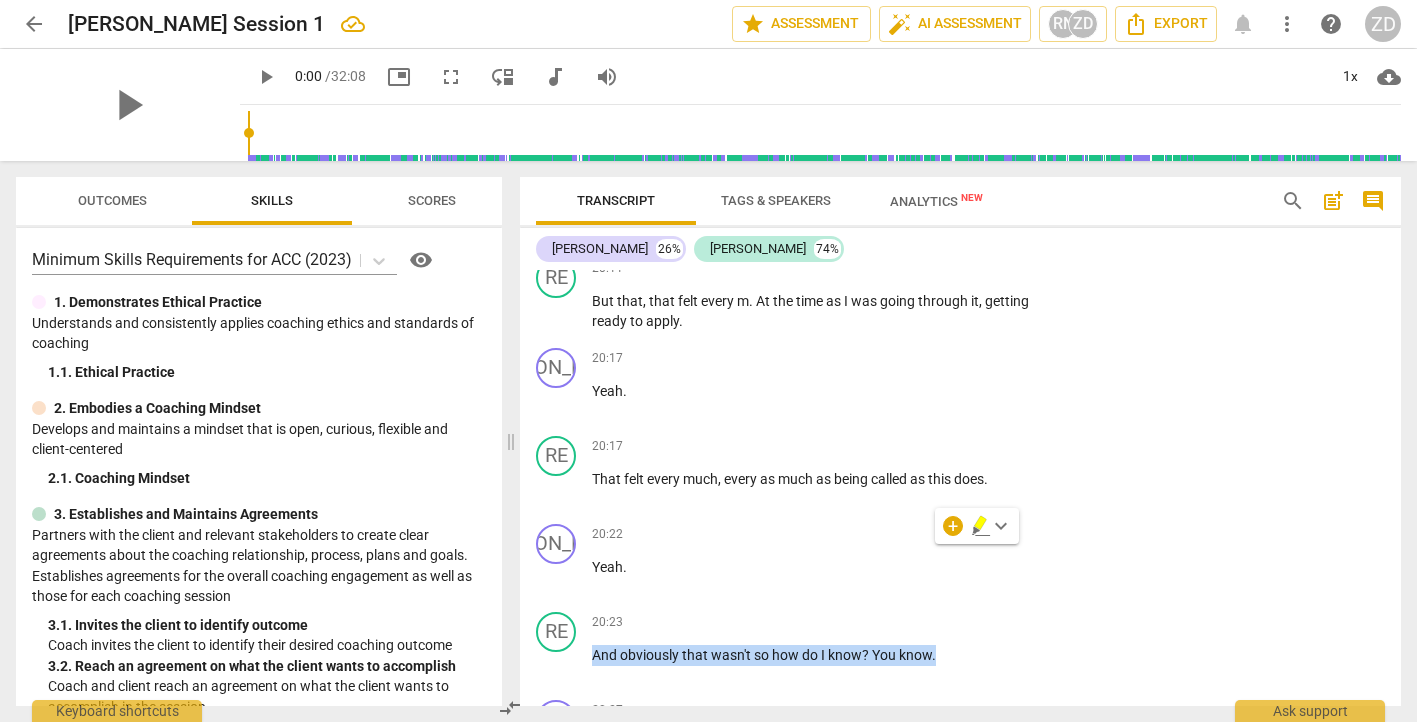 click 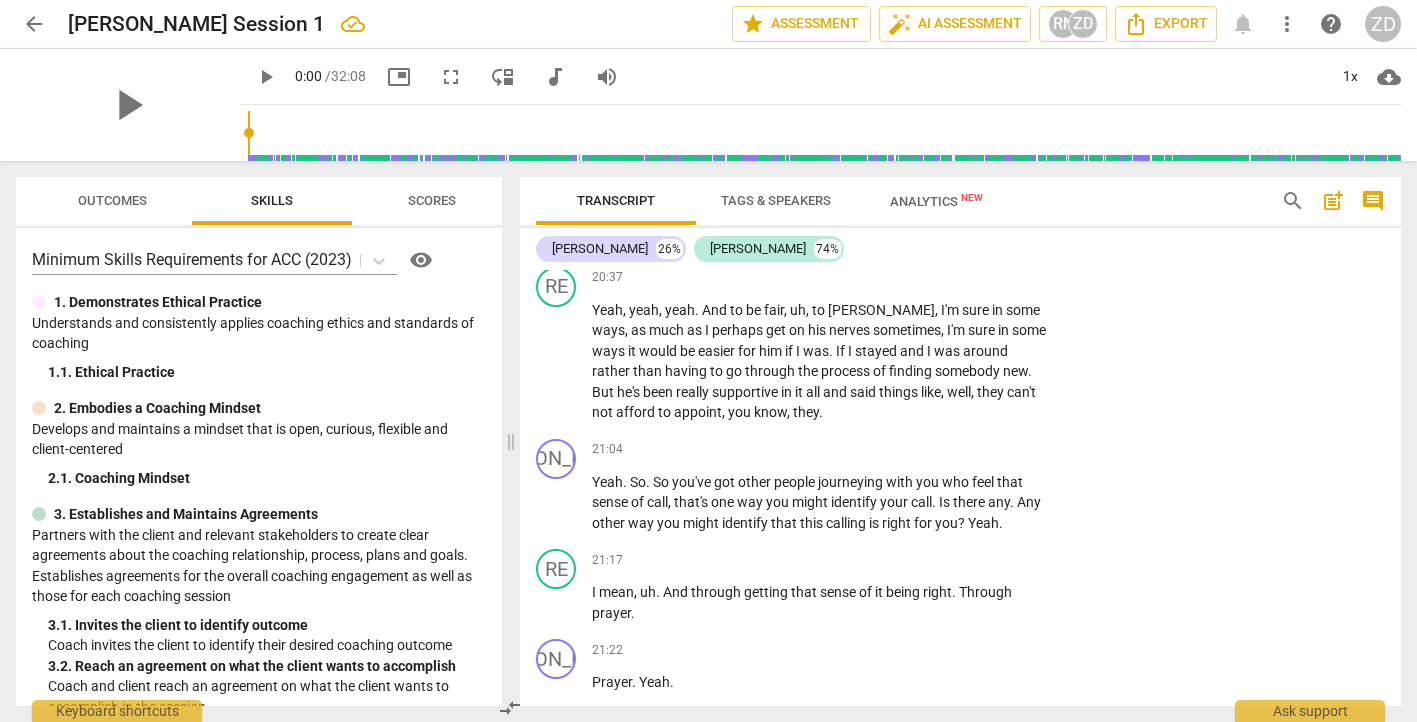scroll, scrollTop: 20385, scrollLeft: 0, axis: vertical 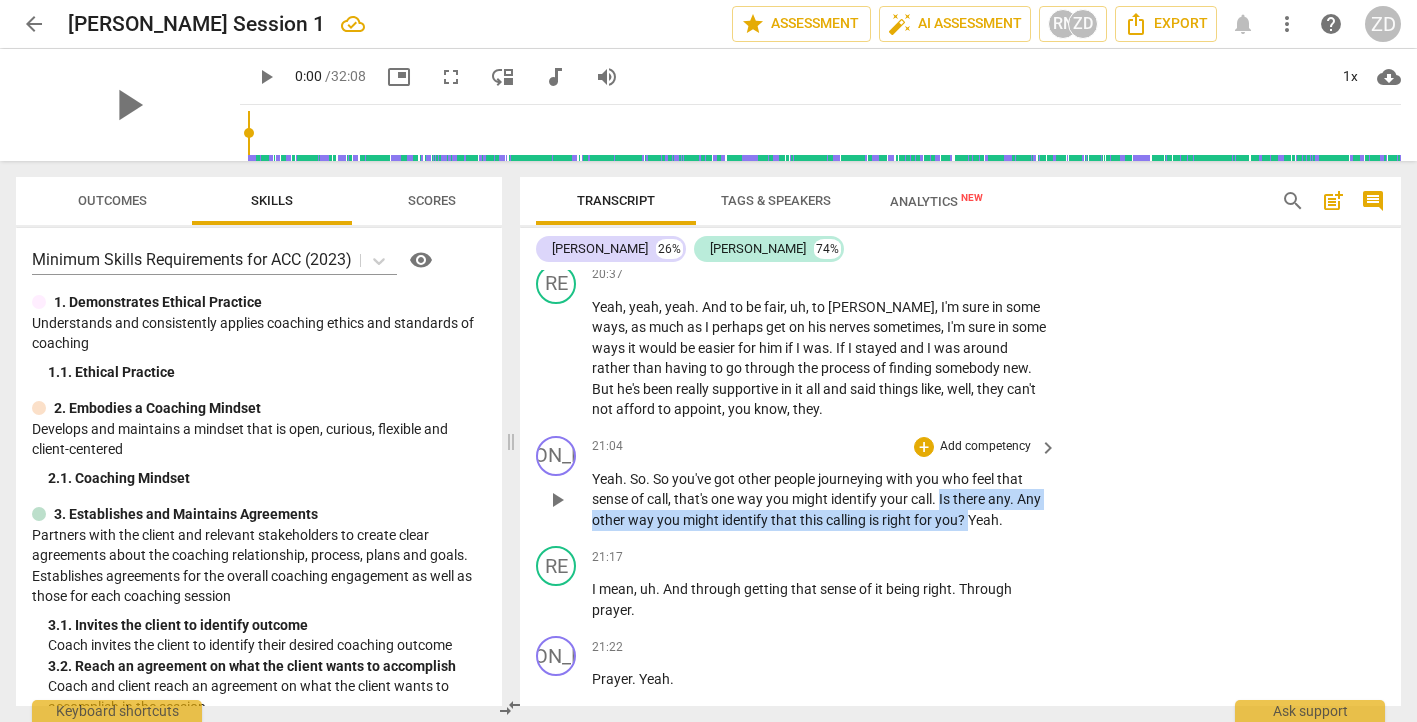drag, startPoint x: 942, startPoint y: 396, endPoint x: 997, endPoint y: 420, distance: 60.00833 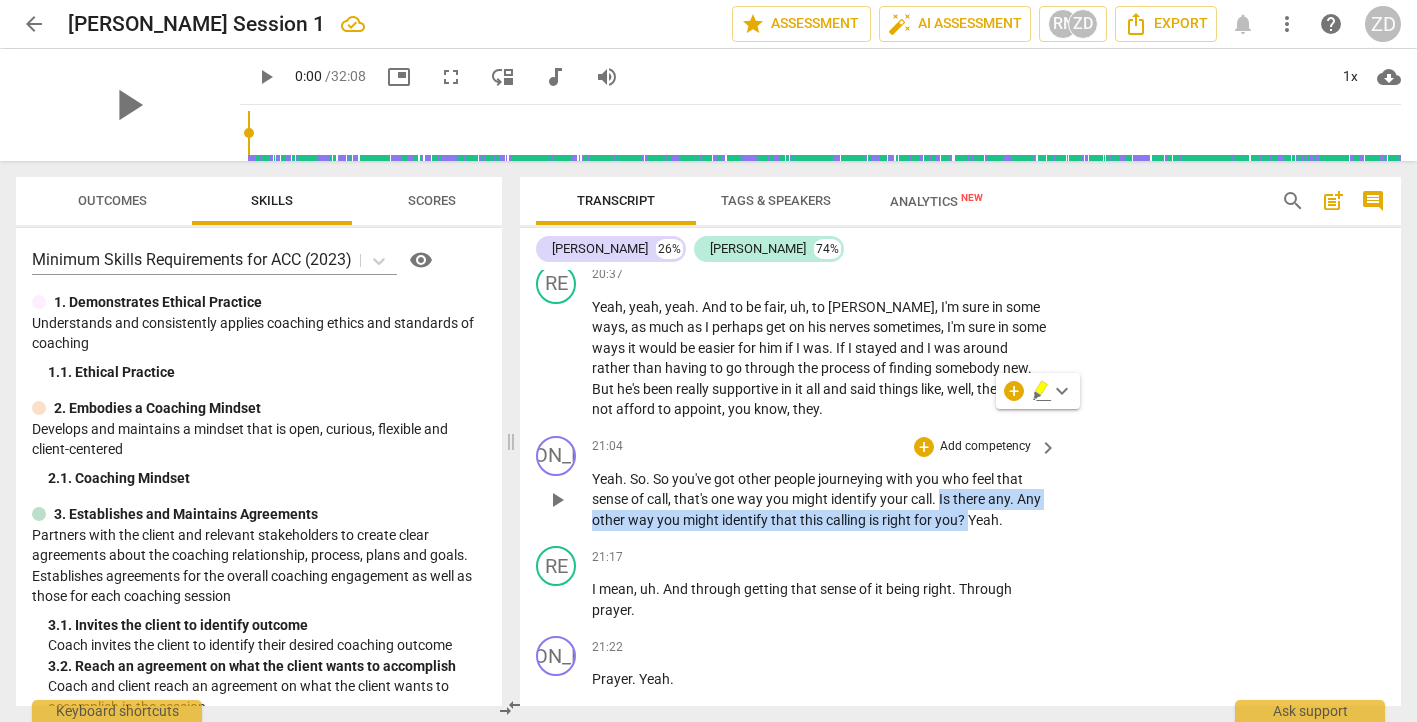 click on "Add competency" at bounding box center [985, 447] 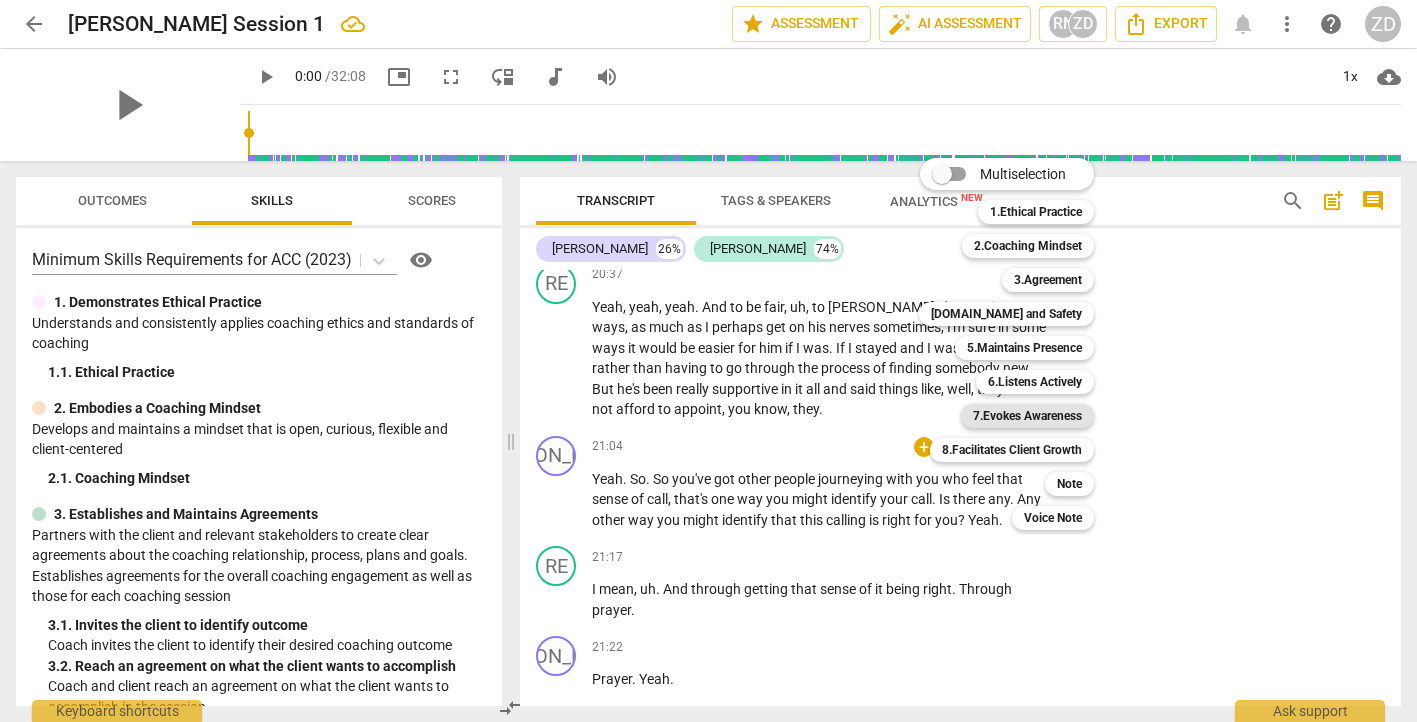 click on "7.Evokes Awareness" at bounding box center [1027, 416] 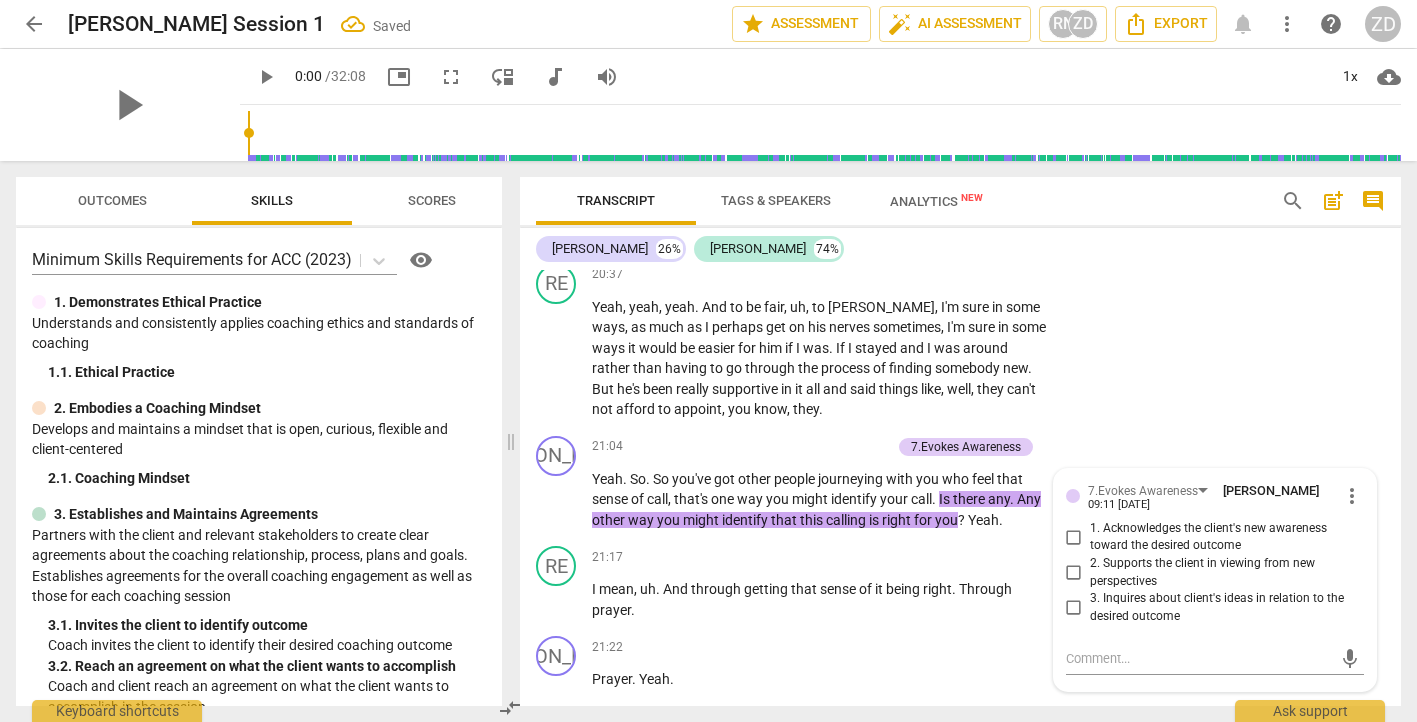 click on "RE play_arrow pause 21:24 + Add competency keyboard_arrow_right You   know .   You   know ,   I   suppose   I   don't .   I   don't   trust   myself   yet .   I   think ,   you   know ,   is   this   what   Rex   wants   or   is   what .   You   know ,   and   it's   becoming   all   consumed   because   it's   what   Rex   wants   or   is   it .   Because   is   it   really   what   God   wants ?   Okay .   And   I   m   find   that   hard   to ." at bounding box center (960, 792) 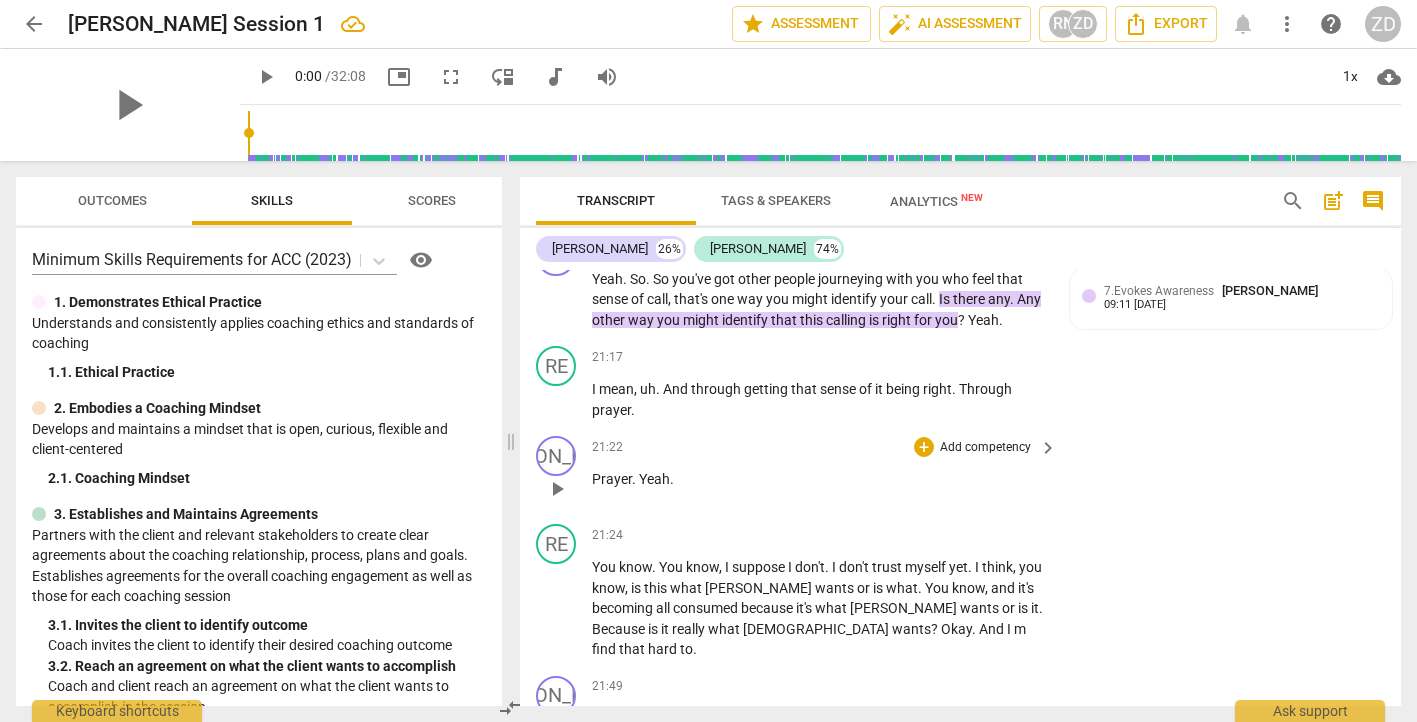 scroll, scrollTop: 20588, scrollLeft: 0, axis: vertical 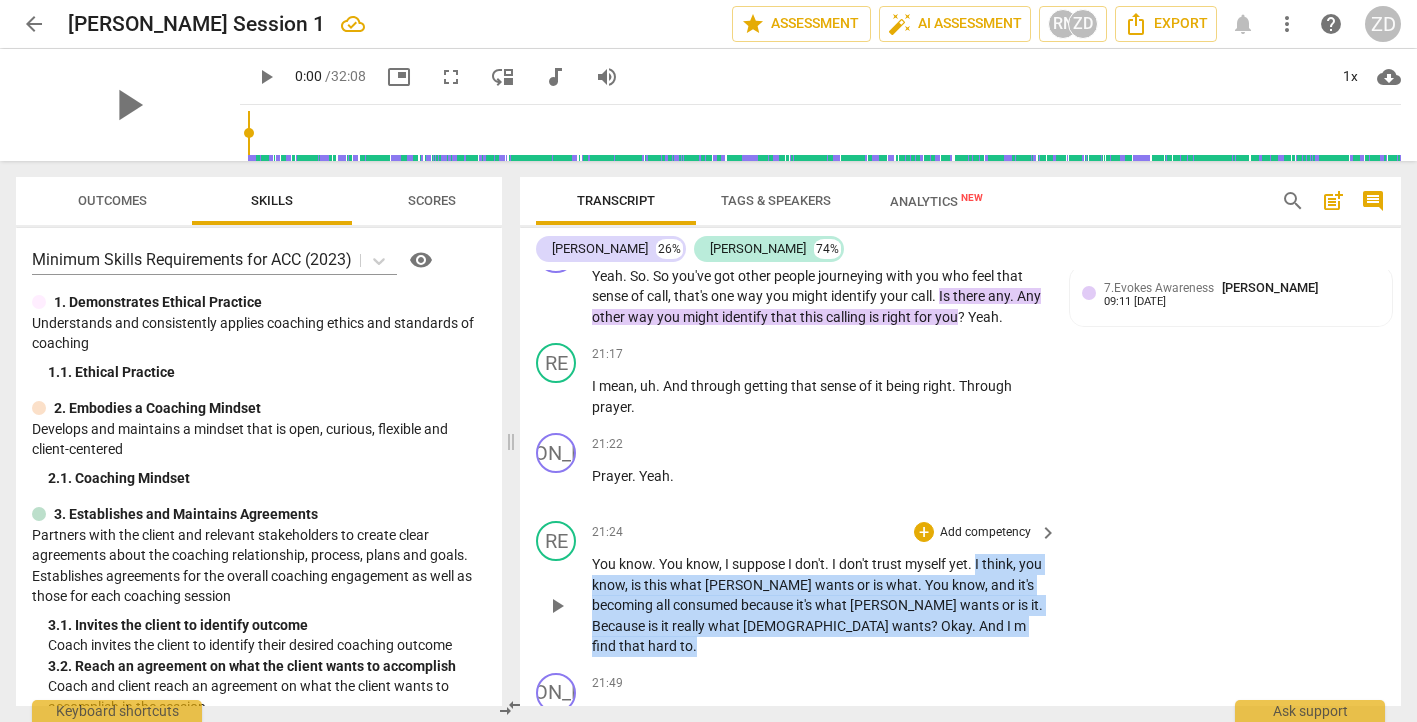 drag, startPoint x: 976, startPoint y: 458, endPoint x: 967, endPoint y: 518, distance: 60.671246 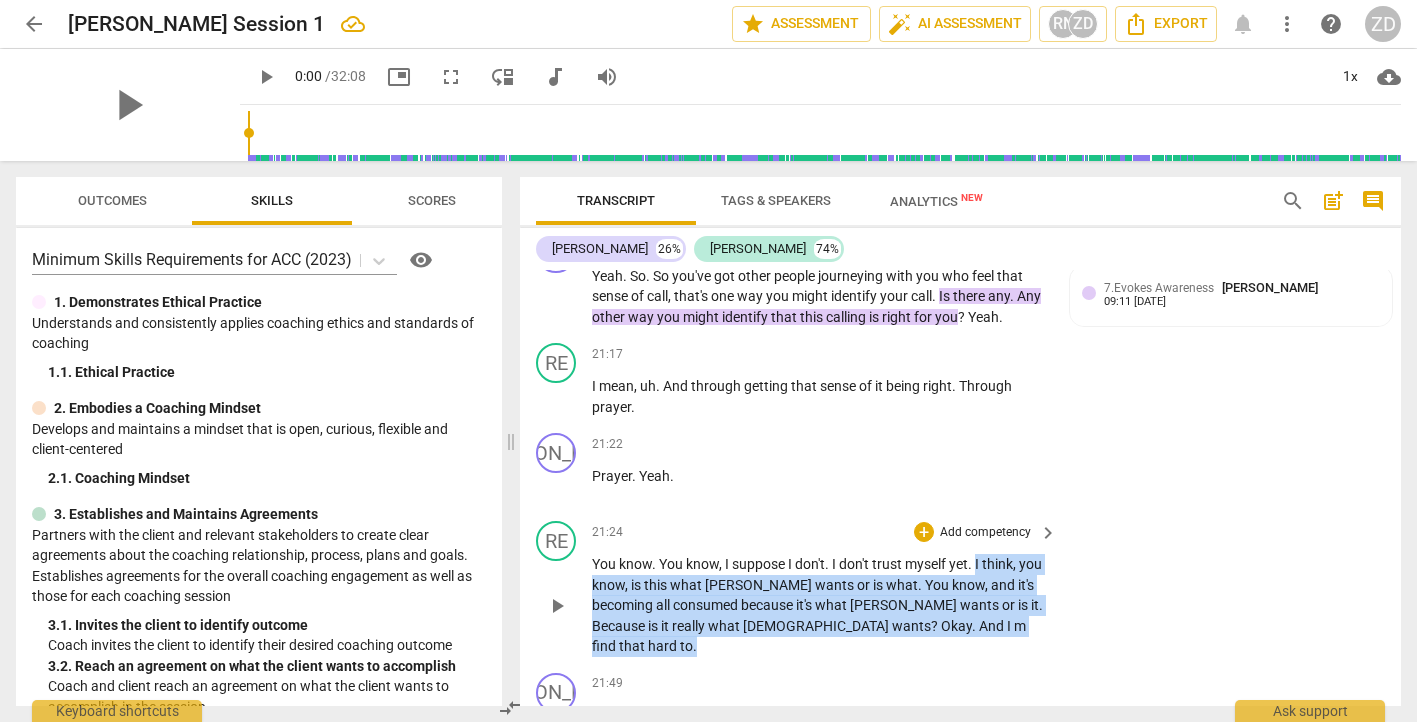 click on "You   know .   You   know ,   I   suppose   I   don't .   I   don't   trust   myself   yet .   I   think ,   you   know ,   is   this   what   Rex   wants   or   is   what .   You   know ,   and   it's   becoming   all   consumed   because   it's   what   Rex   wants   or   is   it .   Because   is   it   really   what   God   wants ?   Okay .   And   I   m   find   that   hard   to ." at bounding box center (819, 605) 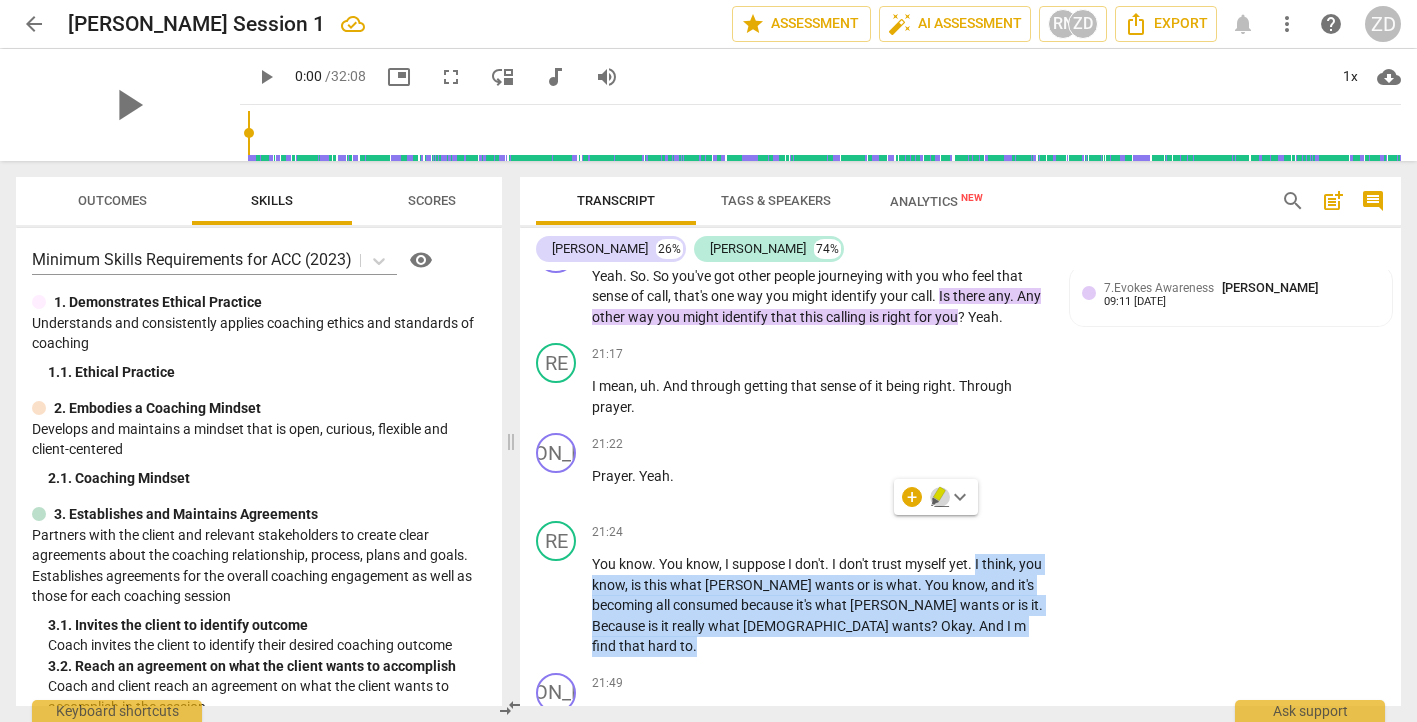 click 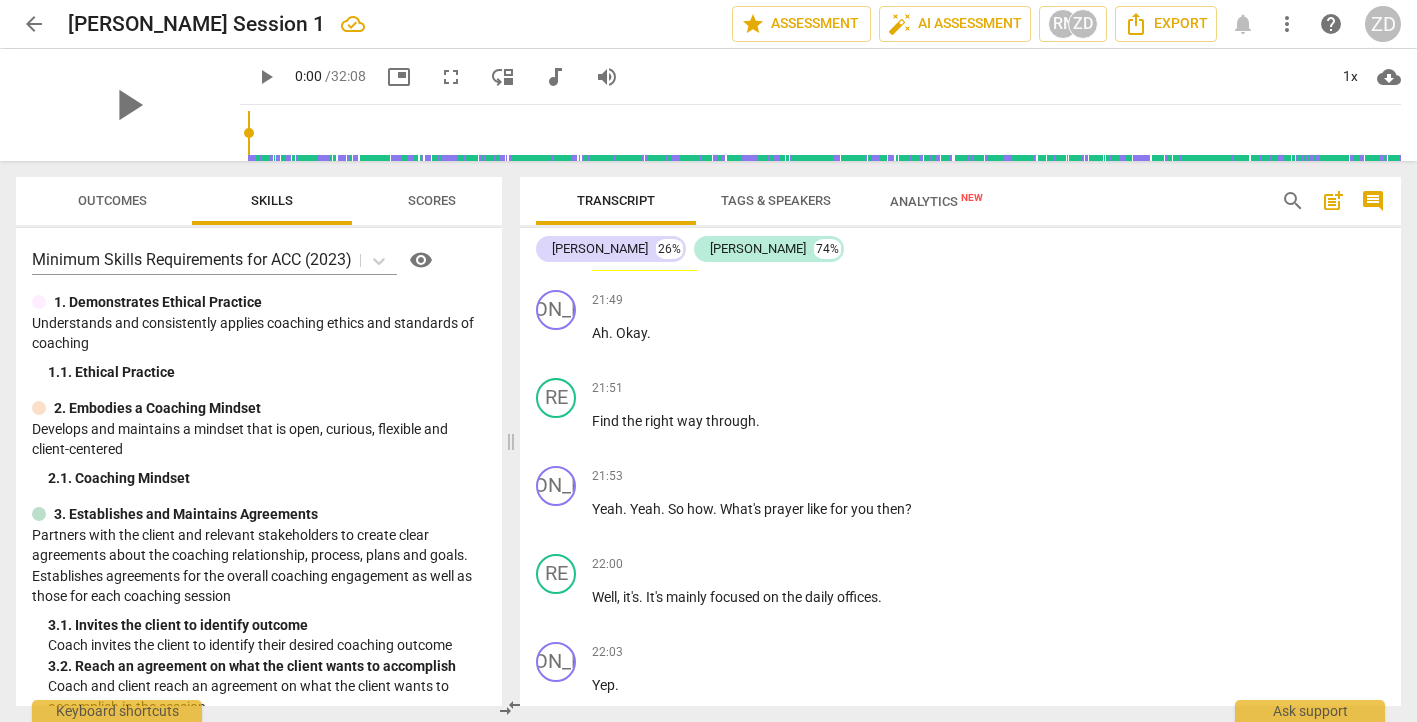 scroll, scrollTop: 20971, scrollLeft: 0, axis: vertical 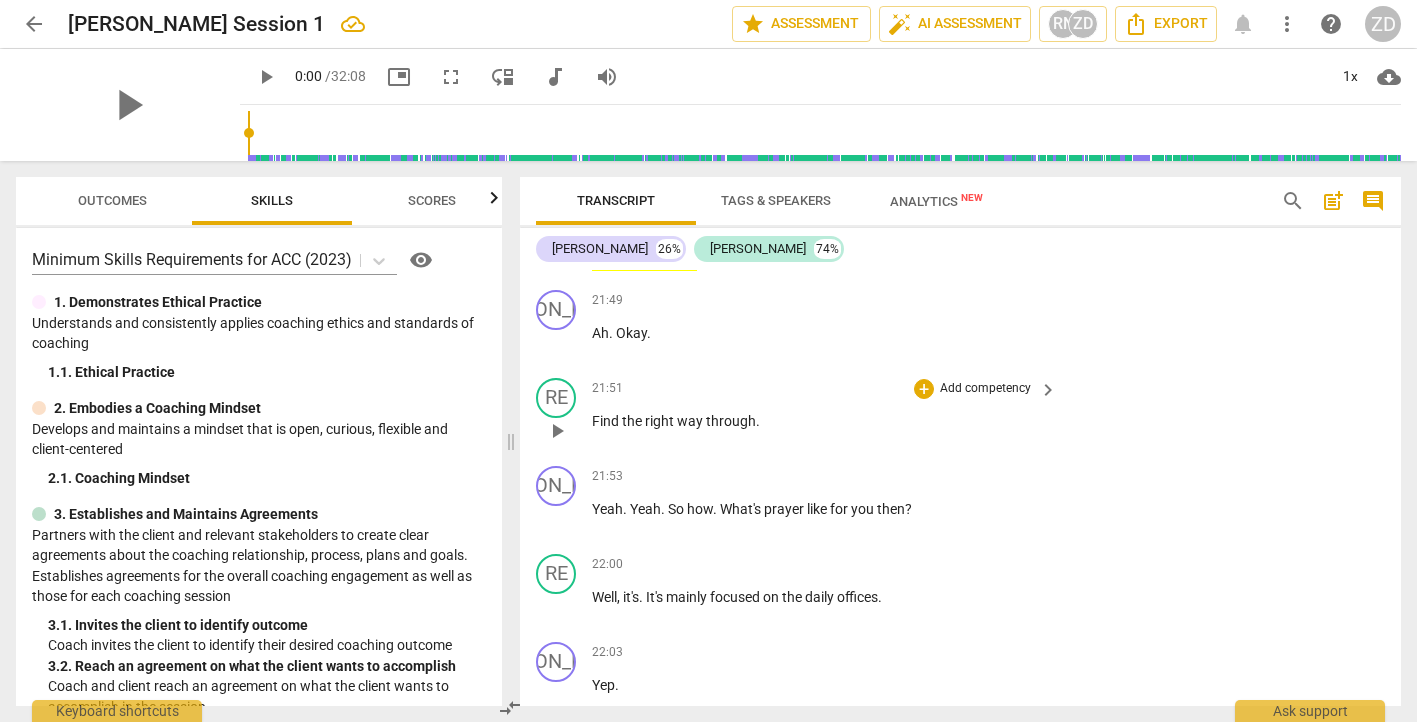 click at bounding box center [511, 441] 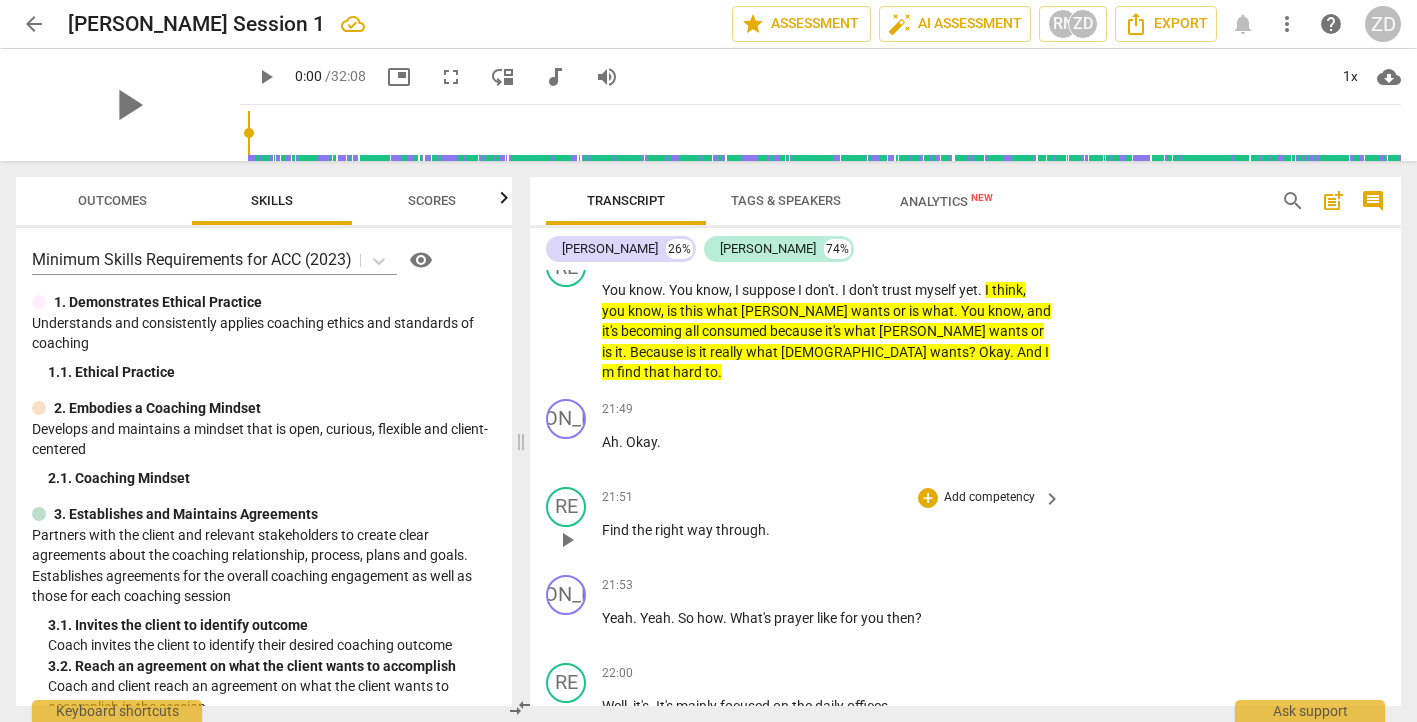 scroll, scrollTop: 20906, scrollLeft: 0, axis: vertical 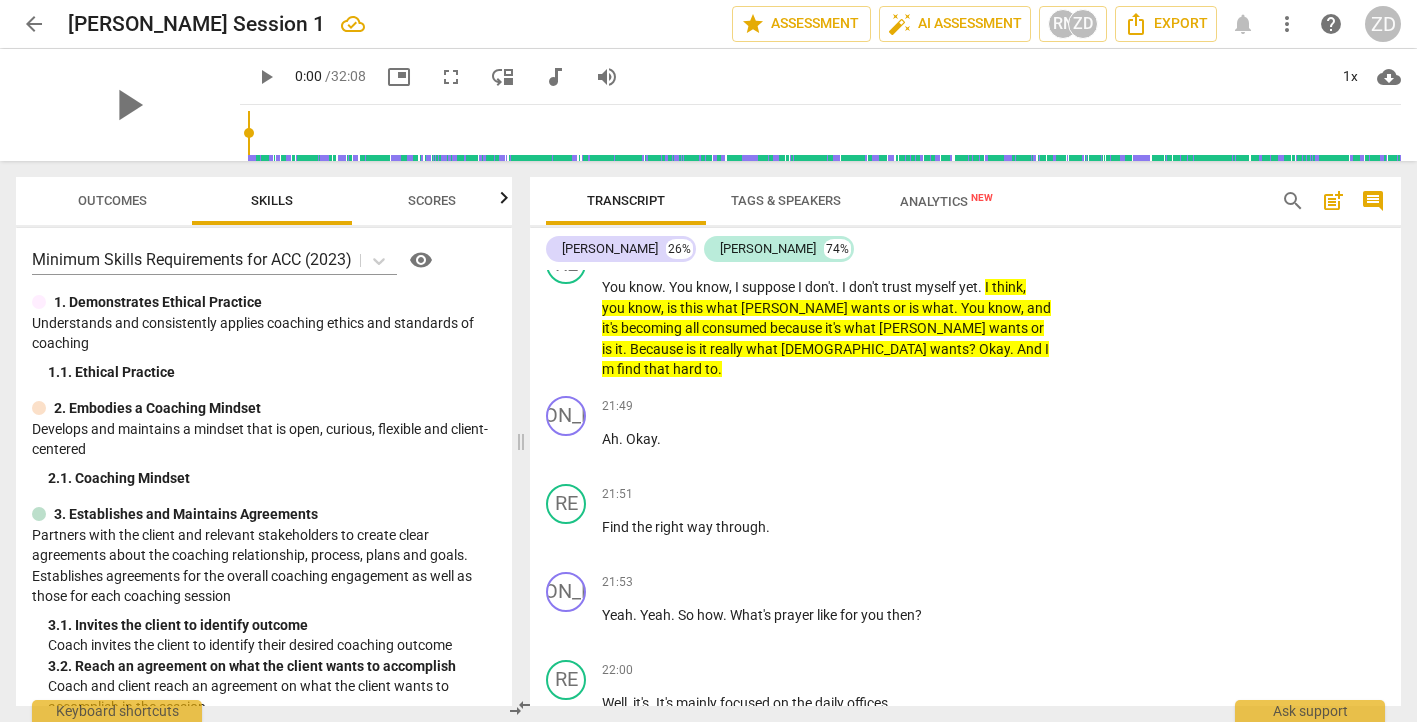 click on "Outcomes" at bounding box center [112, 201] 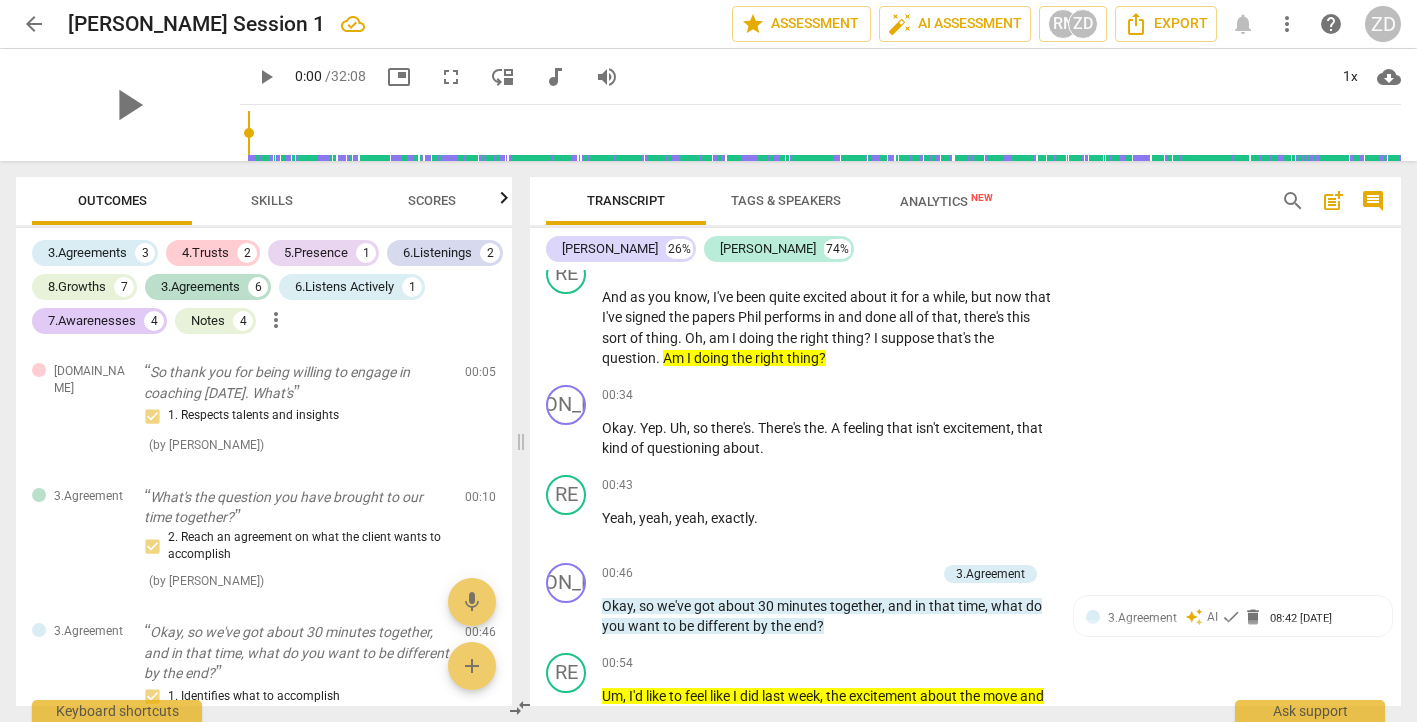 scroll, scrollTop: 0, scrollLeft: 0, axis: both 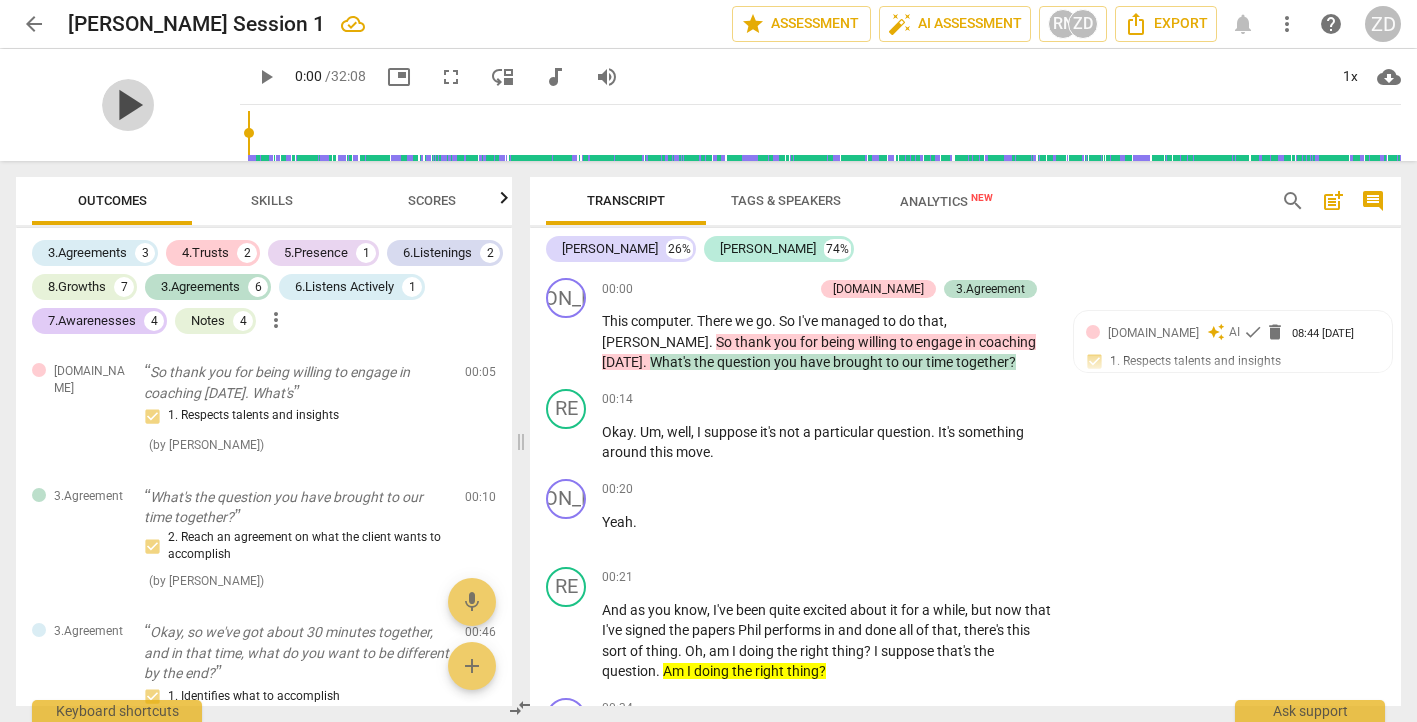 click on "play_arrow" at bounding box center (128, 105) 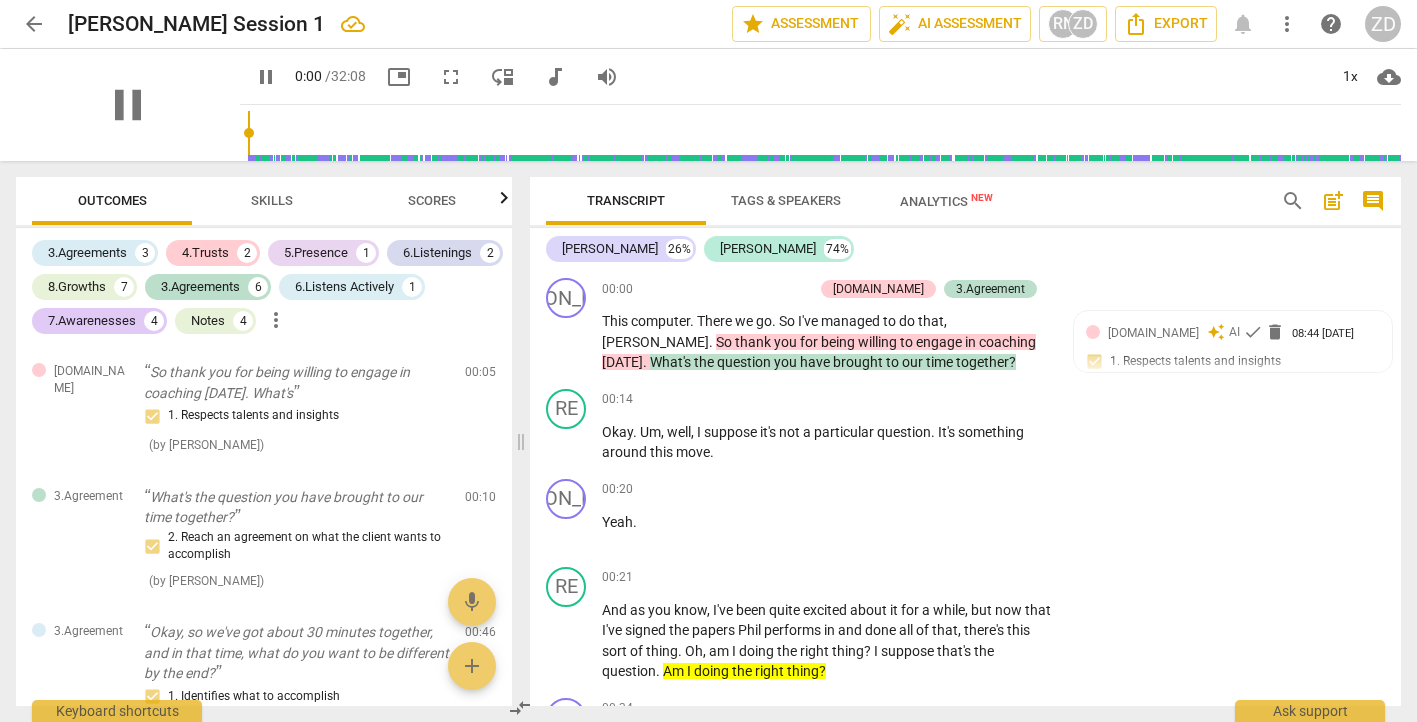 click on "picture_in_picture" at bounding box center [399, 77] 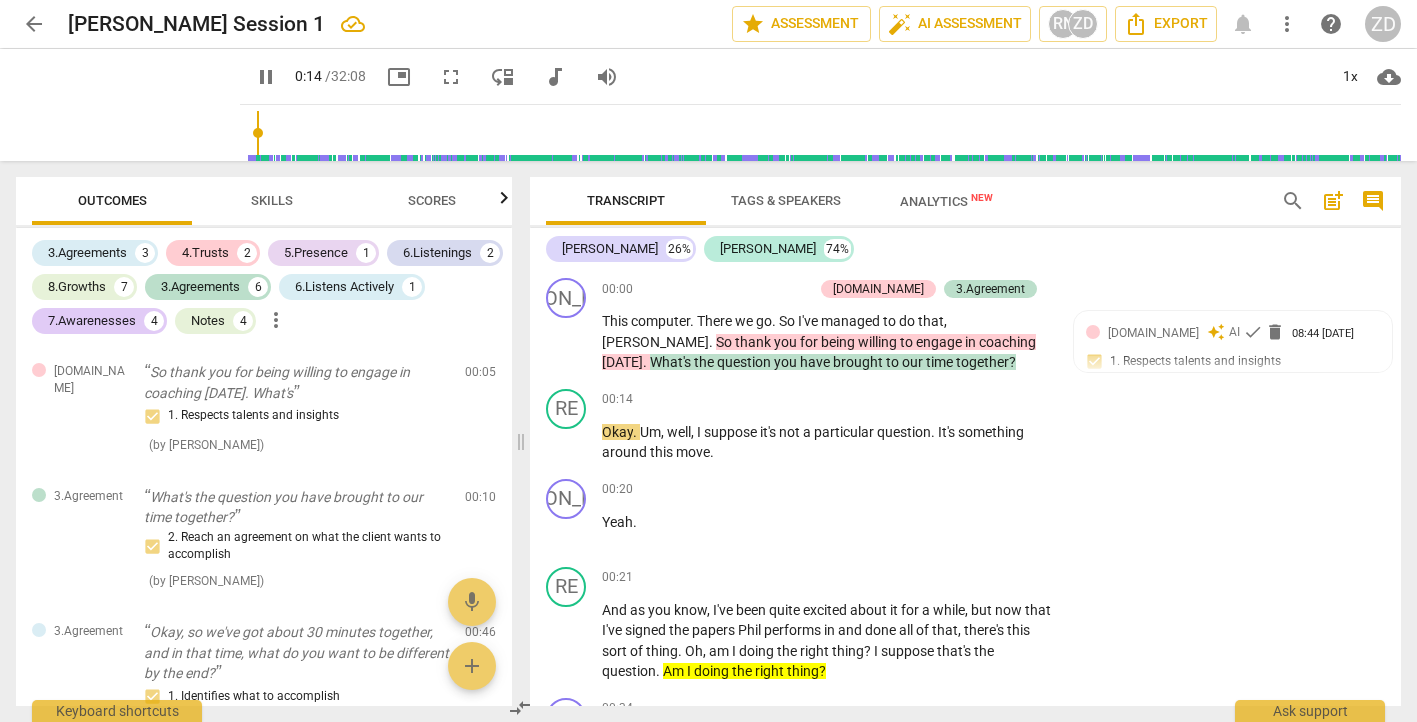 click on "pause" at bounding box center (266, 77) 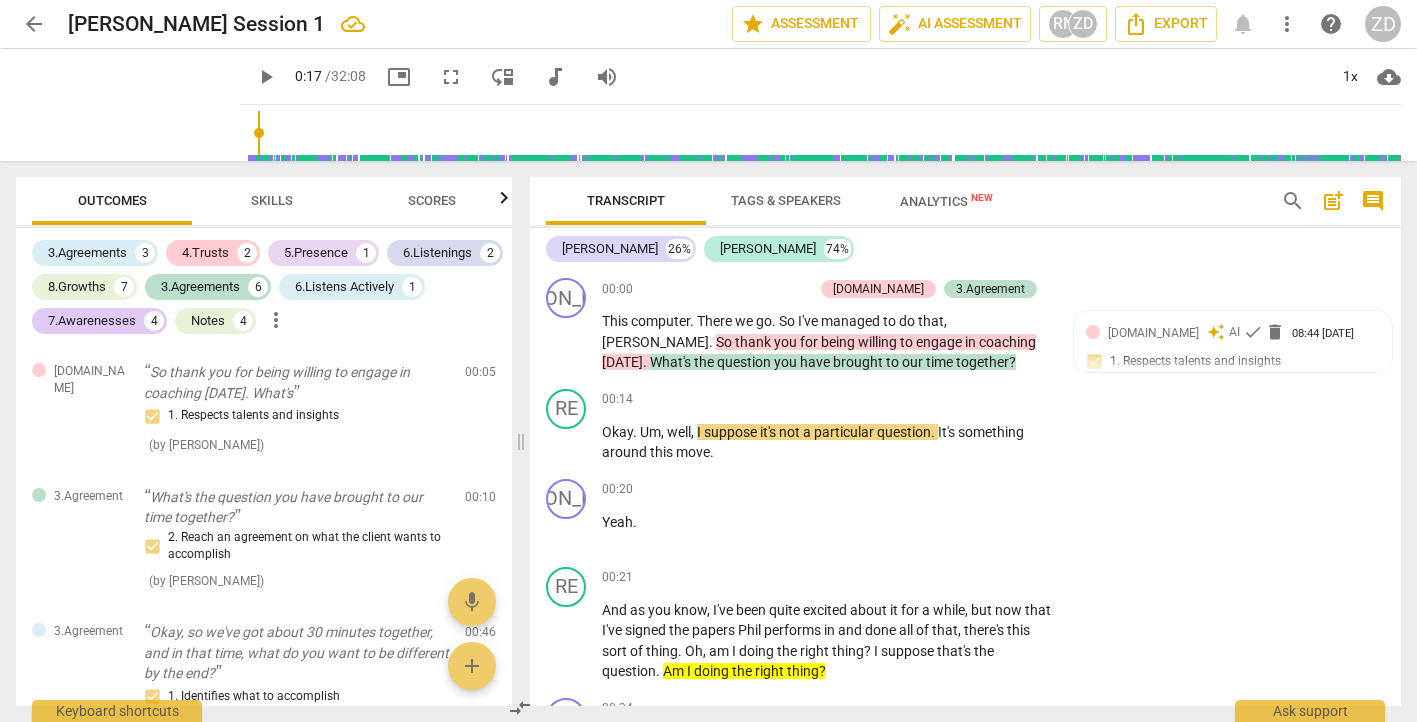 click on "picture_in_picture" at bounding box center (399, 77) 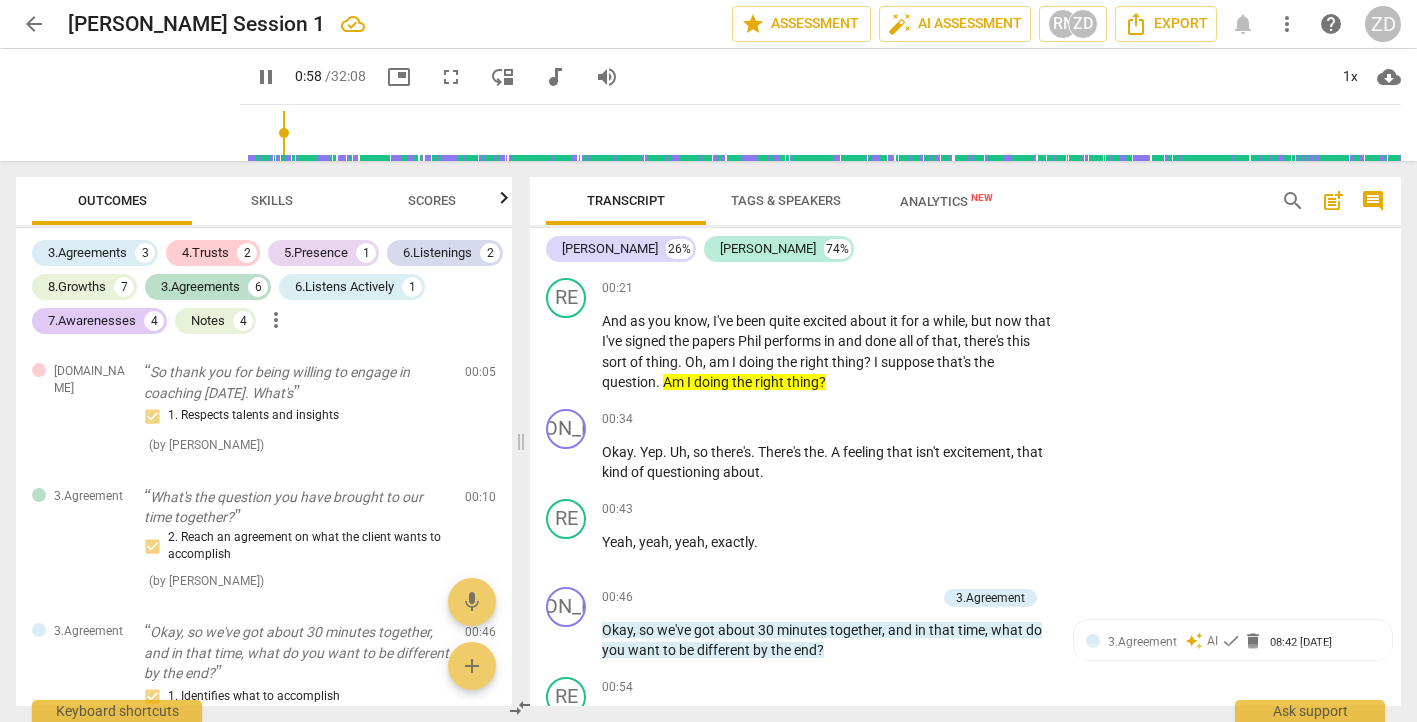 scroll, scrollTop: 730, scrollLeft: 0, axis: vertical 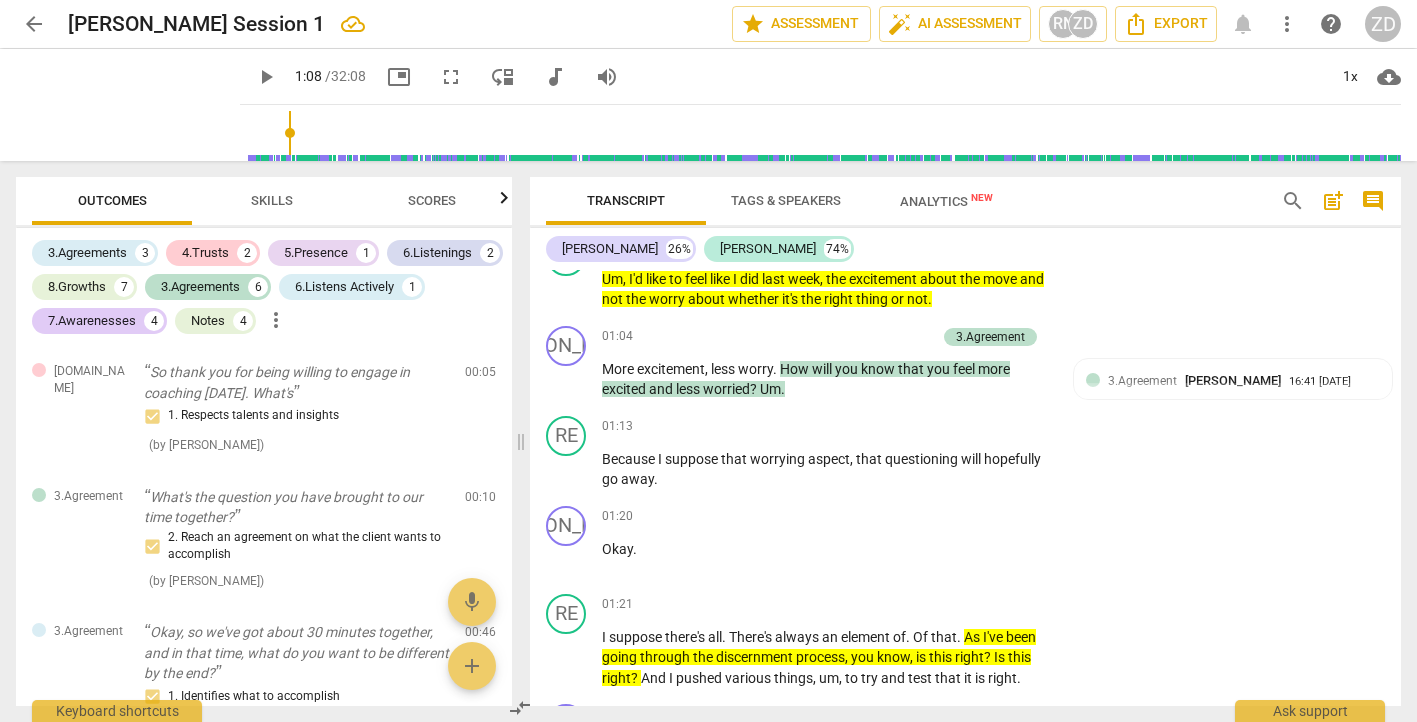 click on "play_arrow" at bounding box center [567, 290] 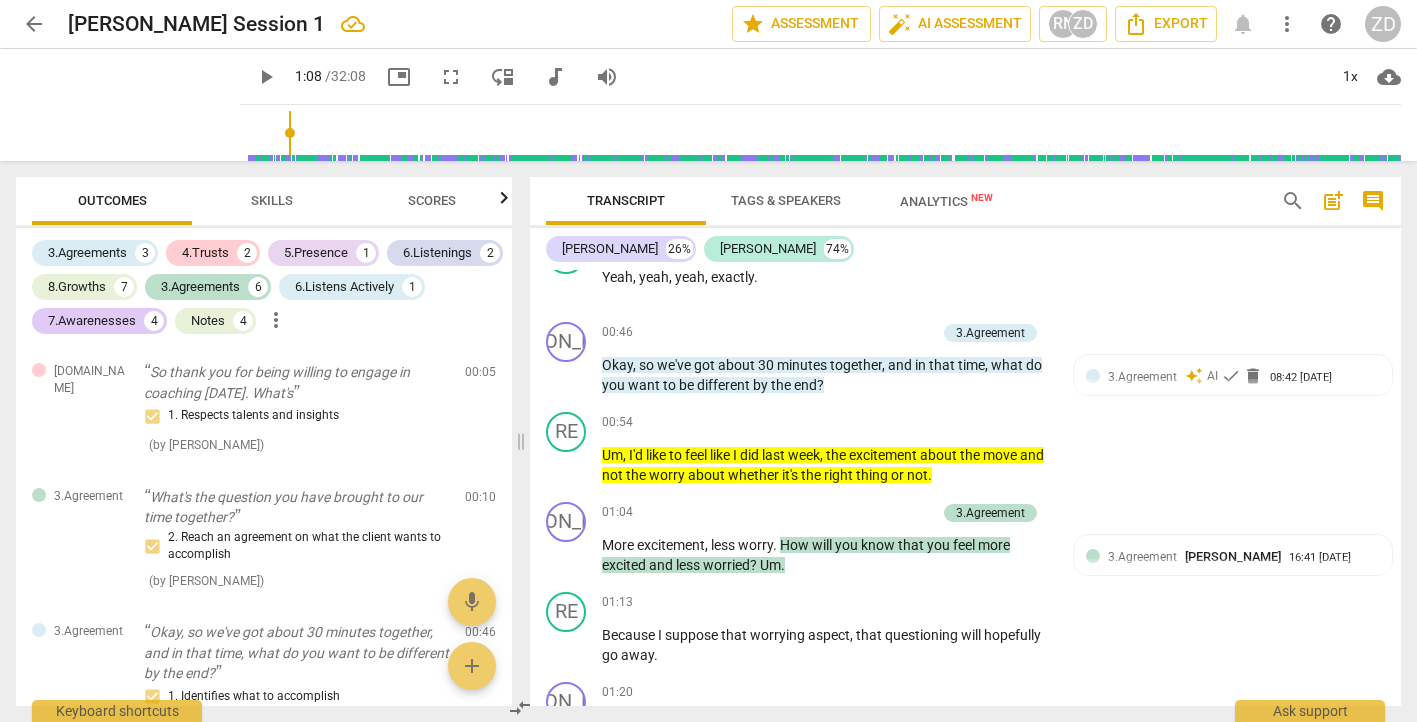 click on "play_arrow" at bounding box center (266, 77) 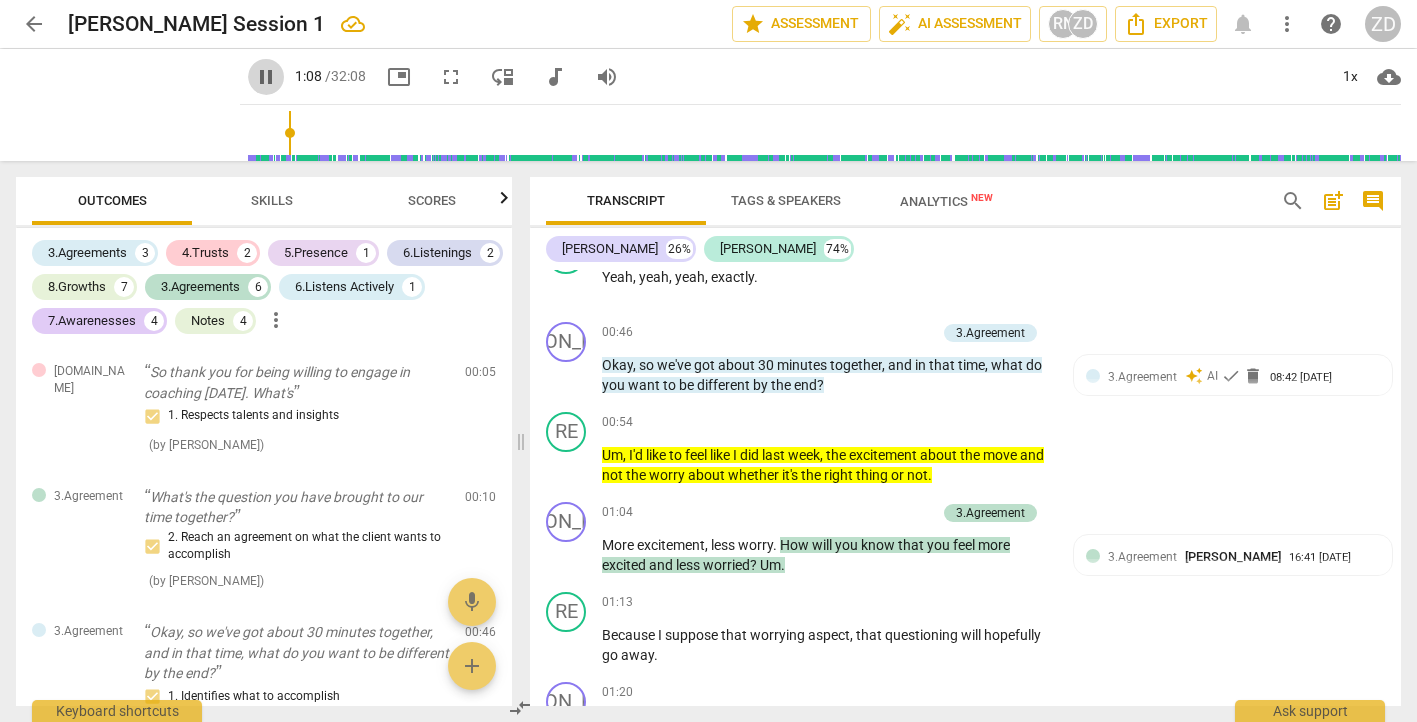 click on "pause" at bounding box center [266, 77] 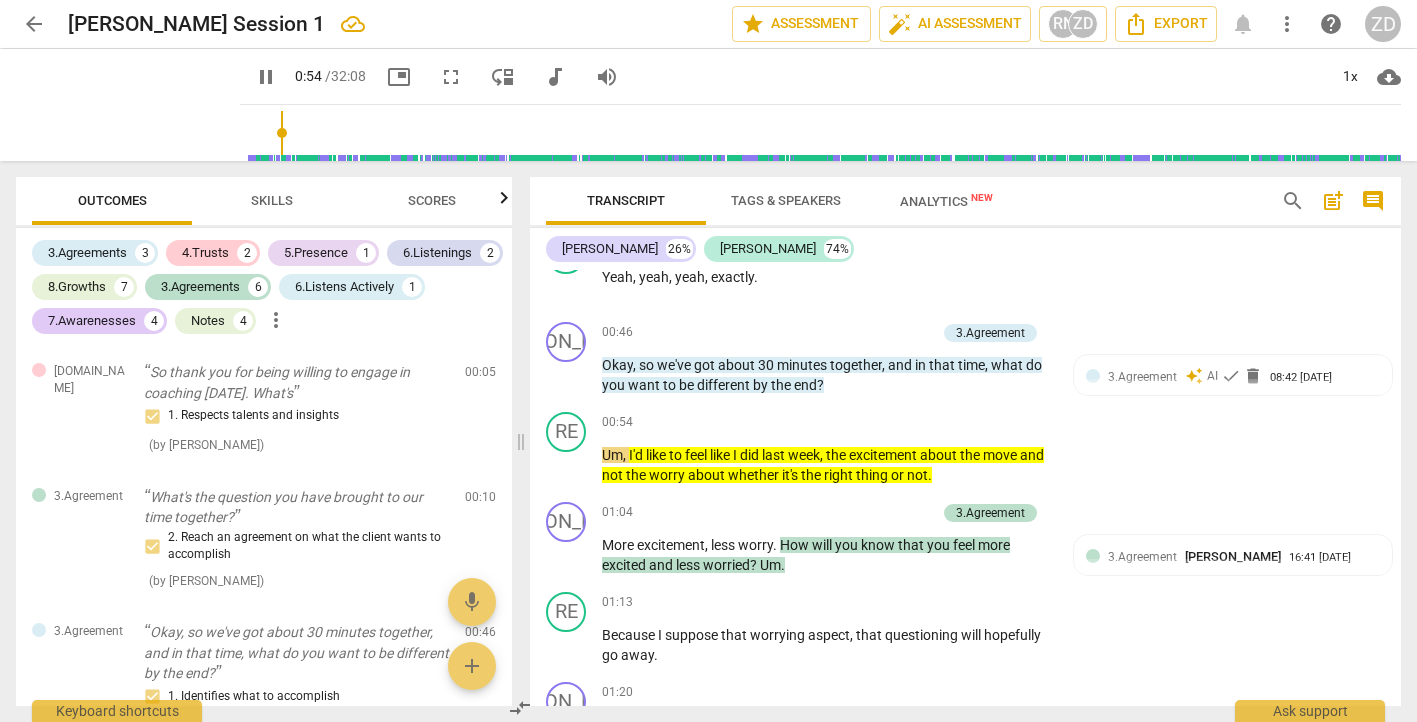 type on "55" 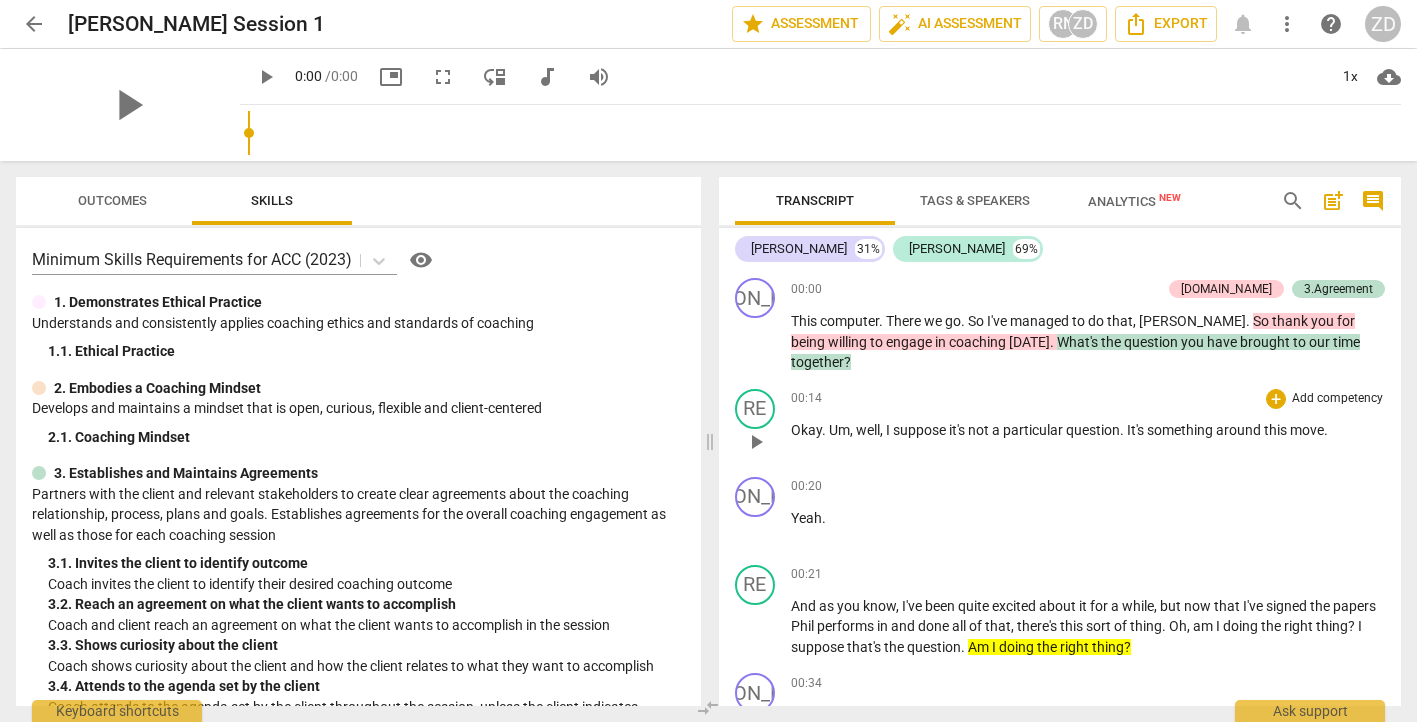scroll, scrollTop: 0, scrollLeft: 0, axis: both 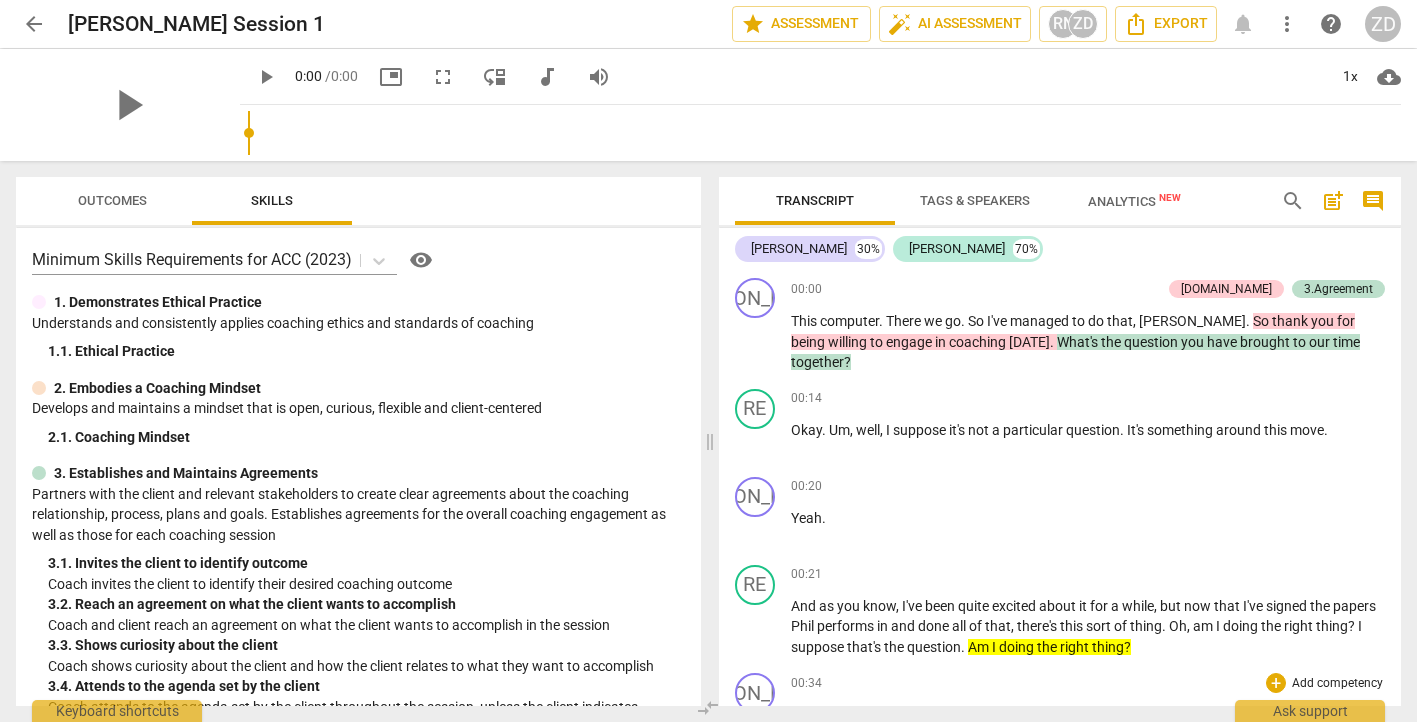 click on "play_arrow" at bounding box center (756, 726) 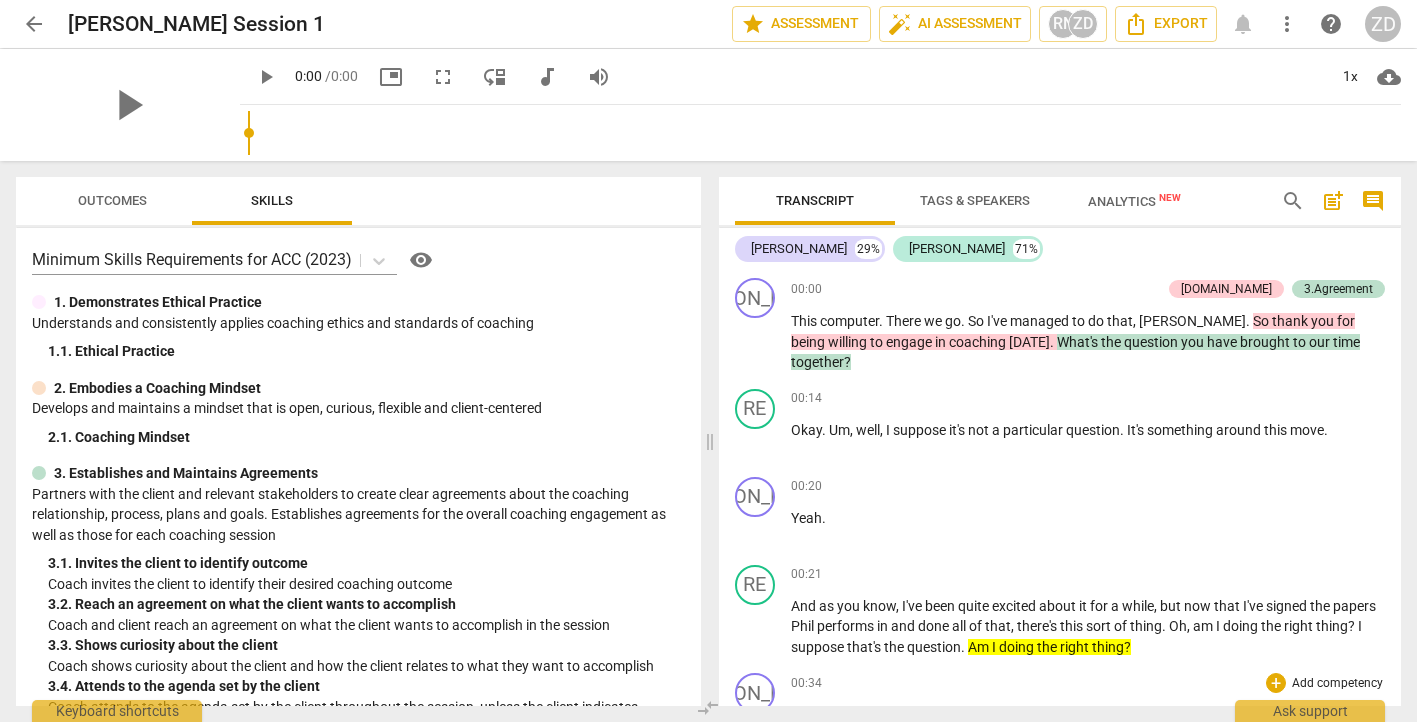 scroll, scrollTop: 251, scrollLeft: 0, axis: vertical 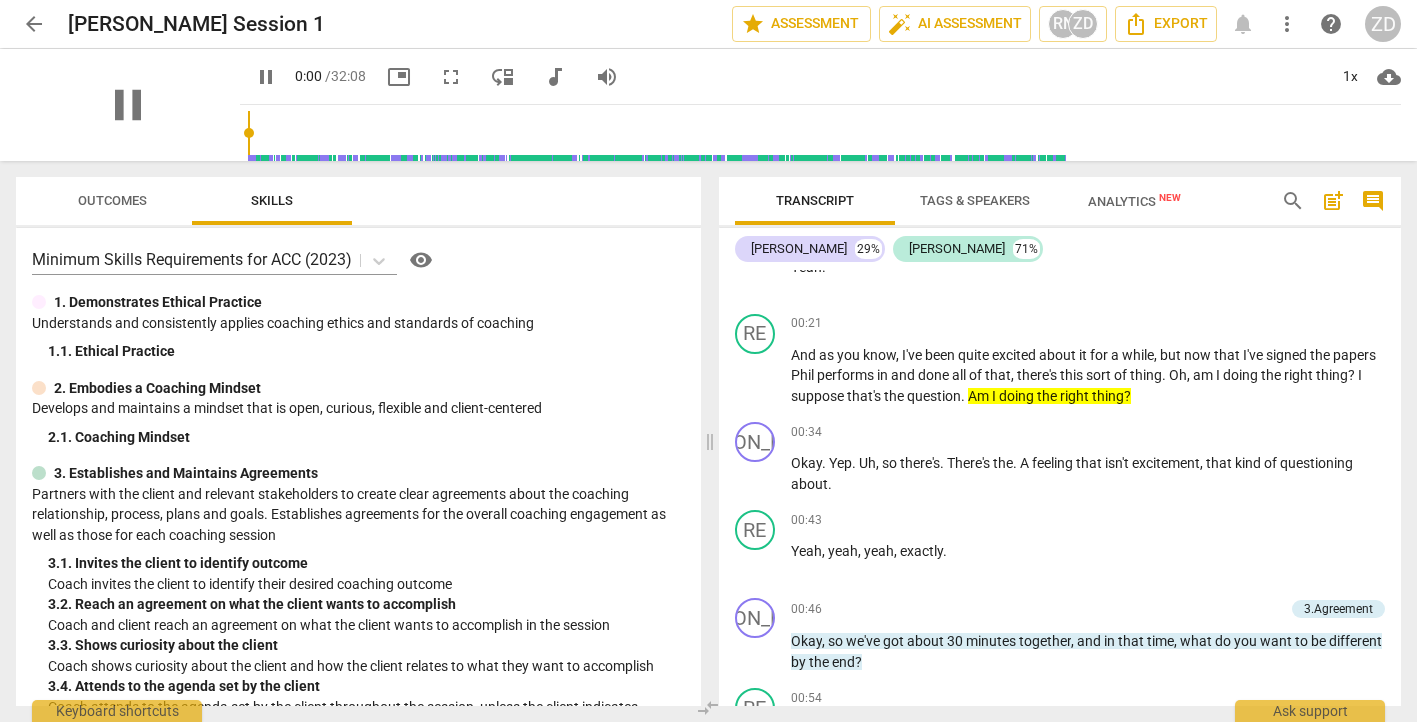 click on "picture_in_picture" at bounding box center (399, 77) 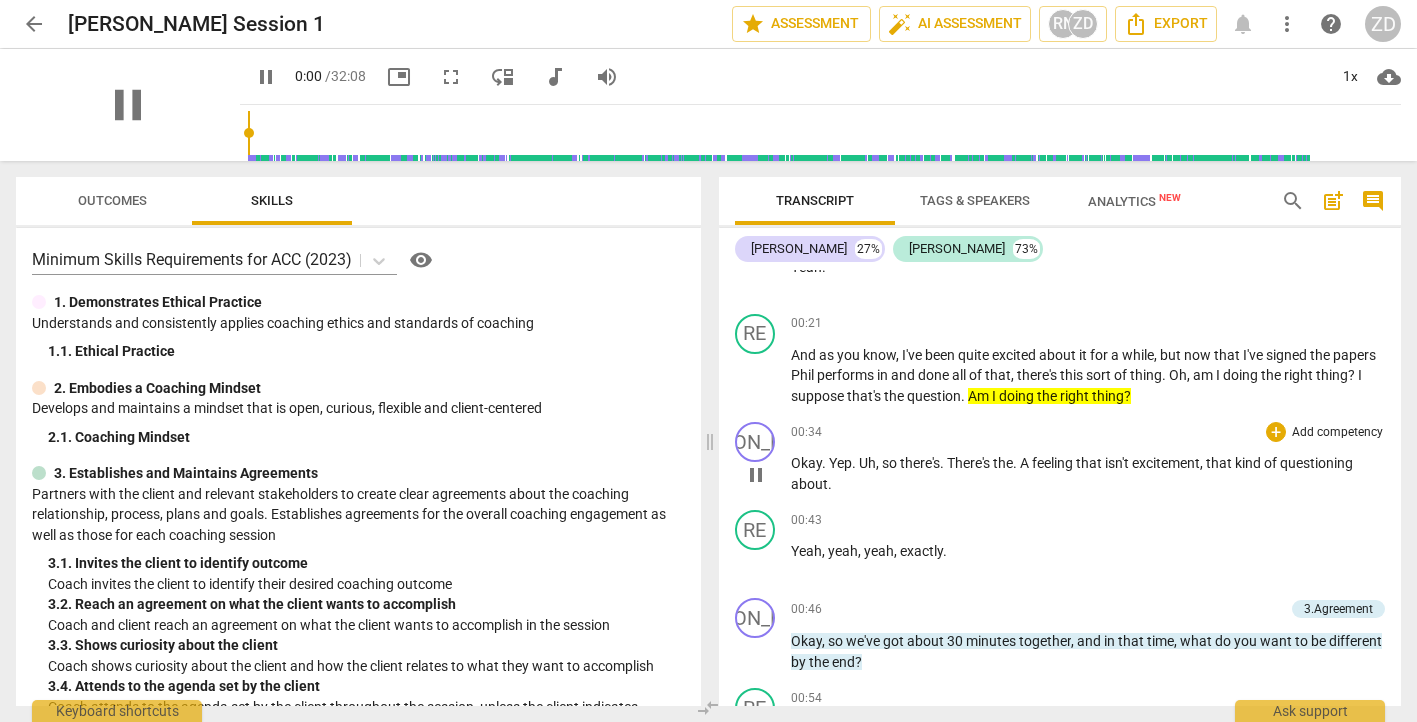 click on "pause" at bounding box center (756, 475) 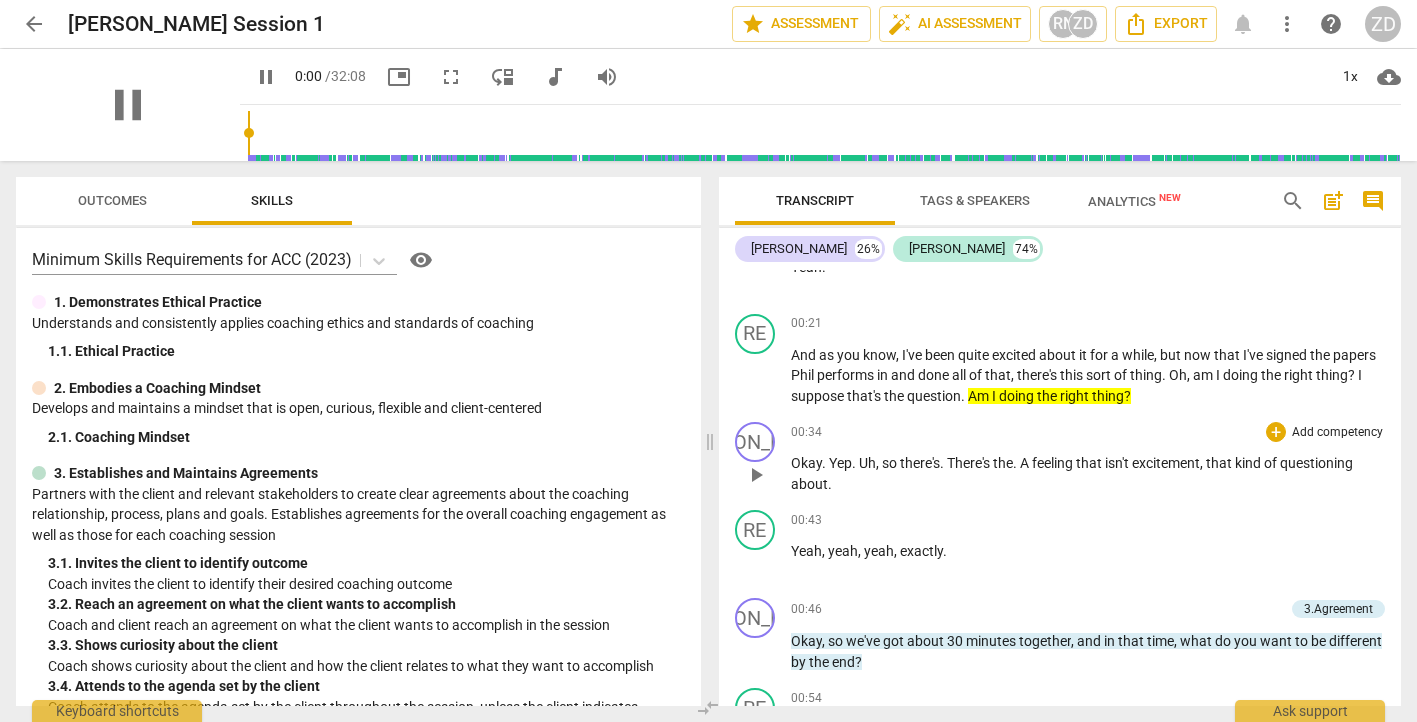 click on "play_arrow" at bounding box center [756, 475] 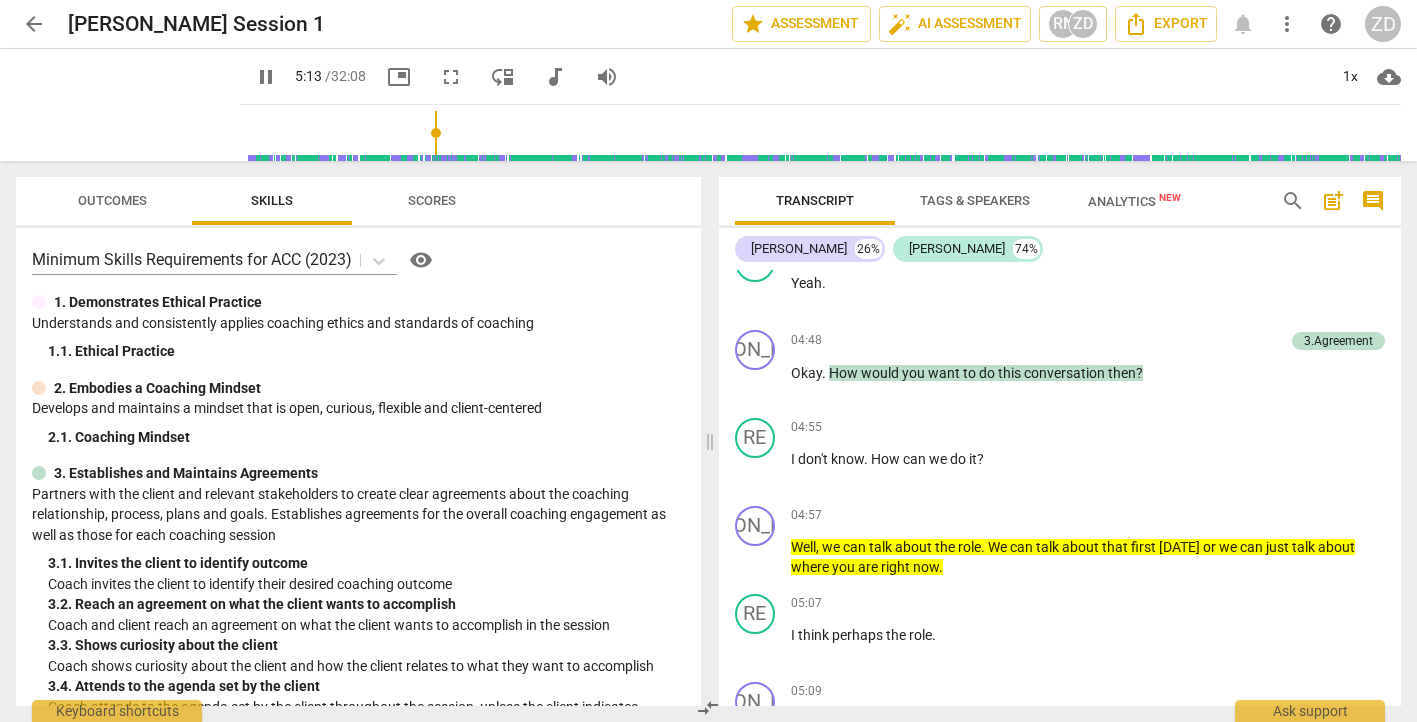 scroll, scrollTop: 4516, scrollLeft: 0, axis: vertical 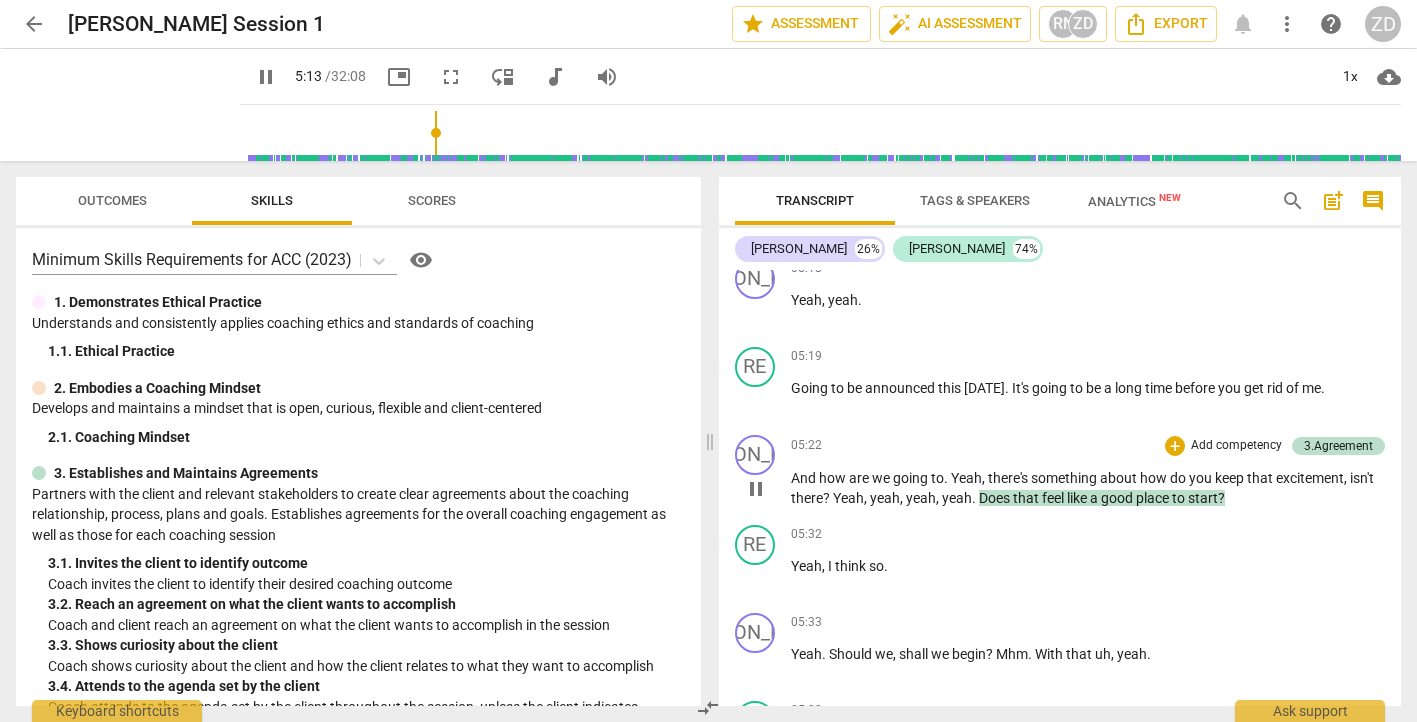 click on "pause" at bounding box center (756, 489) 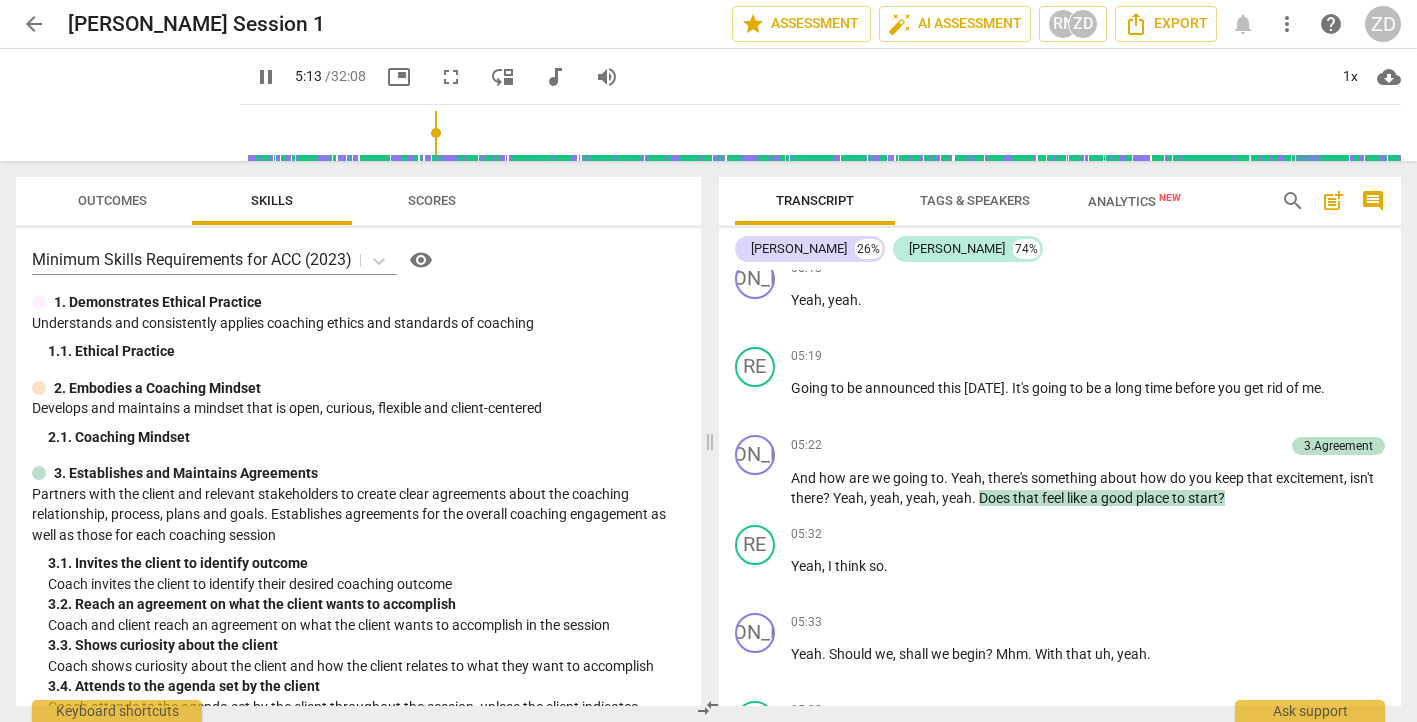 click on "play_arrow" at bounding box center [0, 0] 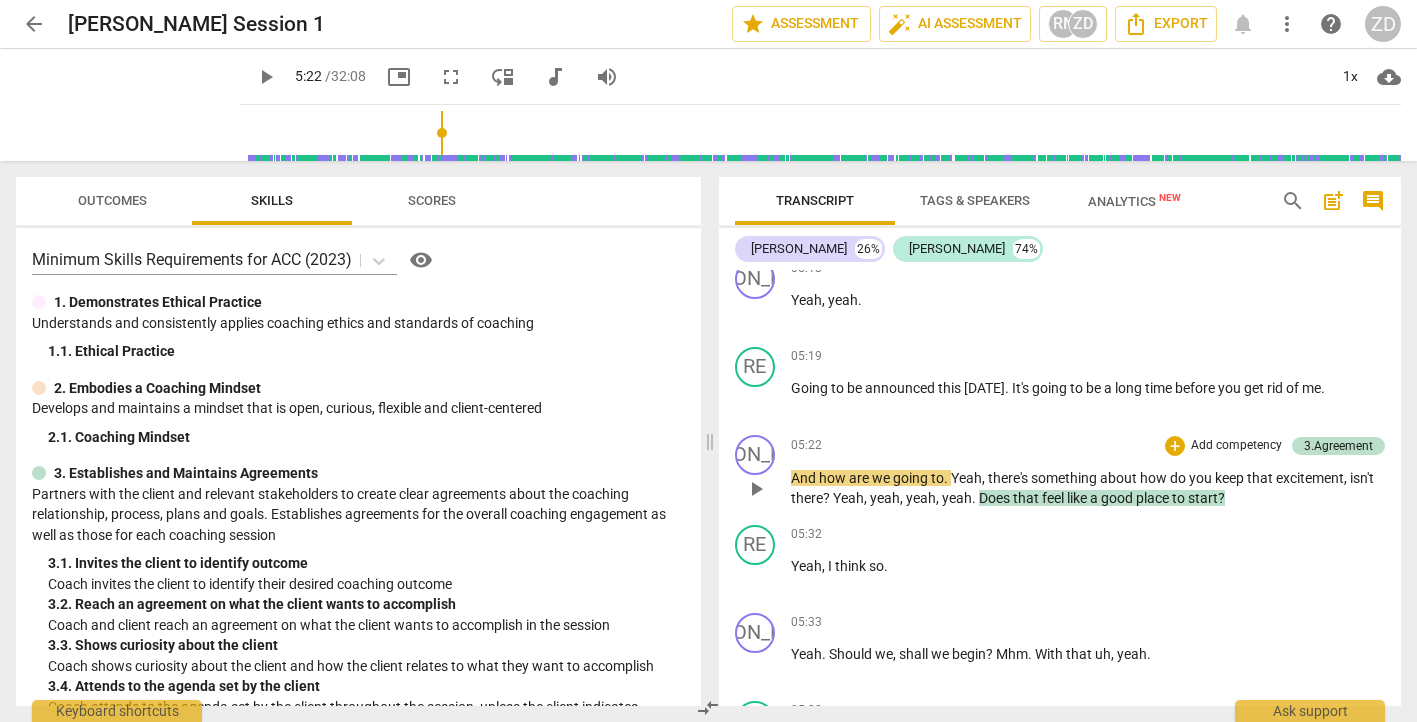 click on "play_arrow" at bounding box center (756, 489) 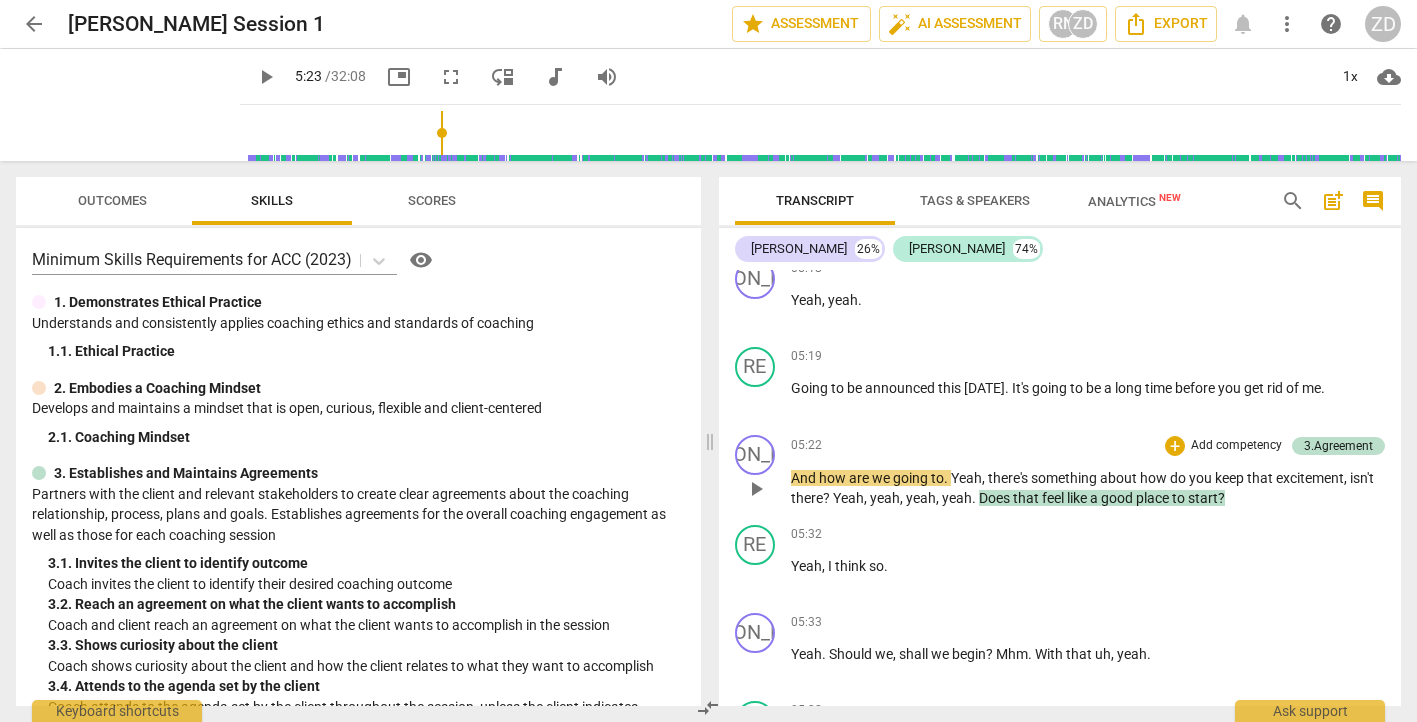 click on "play_arrow" at bounding box center [756, 489] 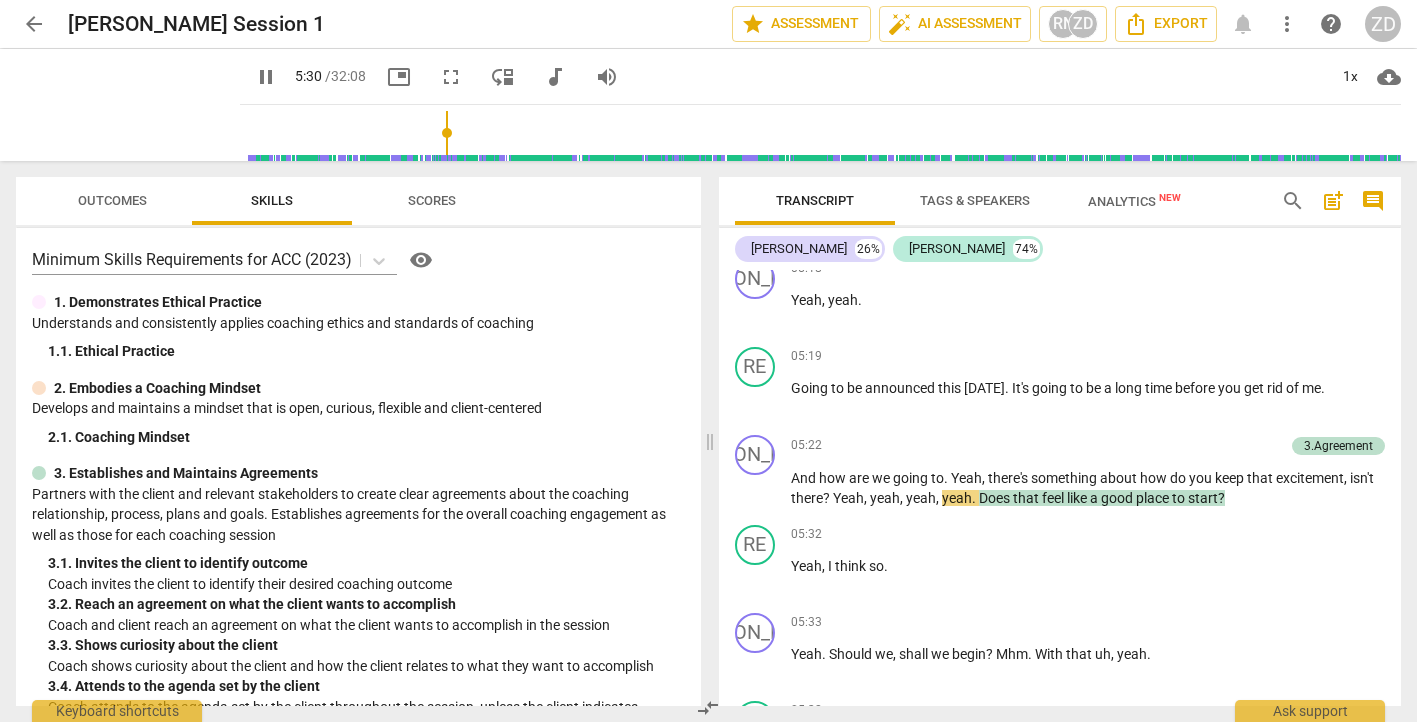 scroll, scrollTop: 4553, scrollLeft: 0, axis: vertical 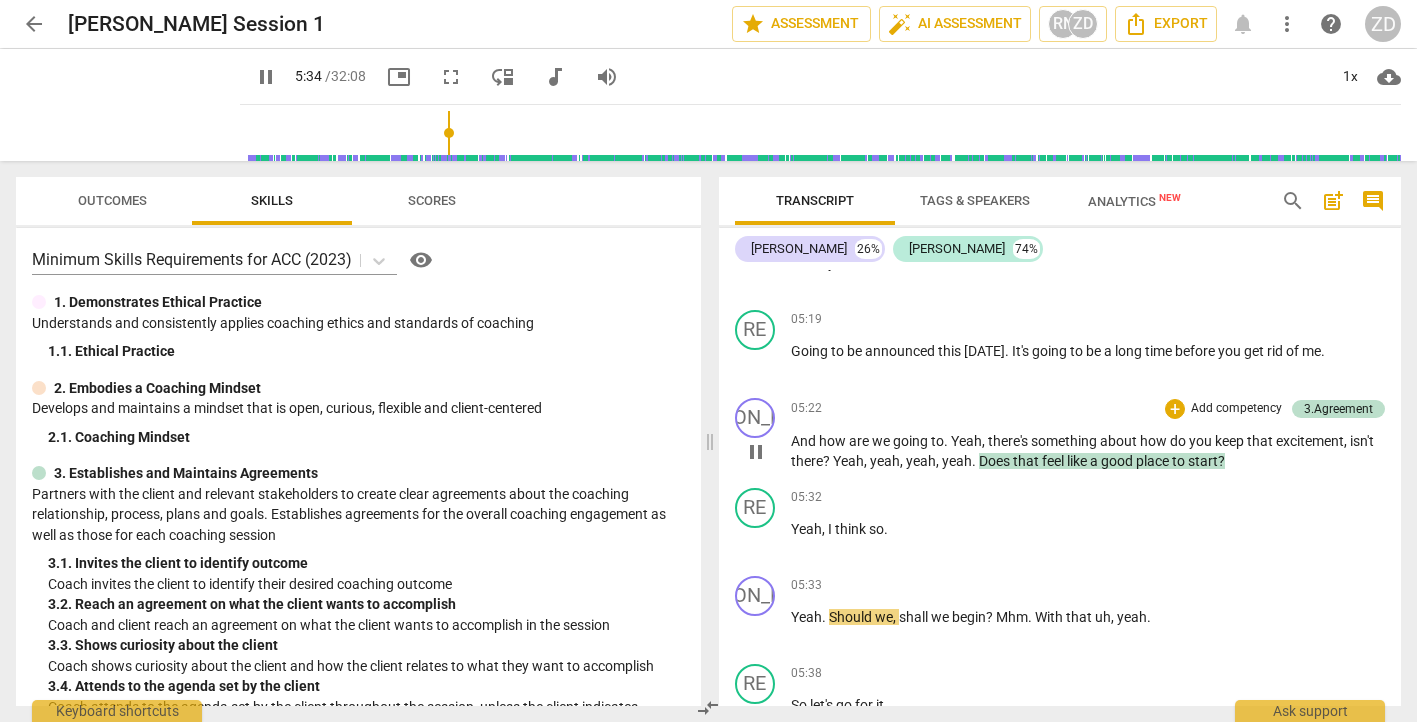 click on "pause" at bounding box center (756, 452) 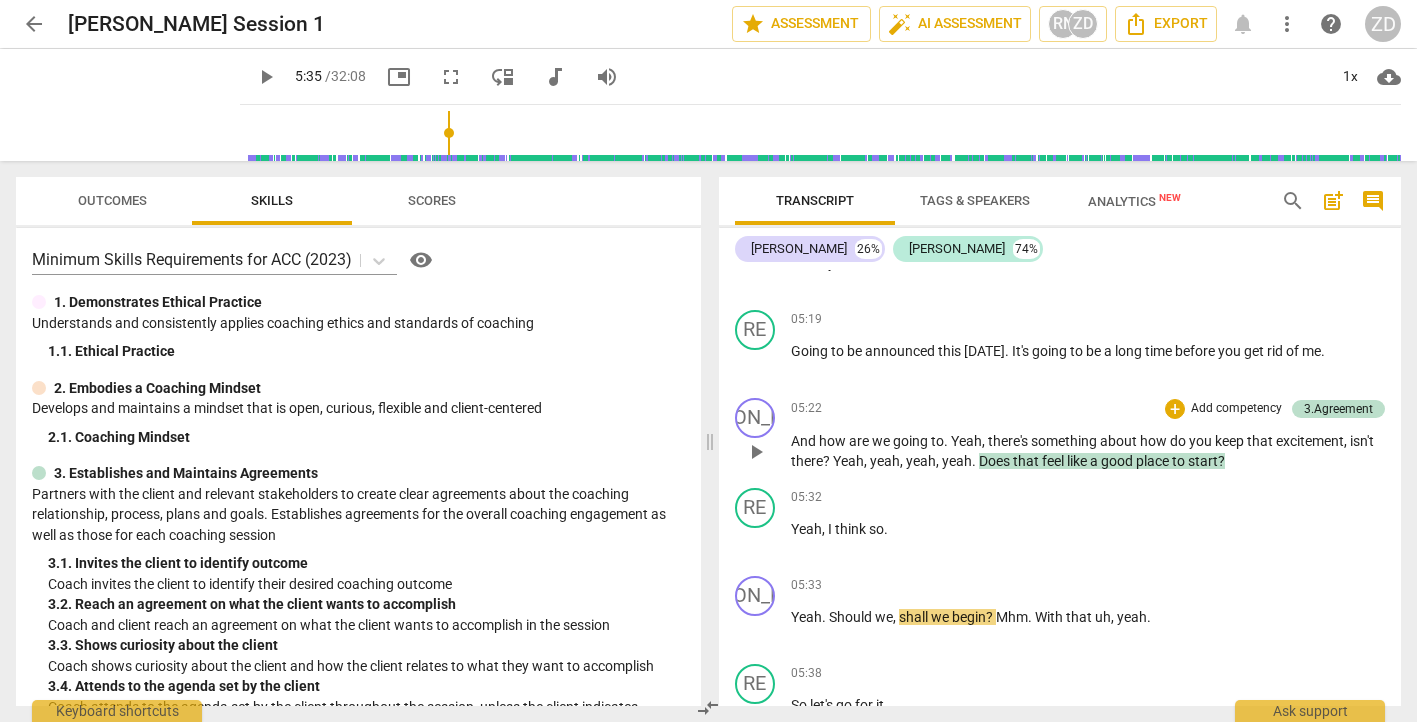 click on "play_arrow" at bounding box center (756, 452) 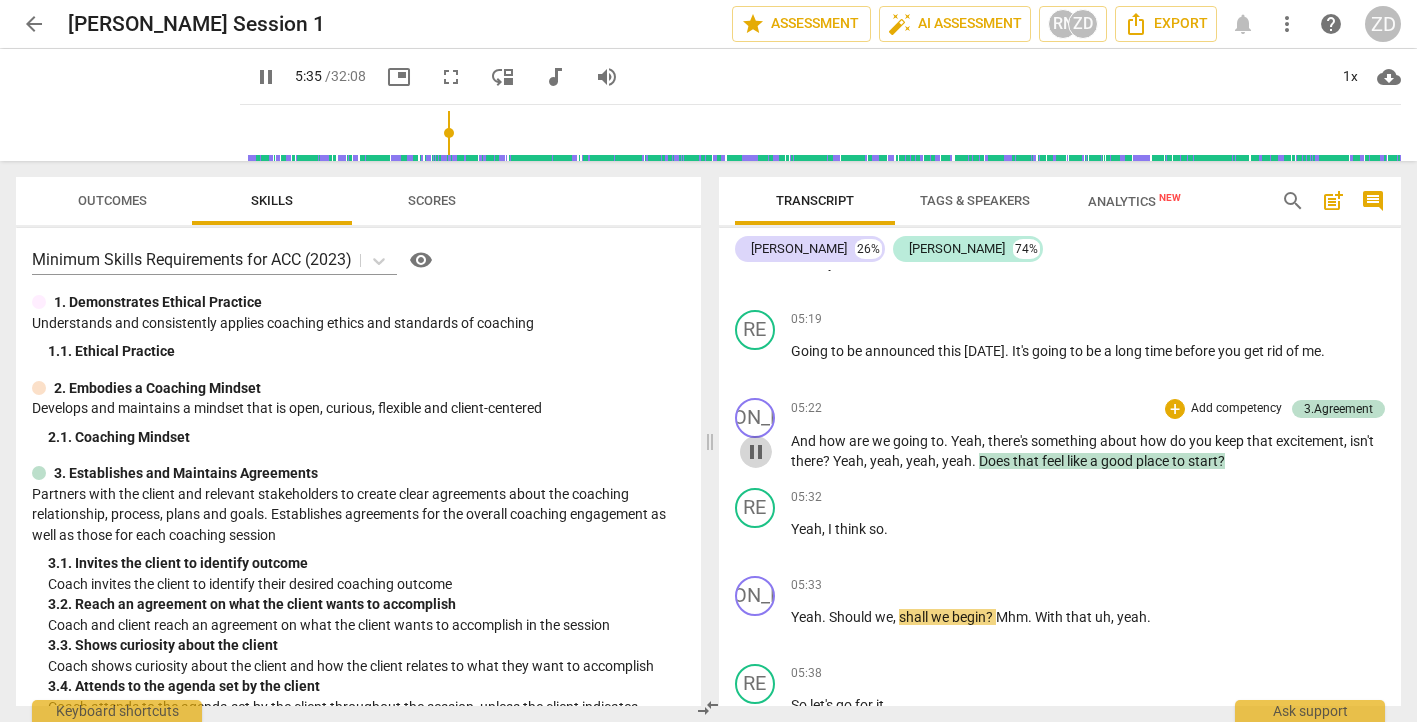 click on "pause" at bounding box center (756, 452) 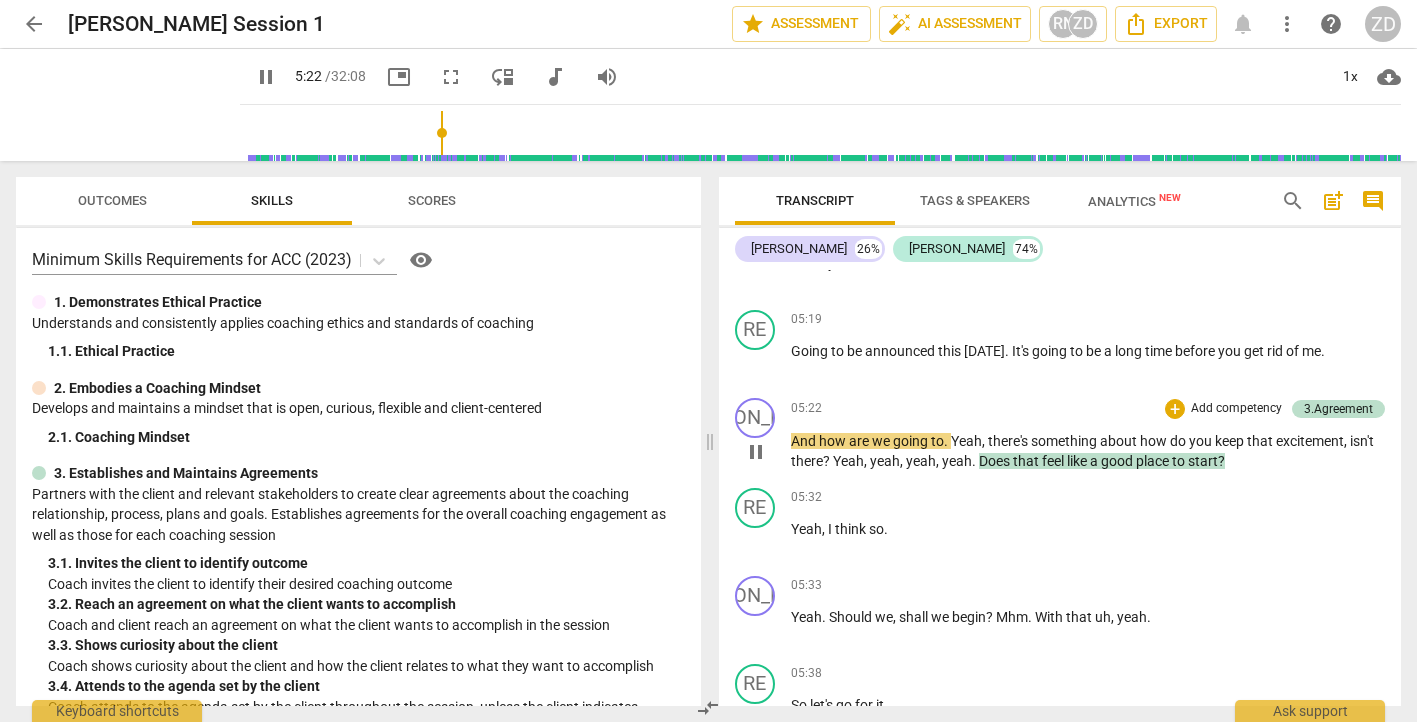 click on "pause" at bounding box center [756, 452] 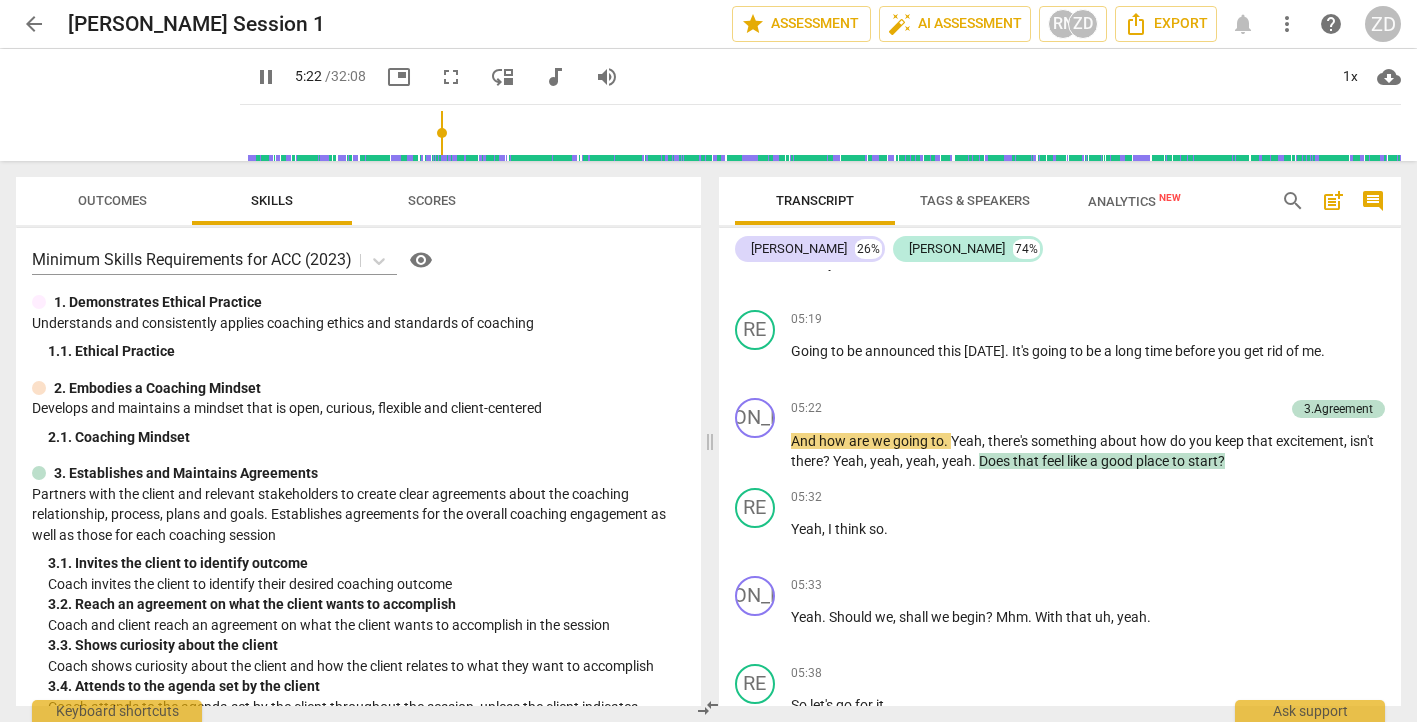 click on "play_arrow" at bounding box center (0, 0) 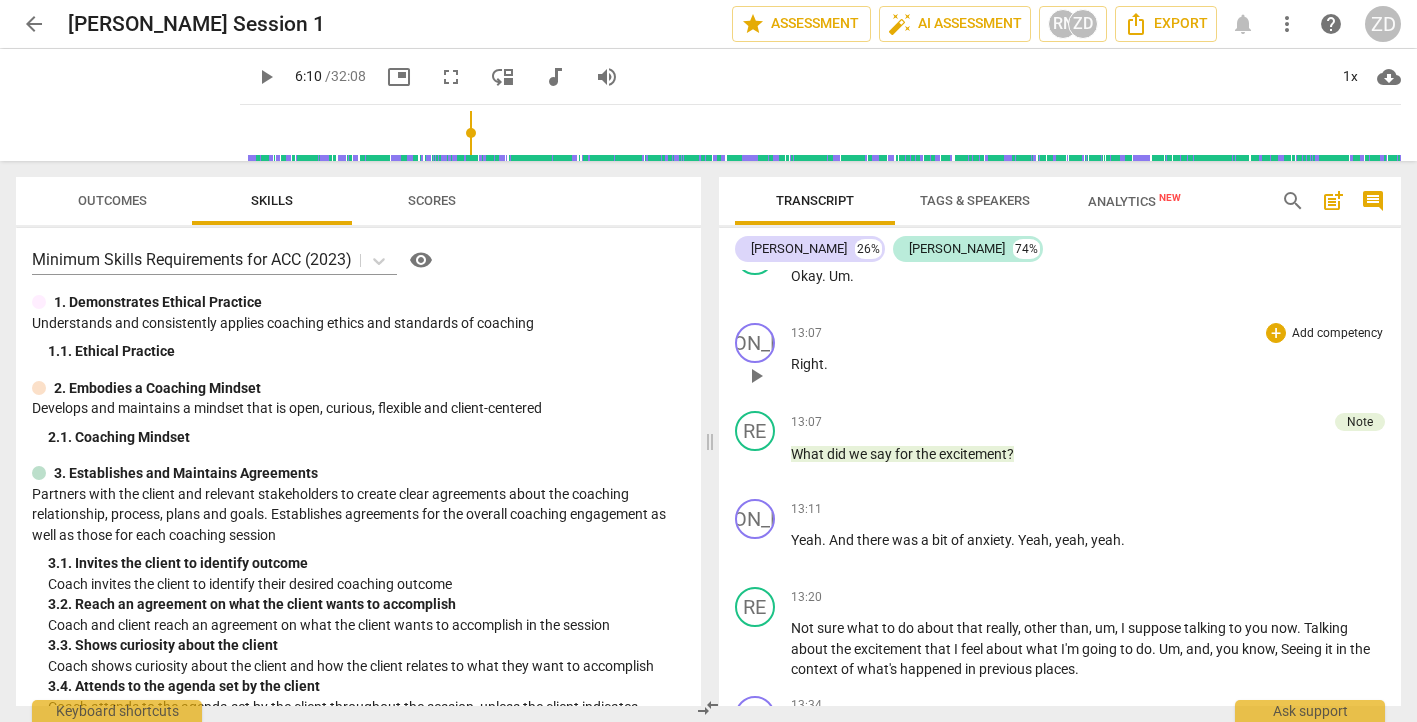 scroll, scrollTop: 11871, scrollLeft: 0, axis: vertical 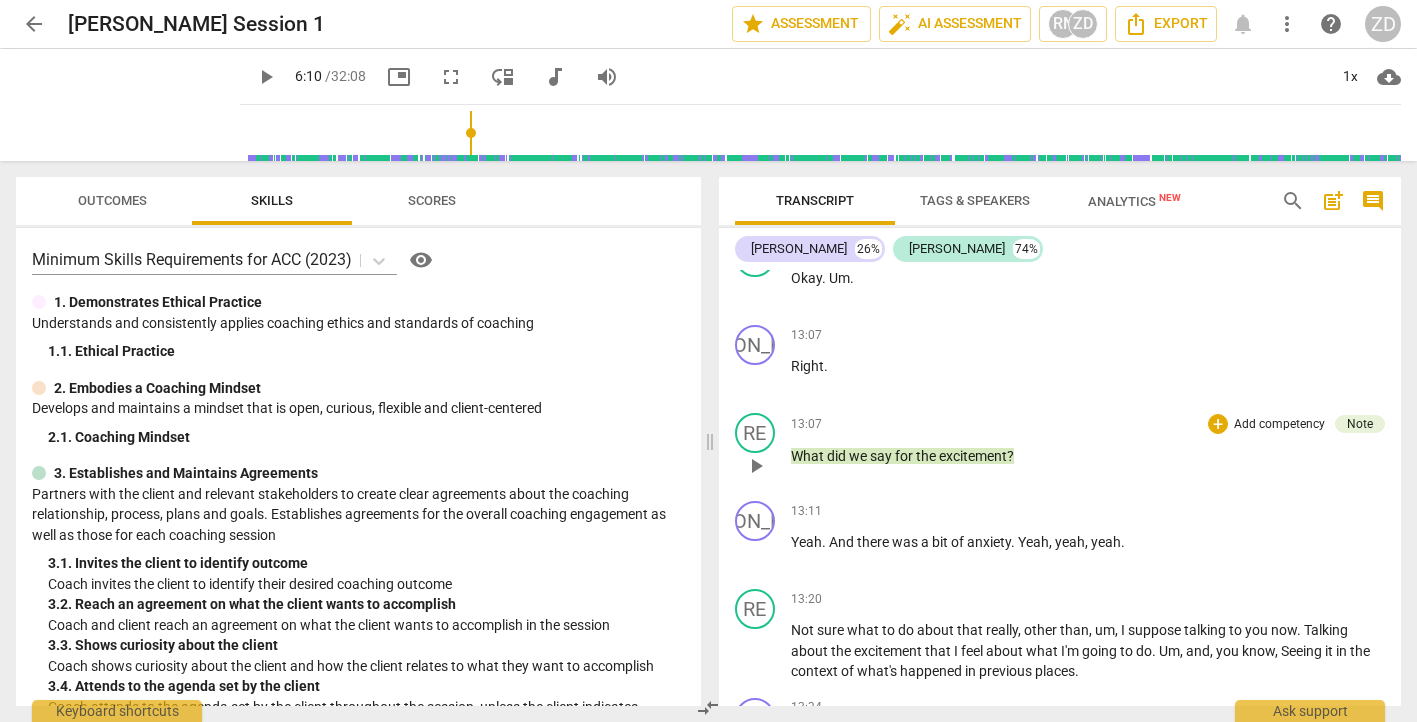 drag, startPoint x: 1355, startPoint y: 382, endPoint x: 1354, endPoint y: 410, distance: 28.01785 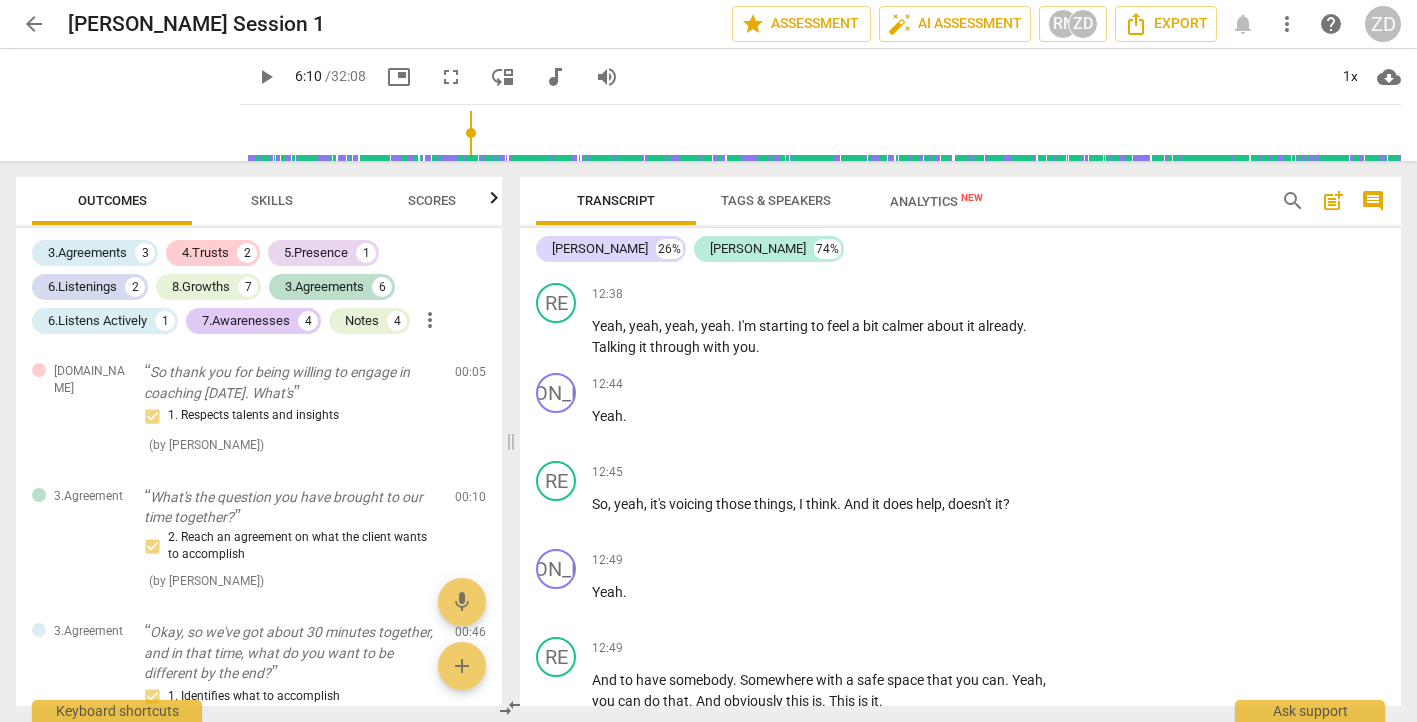 scroll, scrollTop: 12408, scrollLeft: 0, axis: vertical 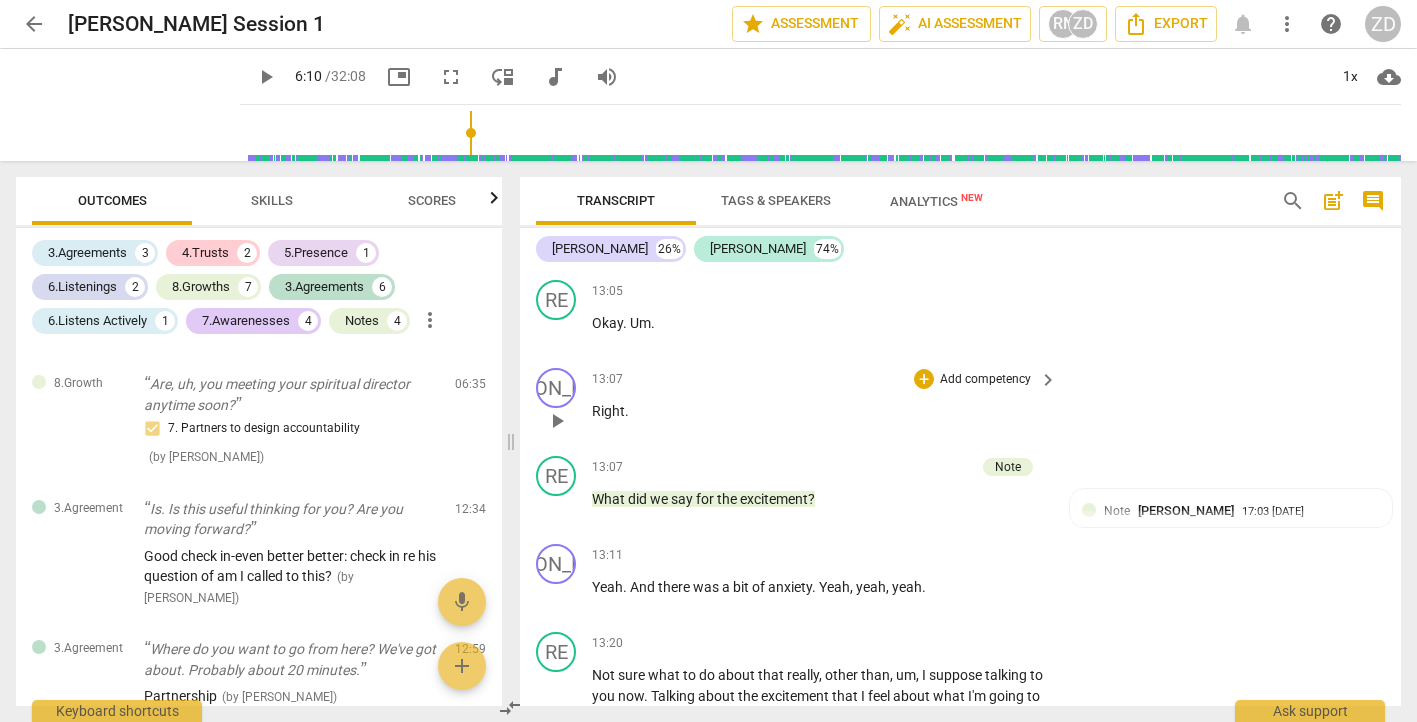 click on "JO play_arrow pause 13:07 + Add competency keyboard_arrow_right Right ." at bounding box center (960, 404) 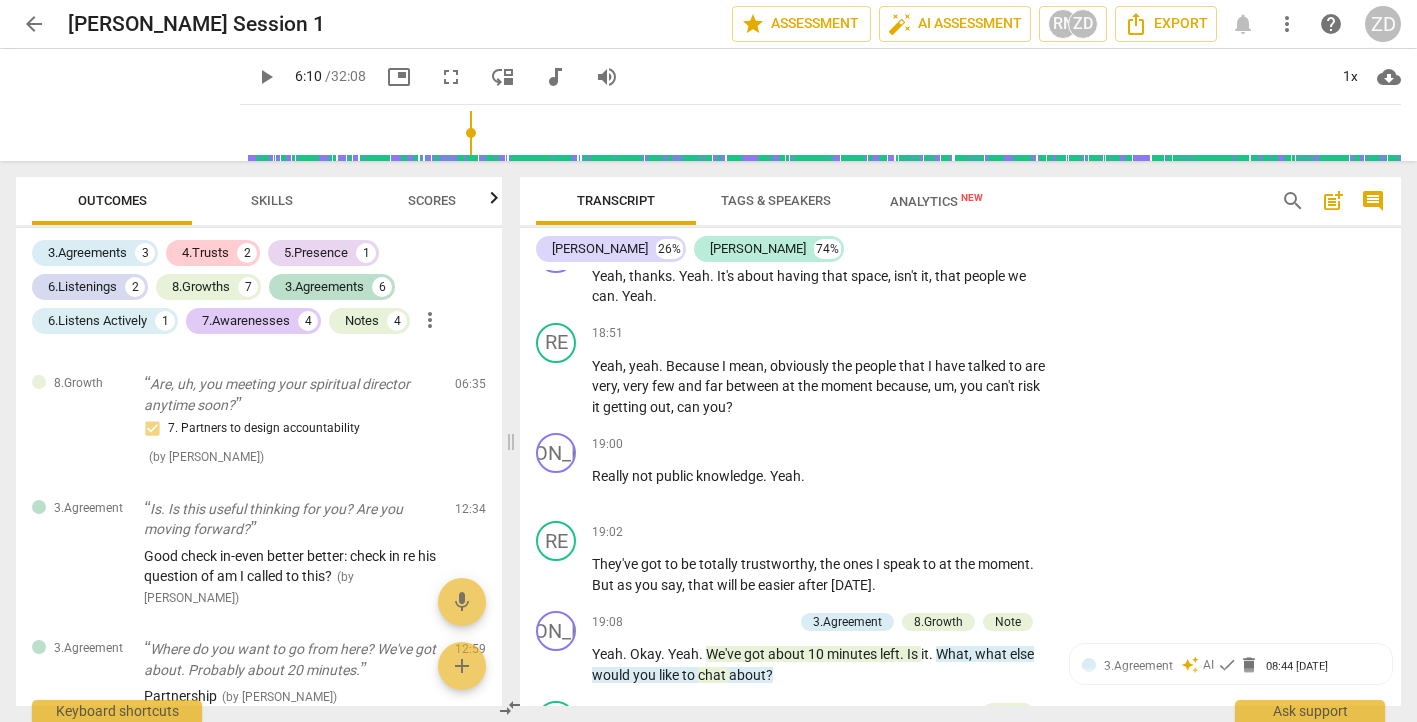 scroll, scrollTop: 18133, scrollLeft: 0, axis: vertical 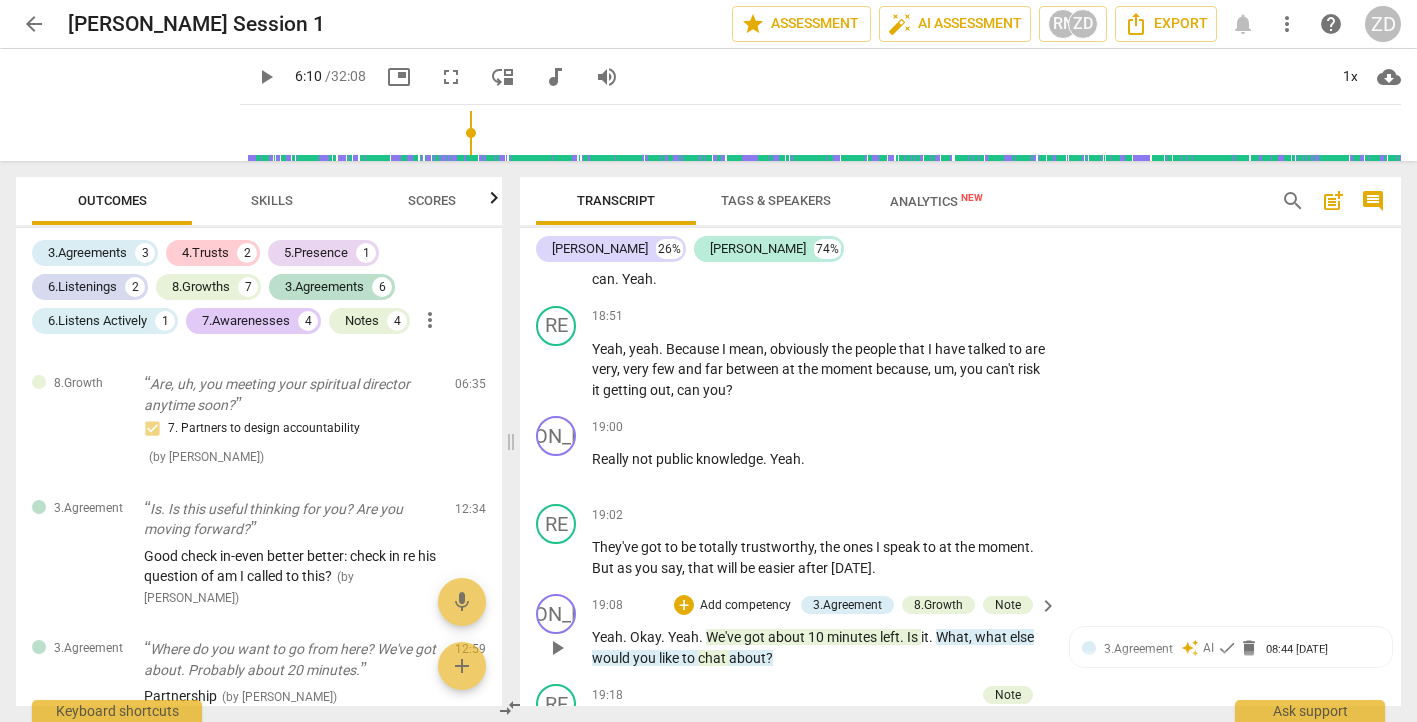 click on "play_arrow" at bounding box center [557, 648] 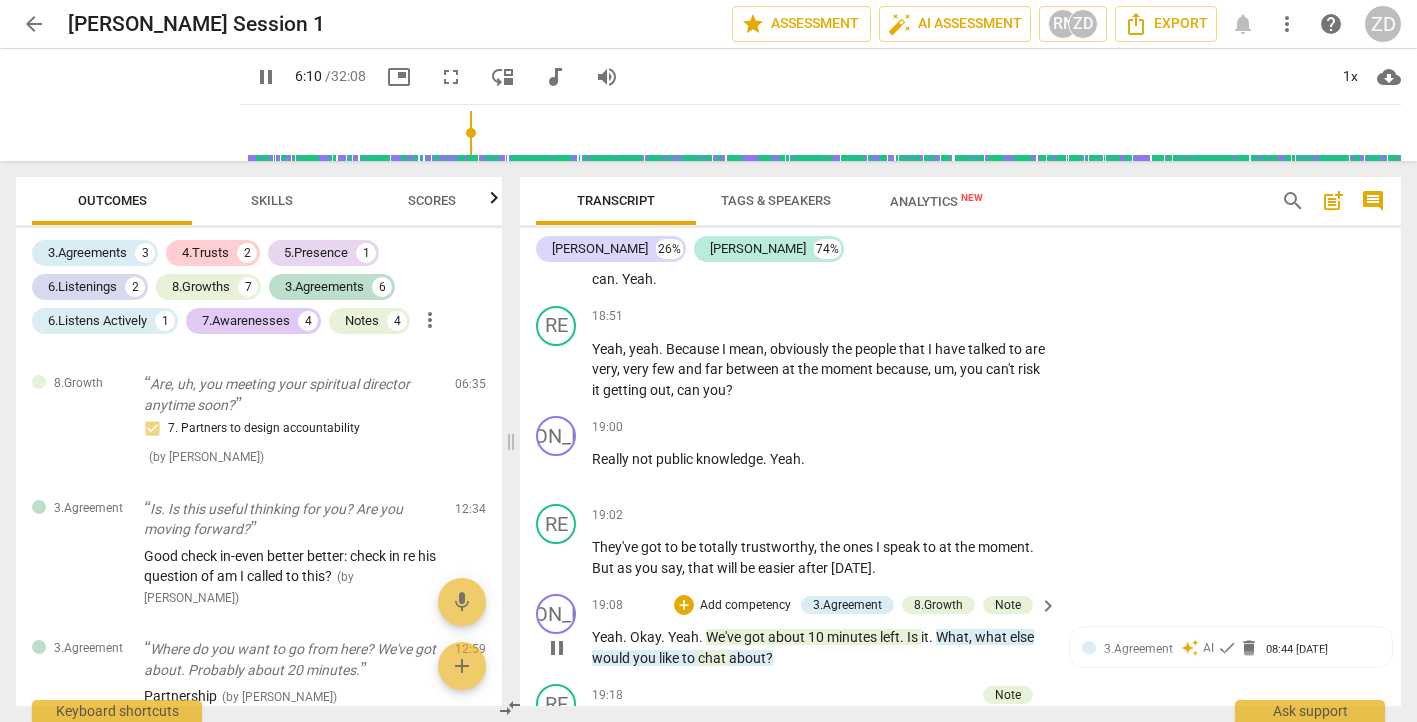 drag, startPoint x: 548, startPoint y: 532, endPoint x: 559, endPoint y: 548, distance: 19.416489 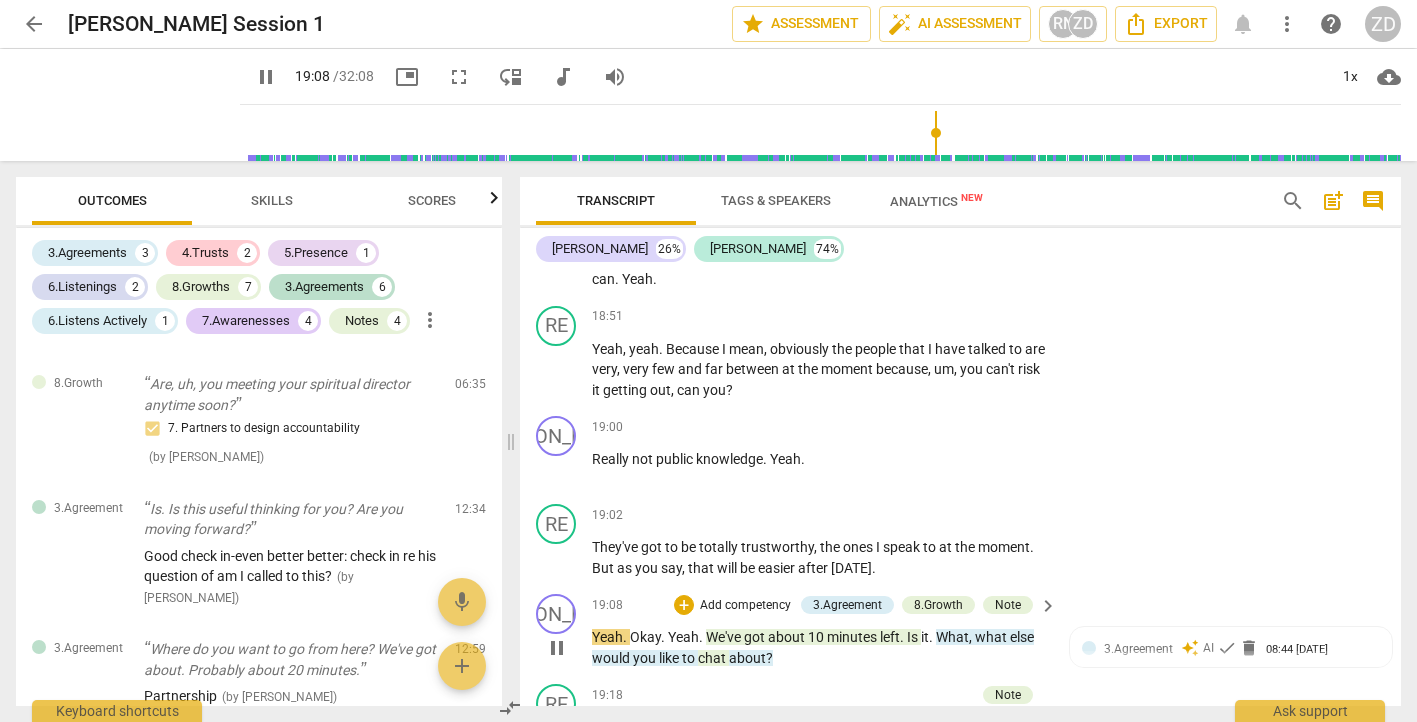 click on "pause" at bounding box center [557, 648] 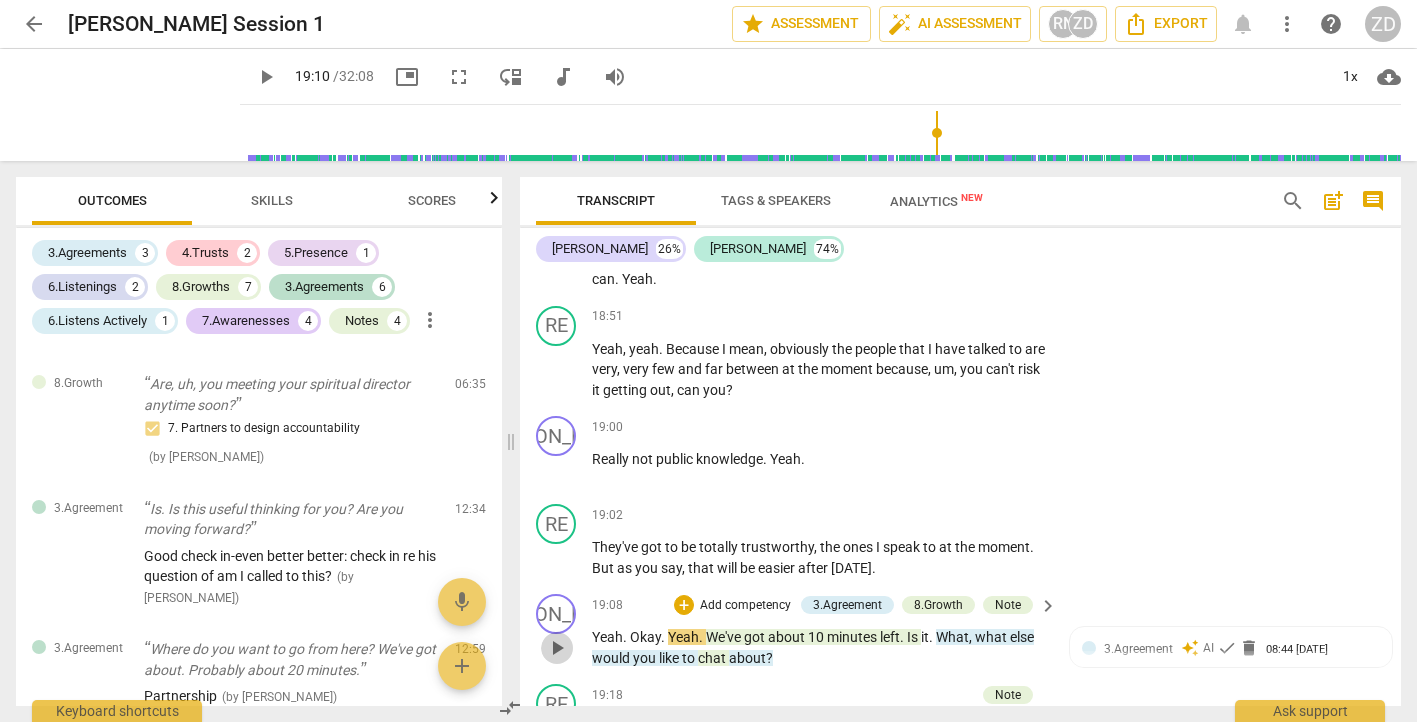 click on "play_arrow" at bounding box center [557, 648] 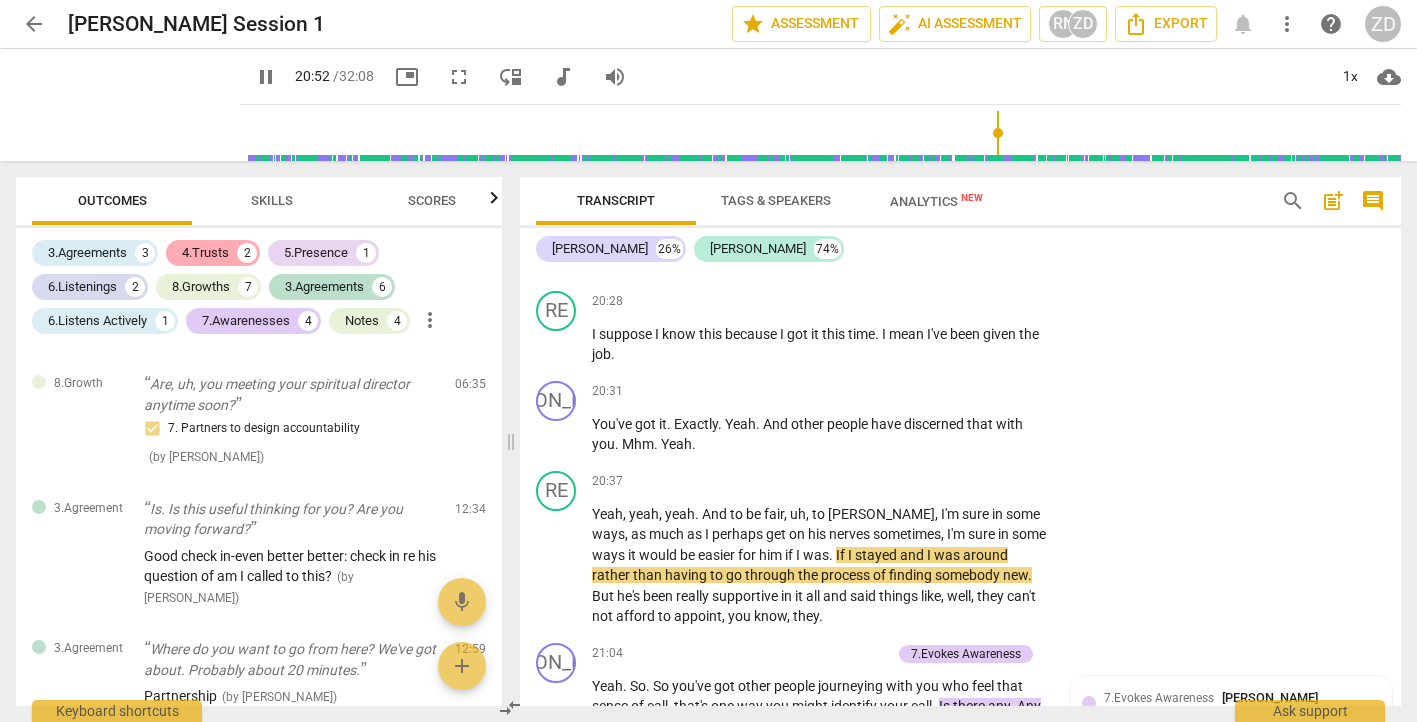 scroll, scrollTop: 20244, scrollLeft: 0, axis: vertical 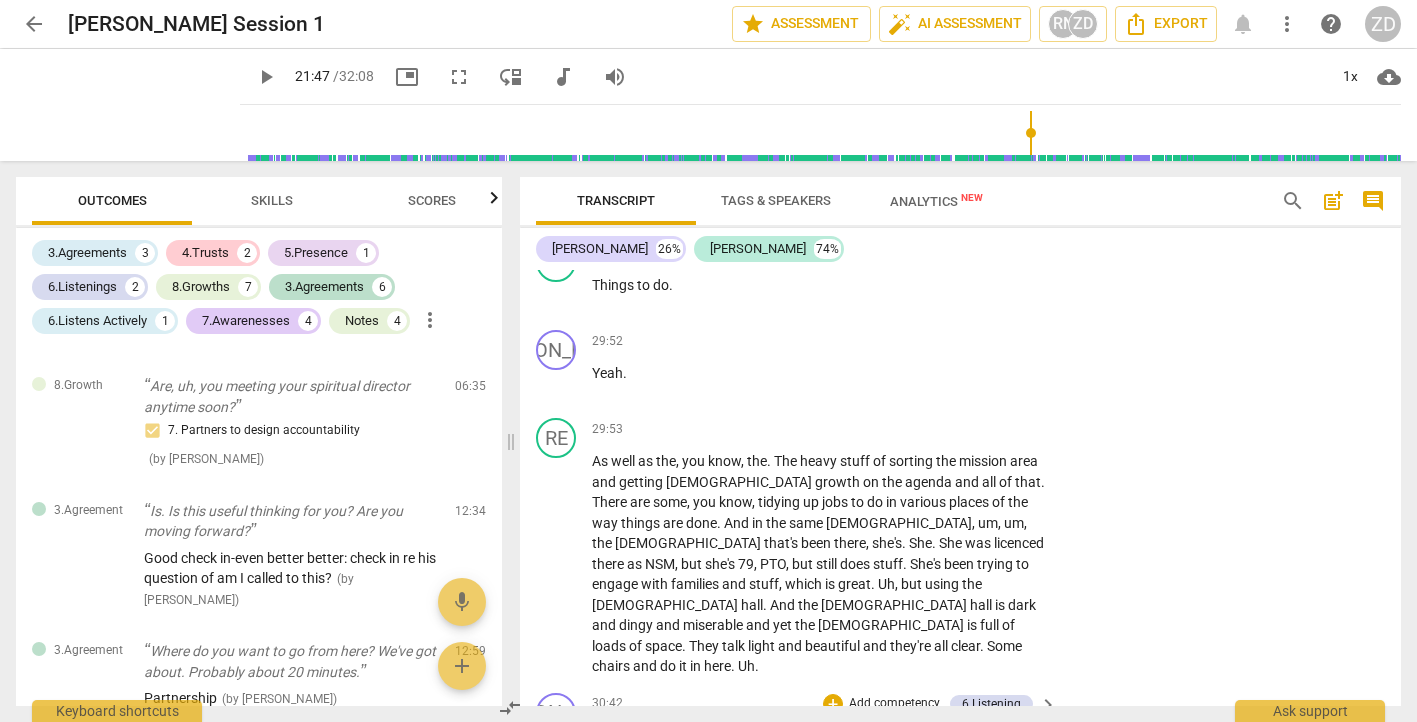 click on "play_arrow" at bounding box center [557, 747] 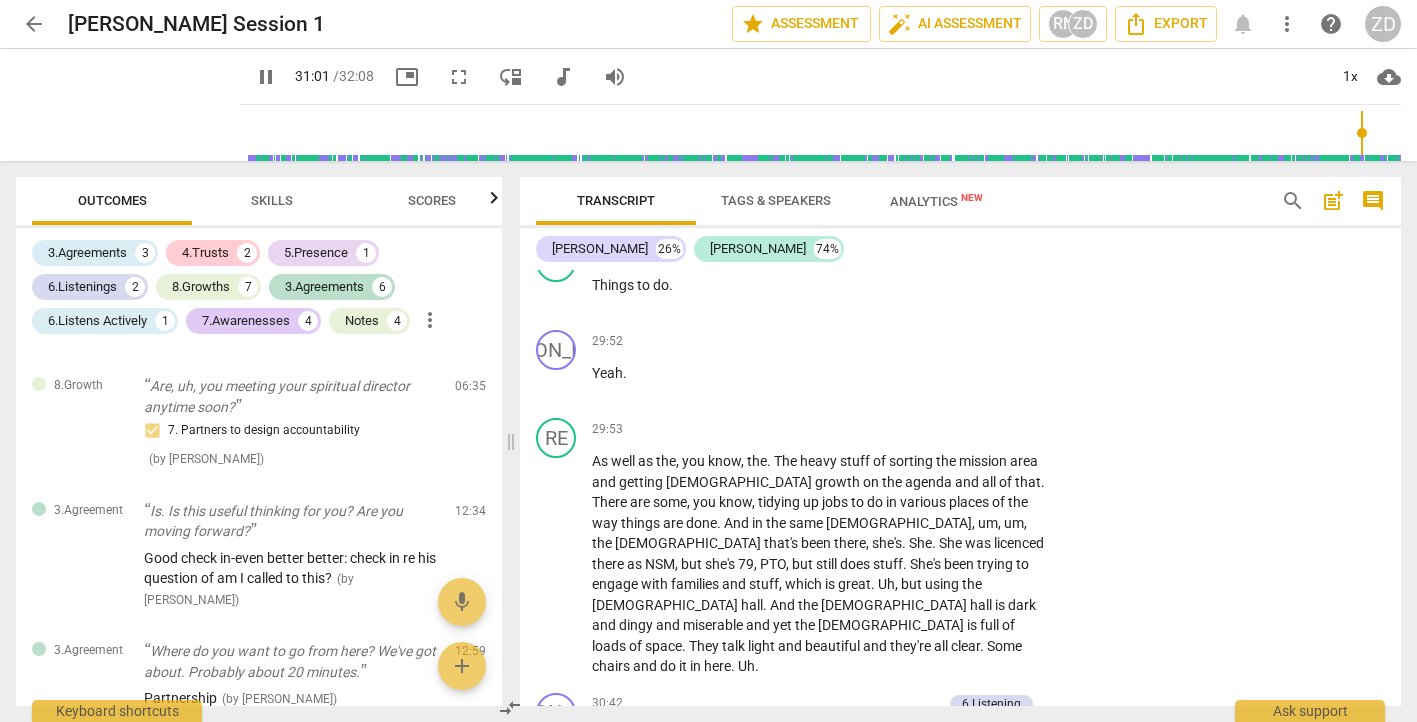 scroll, scrollTop: 30659, scrollLeft: 0, axis: vertical 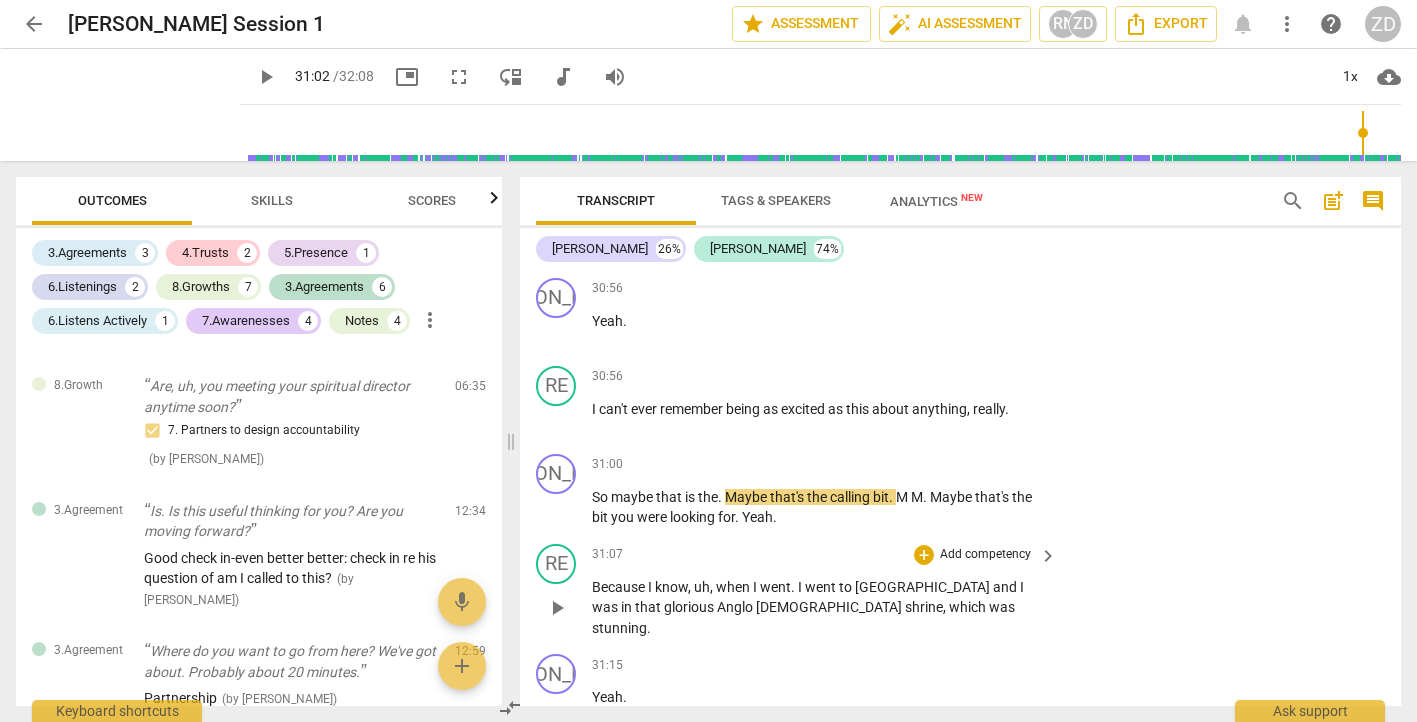 click on "play_arrow" at bounding box center [557, 608] 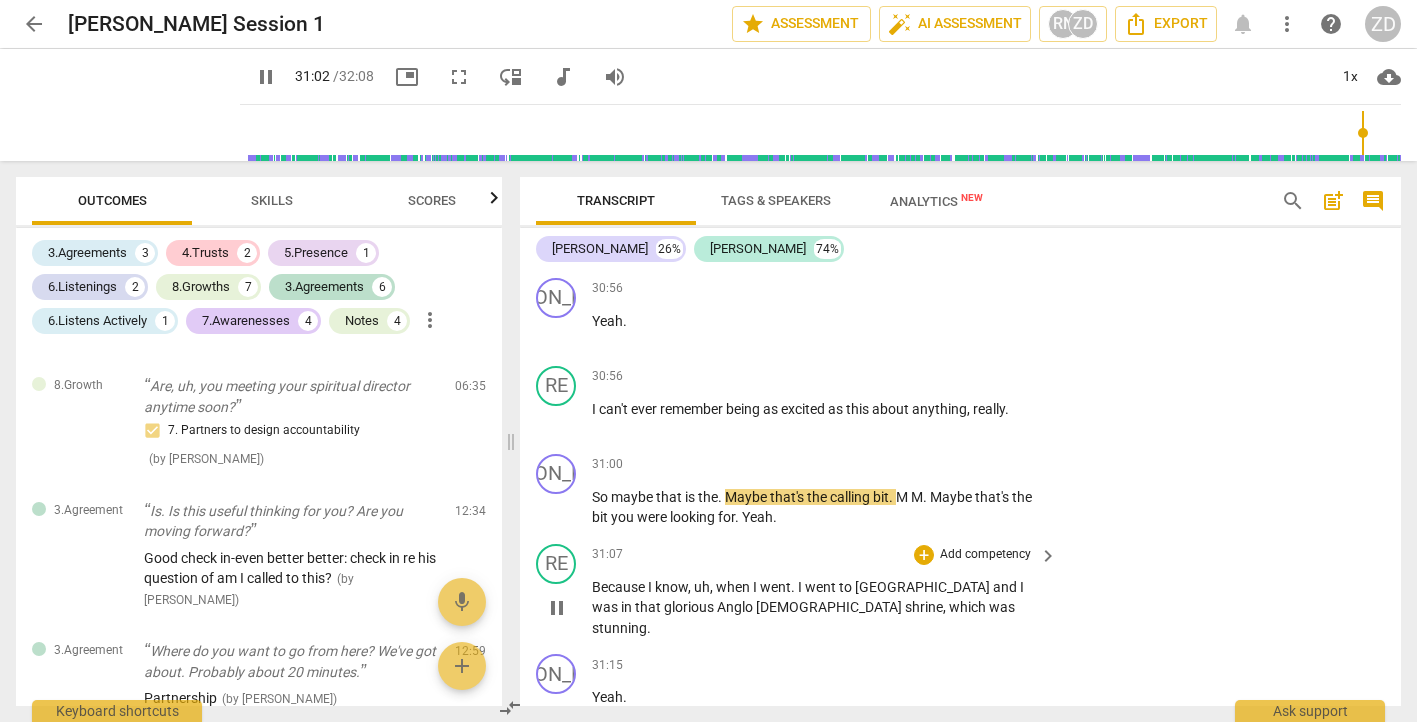 scroll, scrollTop: 30588, scrollLeft: 0, axis: vertical 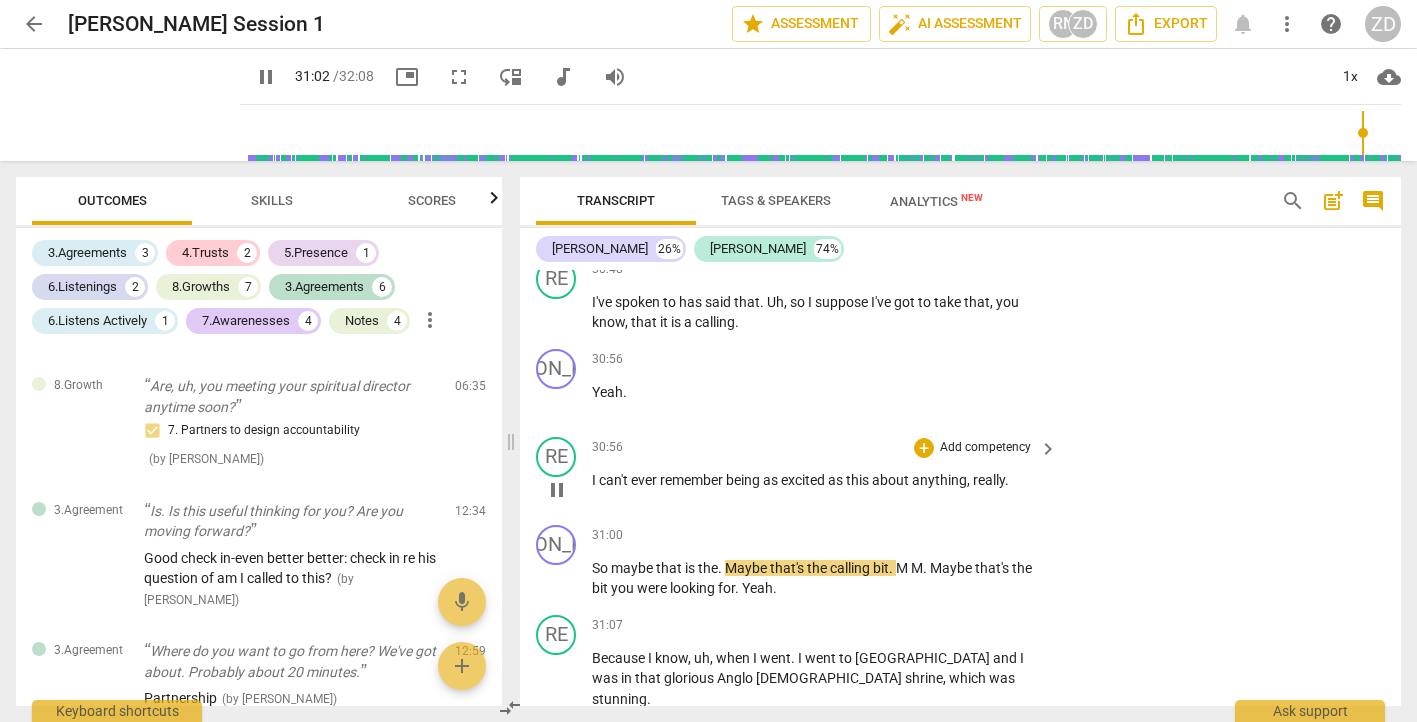click on "pause" at bounding box center [557, 490] 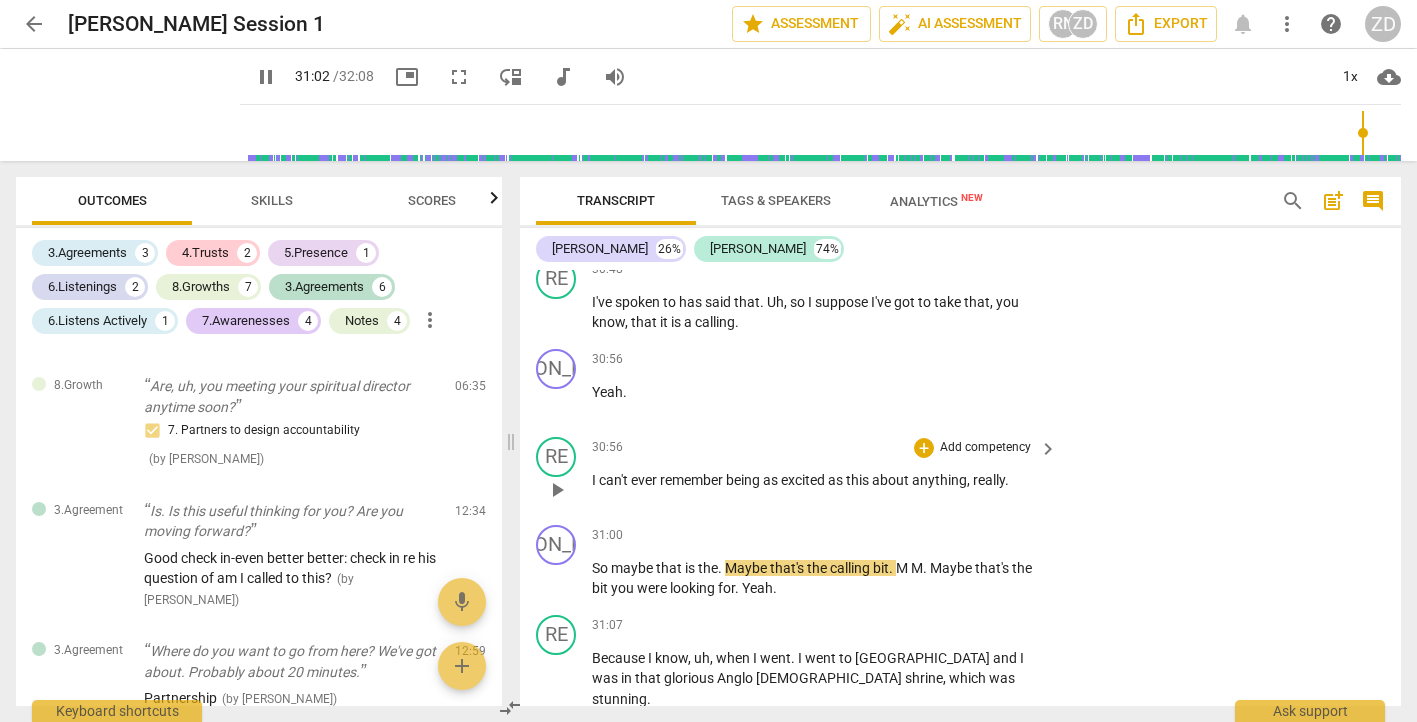 click on "play_arrow" at bounding box center [557, 490] 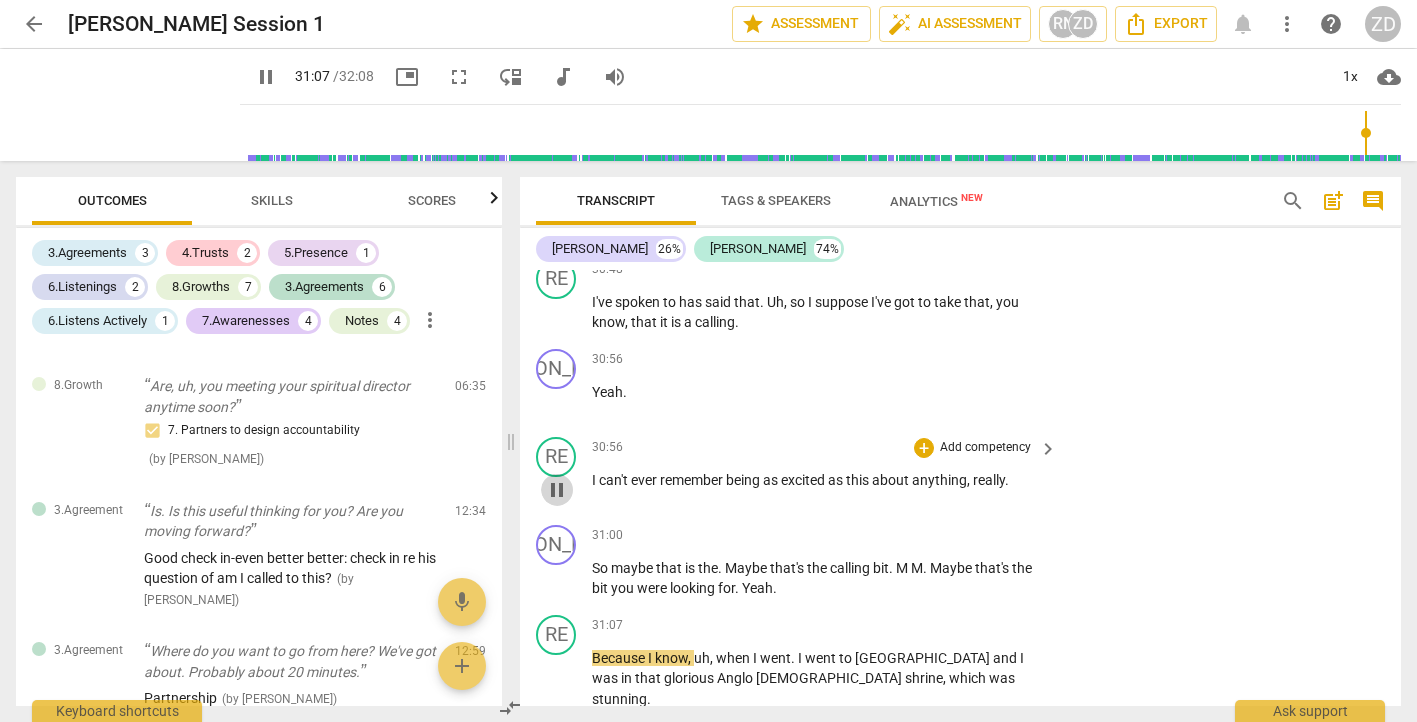 click on "pause" at bounding box center (557, 490) 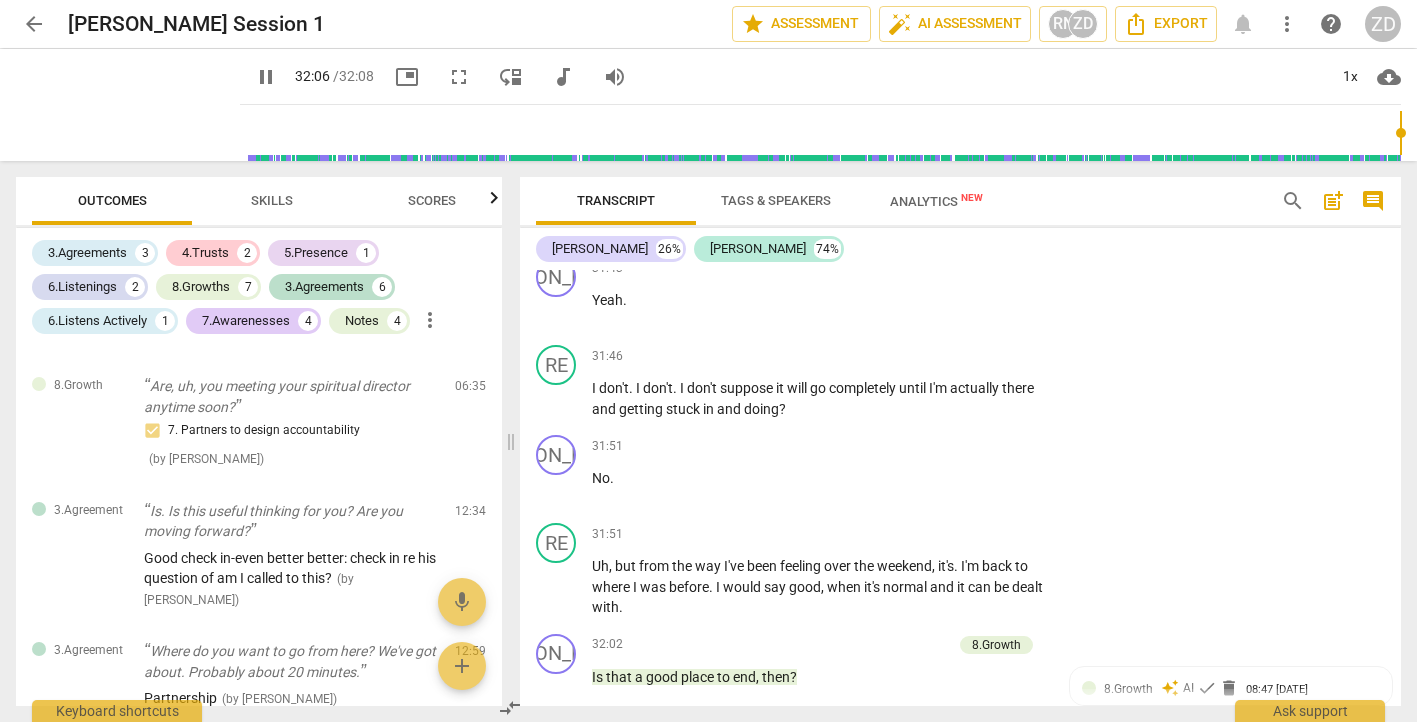 scroll, scrollTop: 31586, scrollLeft: 0, axis: vertical 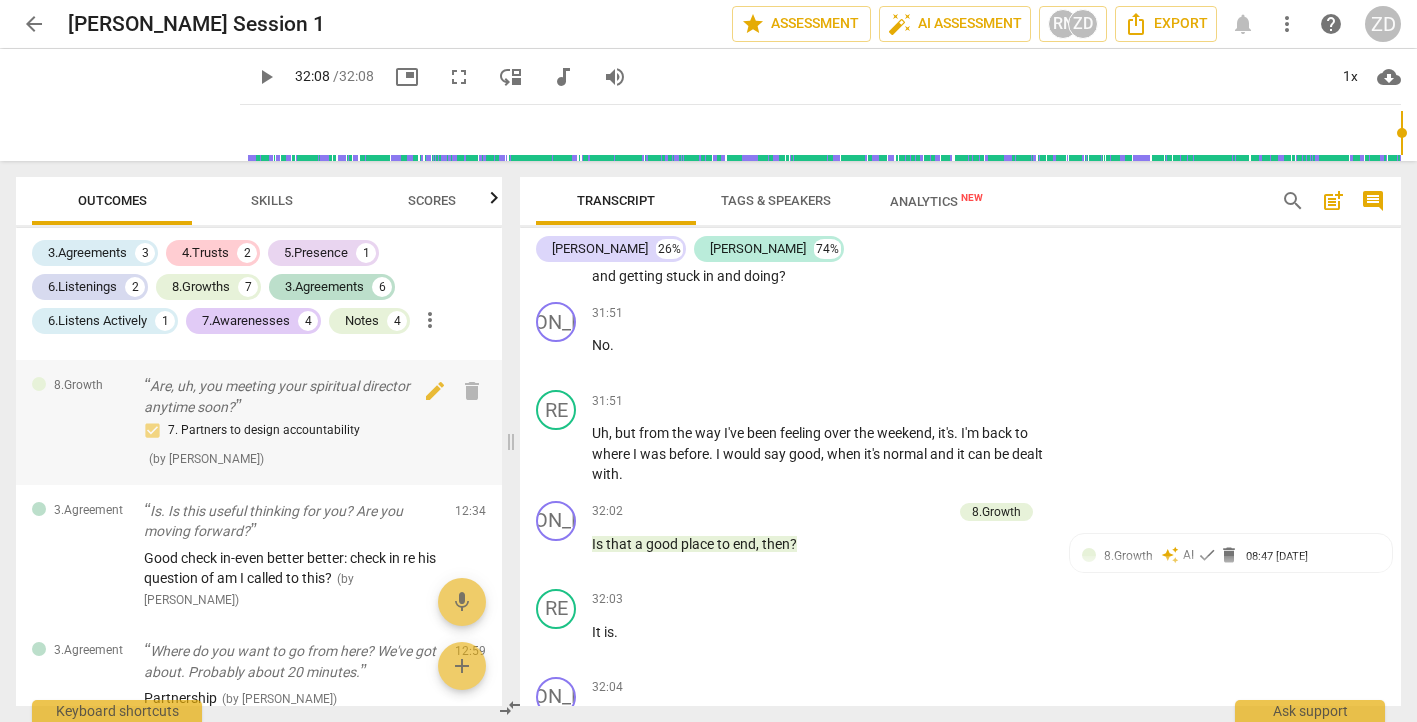 type on "1928" 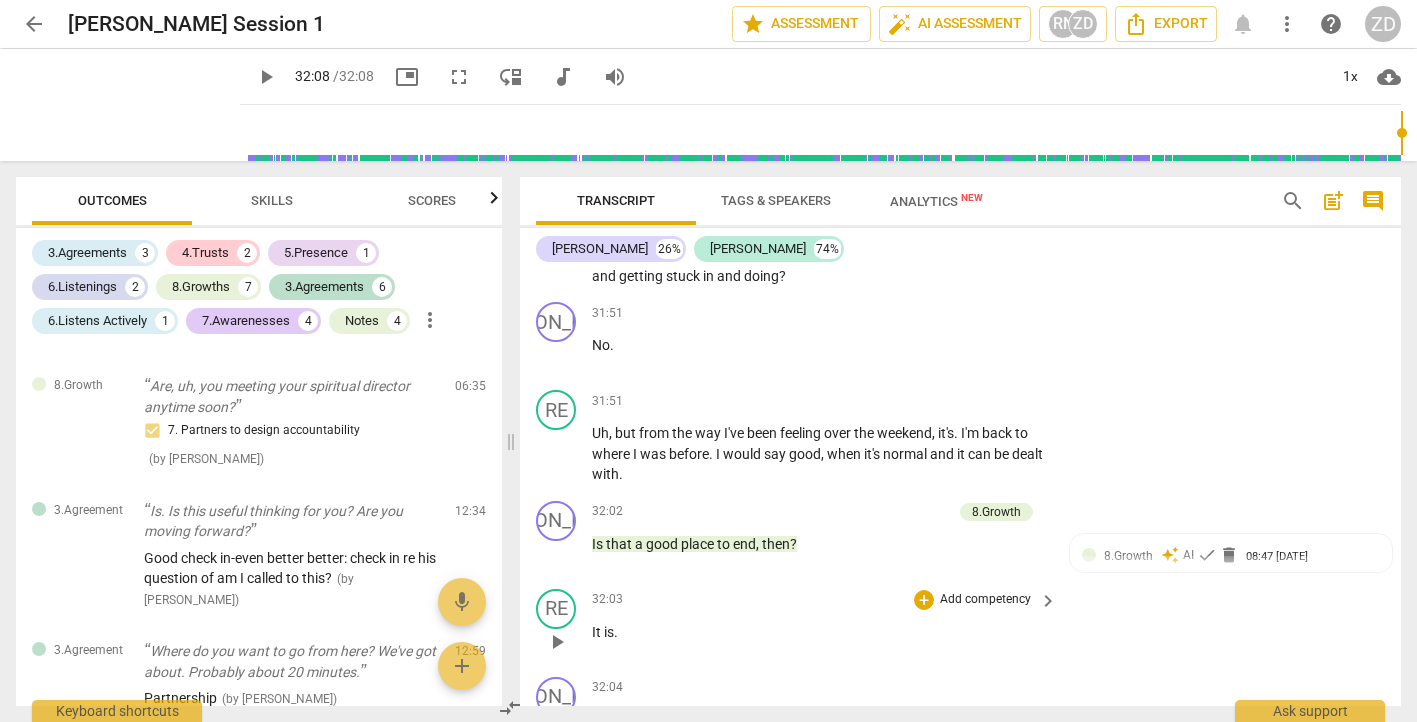 scroll, scrollTop: 1020, scrollLeft: 0, axis: vertical 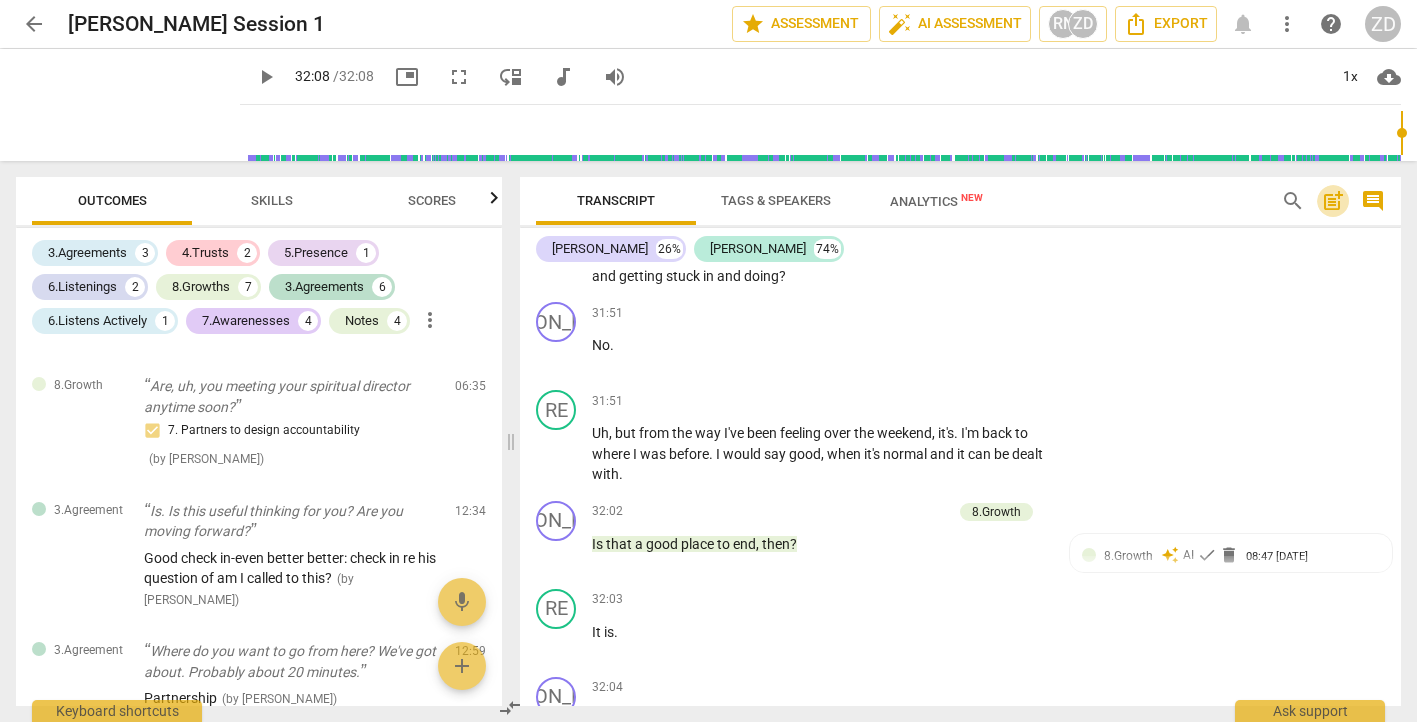 click on "post_add" at bounding box center [1333, 201] 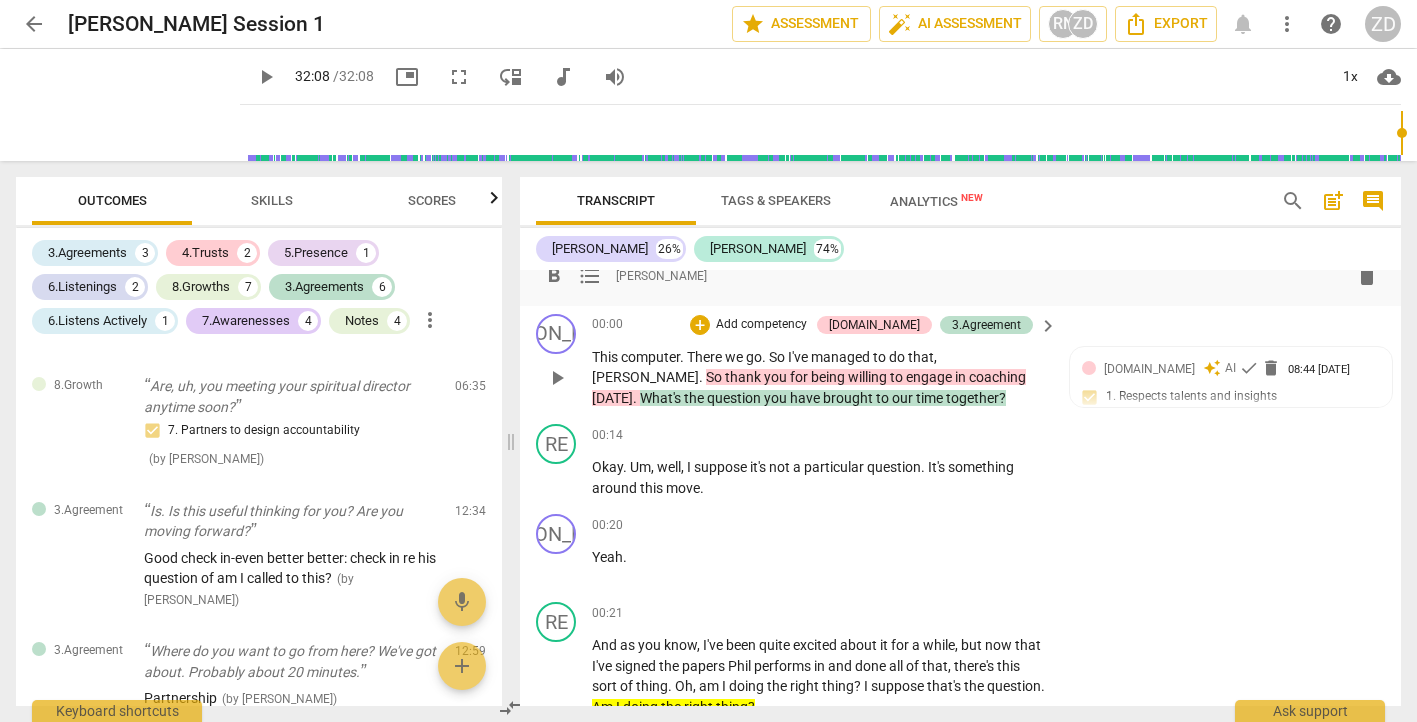 scroll, scrollTop: 0, scrollLeft: 0, axis: both 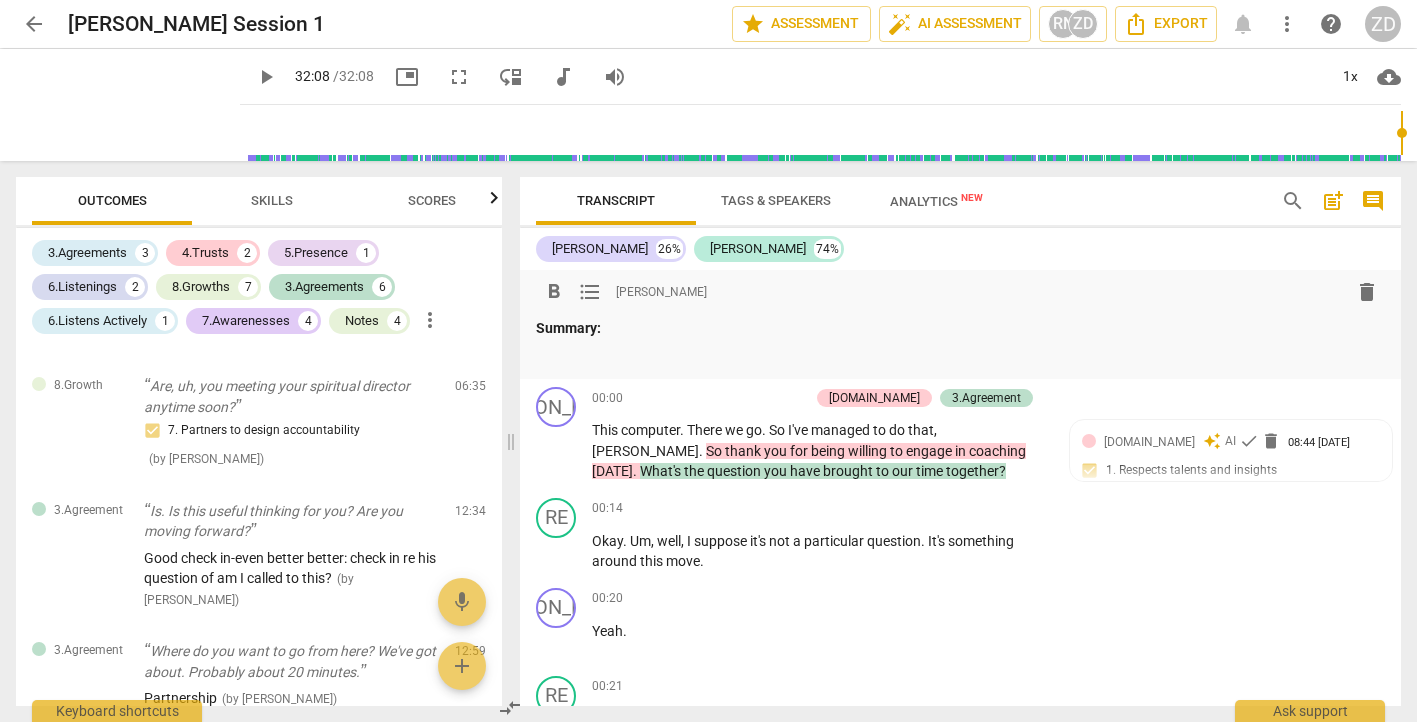 type 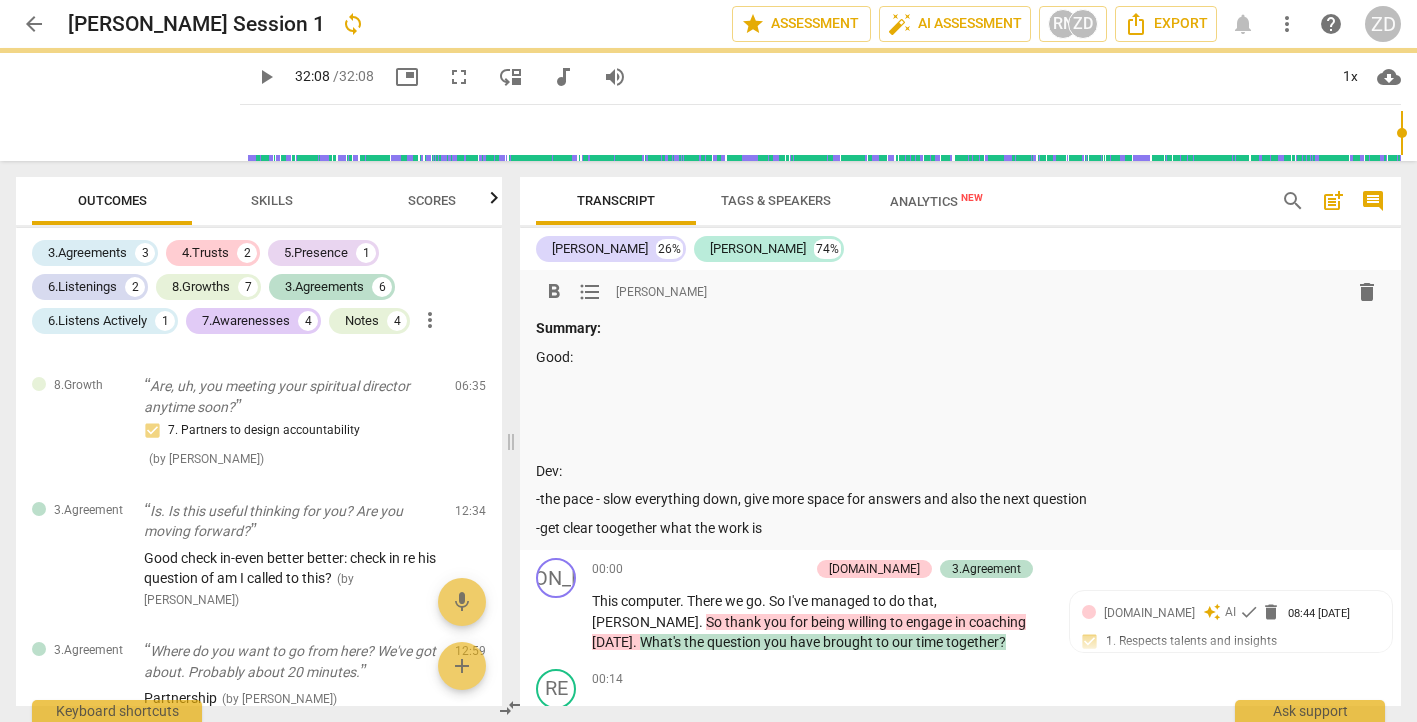 click on "-get clear toogether what the work is" at bounding box center [960, 528] 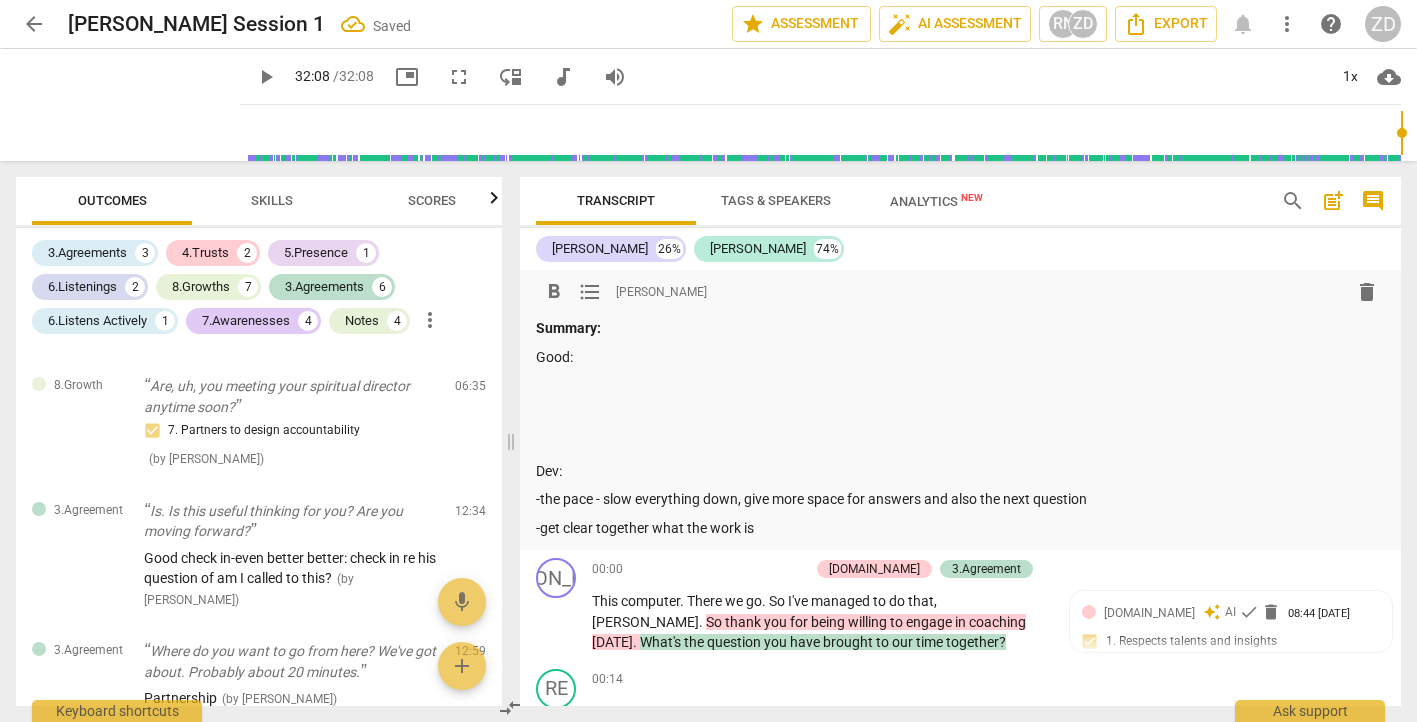 click on "-get clear together what the work is" at bounding box center (960, 528) 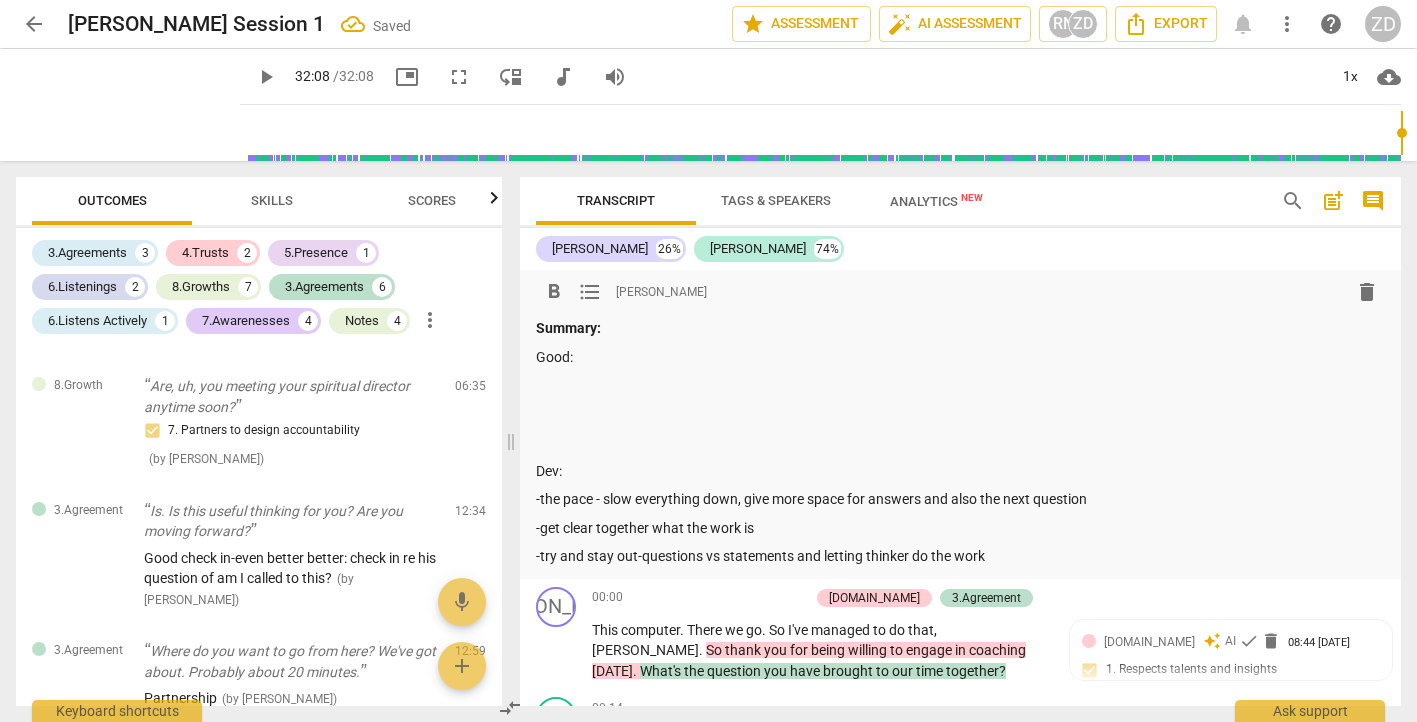 click at bounding box center [960, 385] 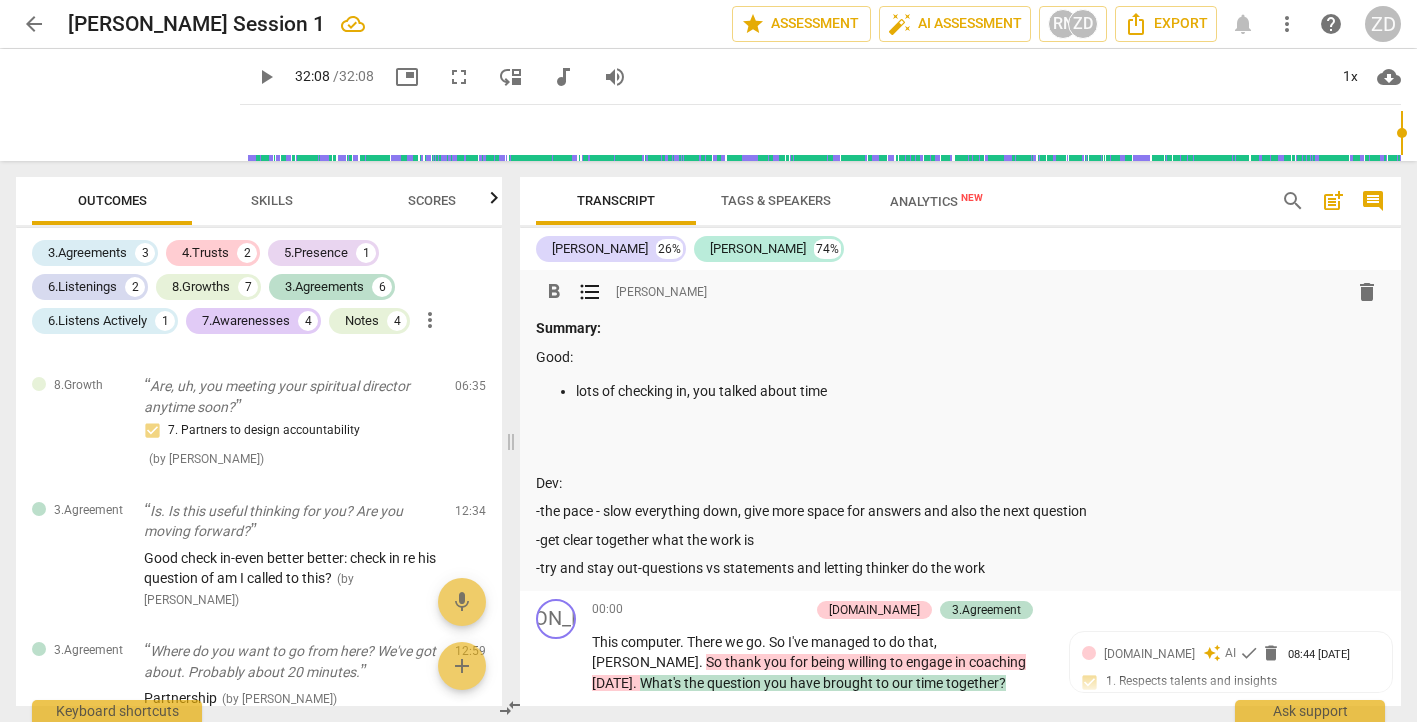 click on "lots of checking in, you talked about time" at bounding box center [960, 391] 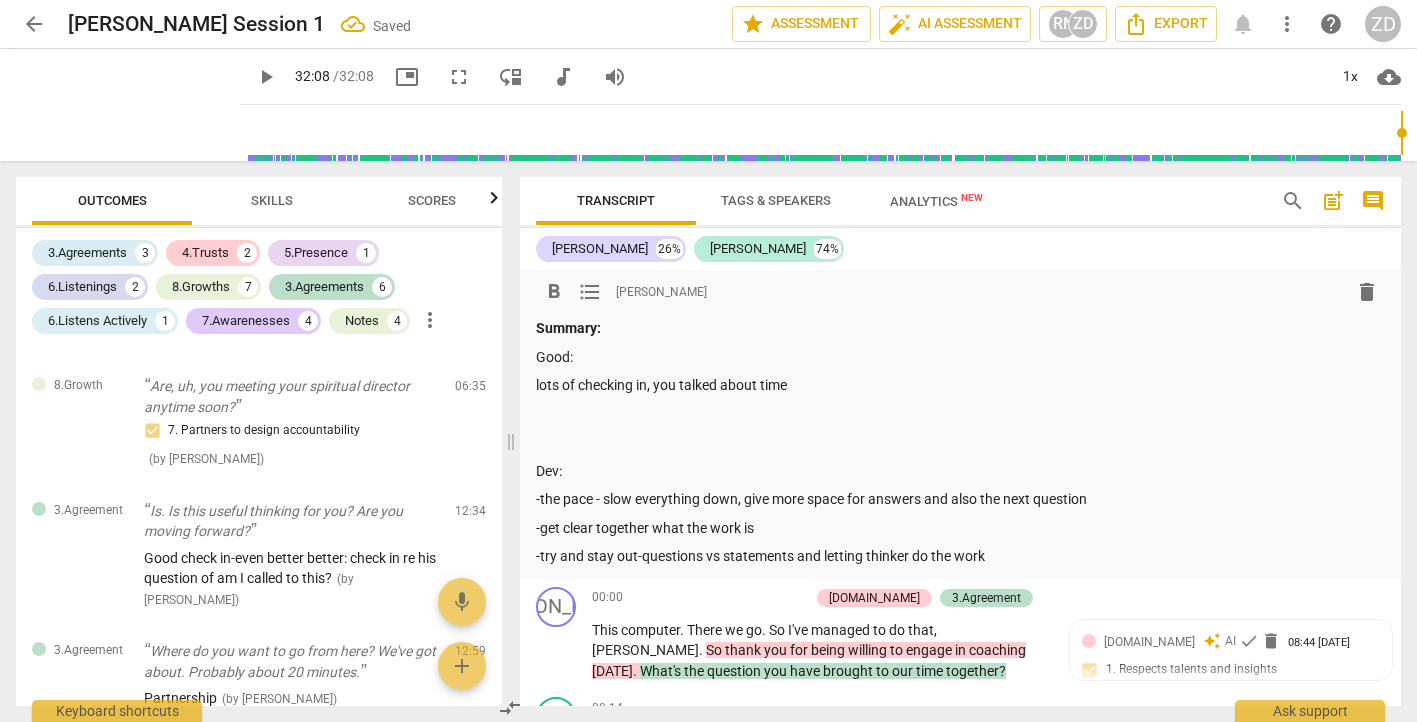 click on "lots of checking in, you talked about time" at bounding box center (960, 385) 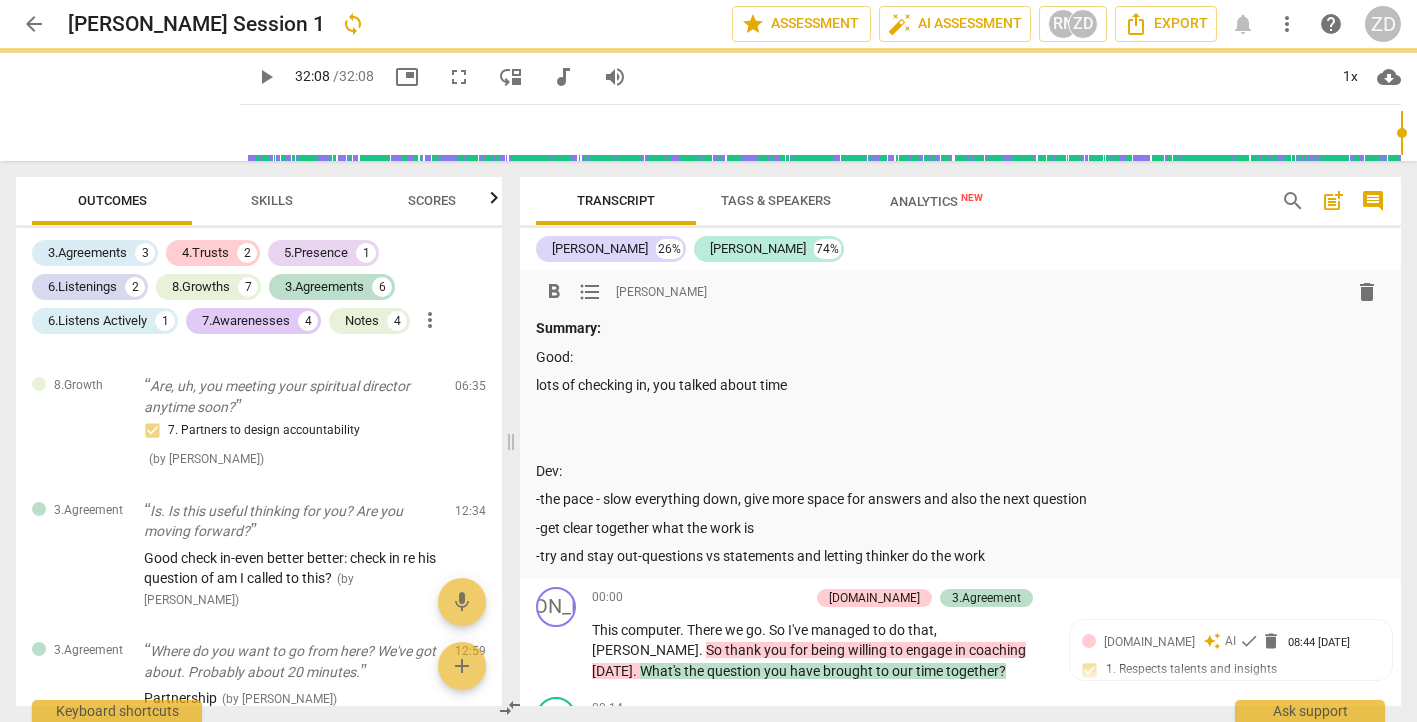 click on "lots of checking in, you talked about time" at bounding box center [960, 385] 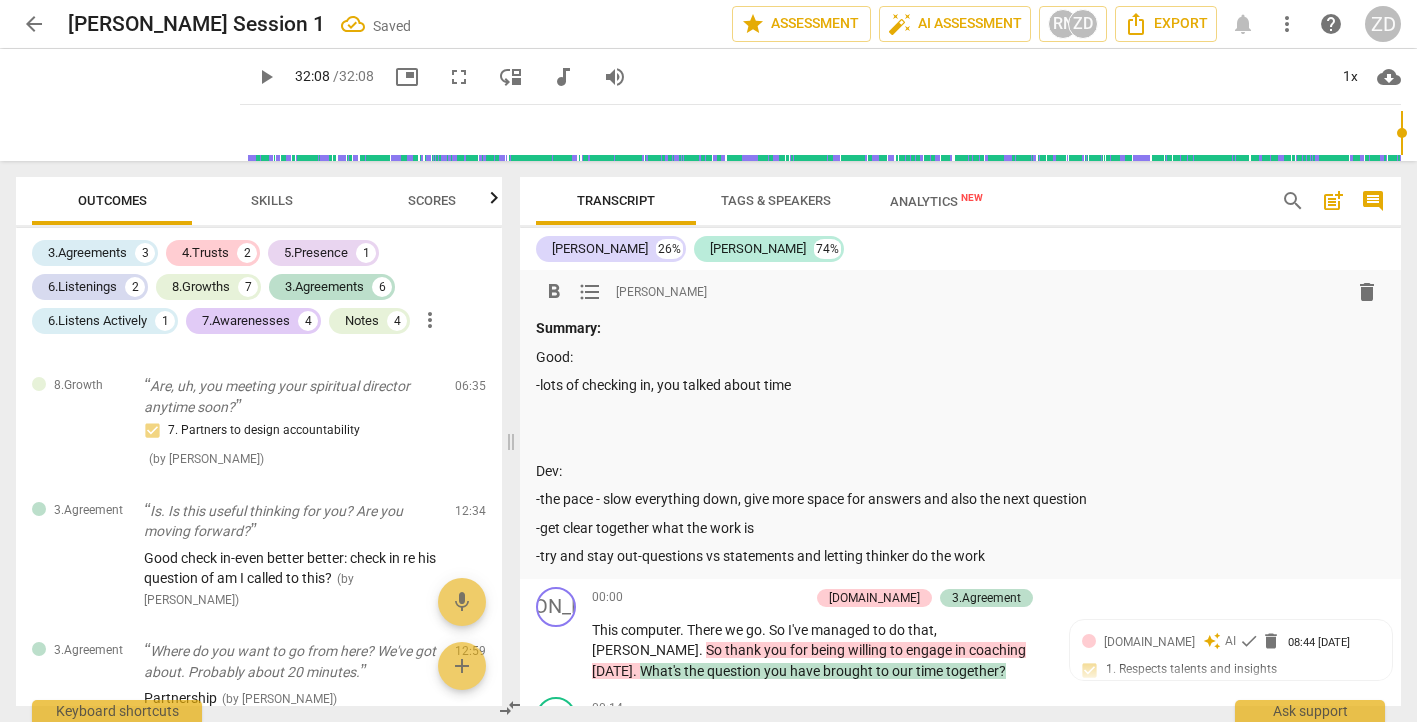 click at bounding box center (960, 414) 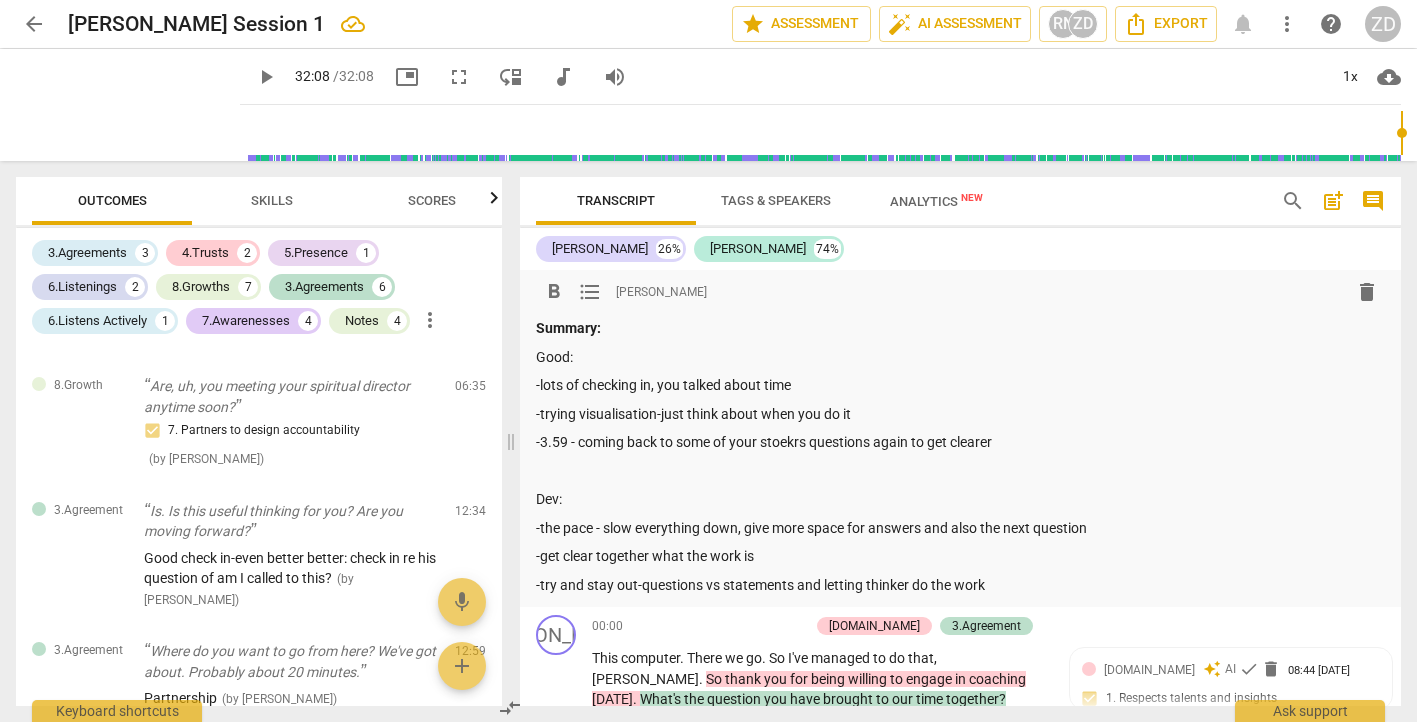 click on "-3.59 - coming back to some of your stoekrs questions again to get clearer" at bounding box center (960, 442) 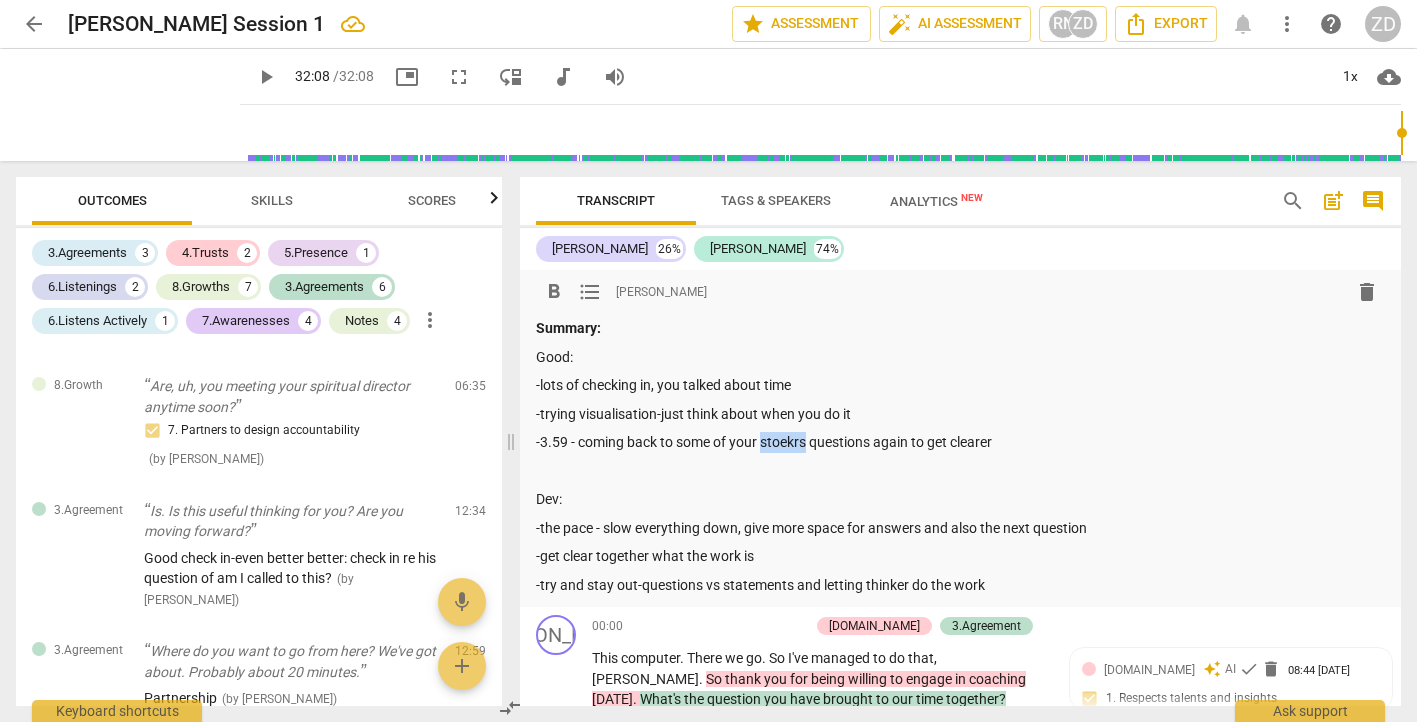 click on "-3.59 - coming back to some of your stoekrs questions again to get clearer" at bounding box center [960, 442] 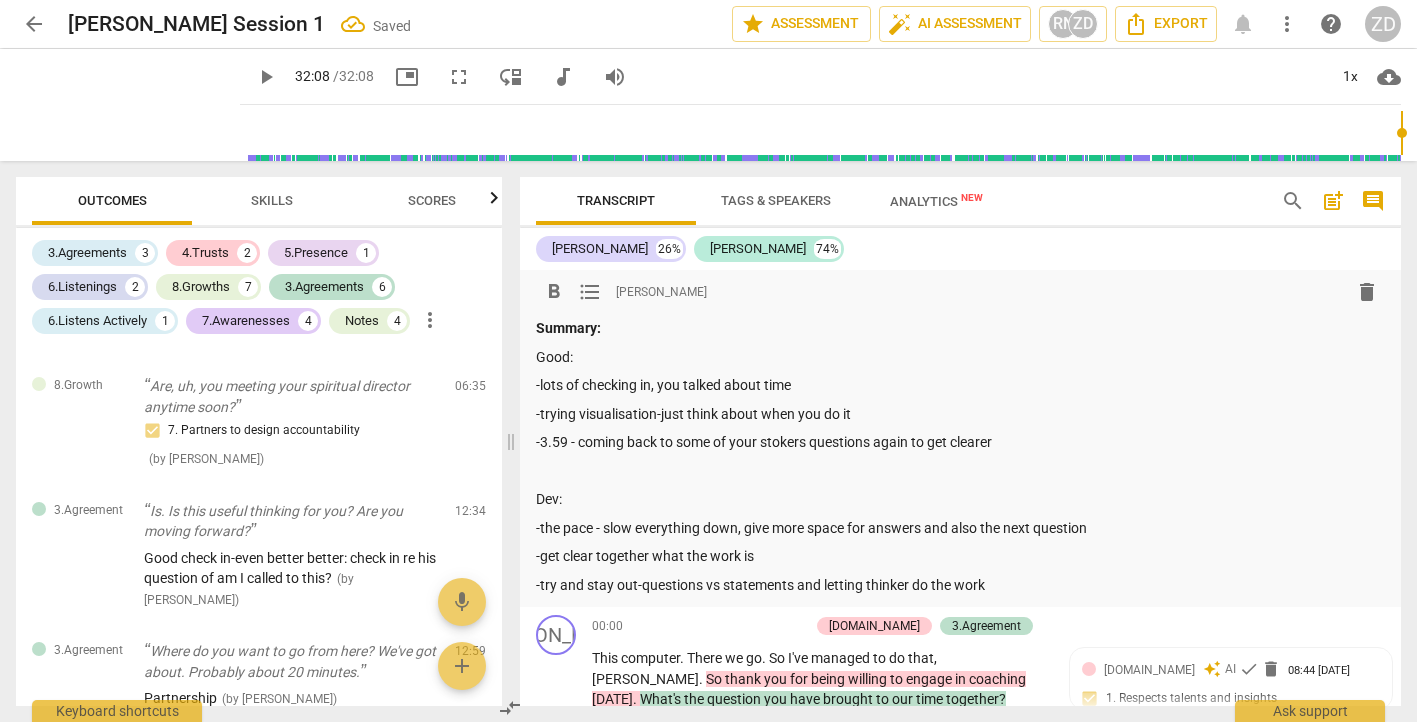 click on "-3.59 - coming back to some of your stokers questions again to get clearer" at bounding box center [960, 442] 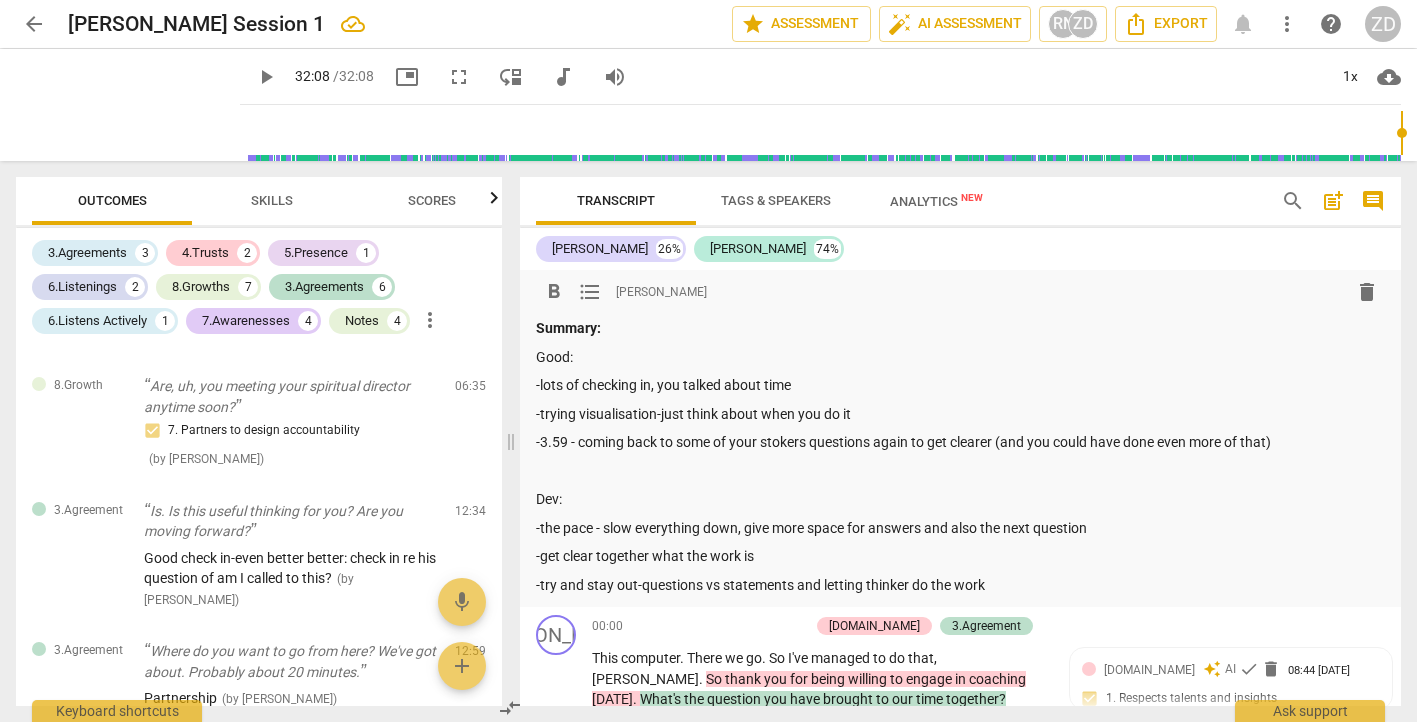 click at bounding box center [960, 471] 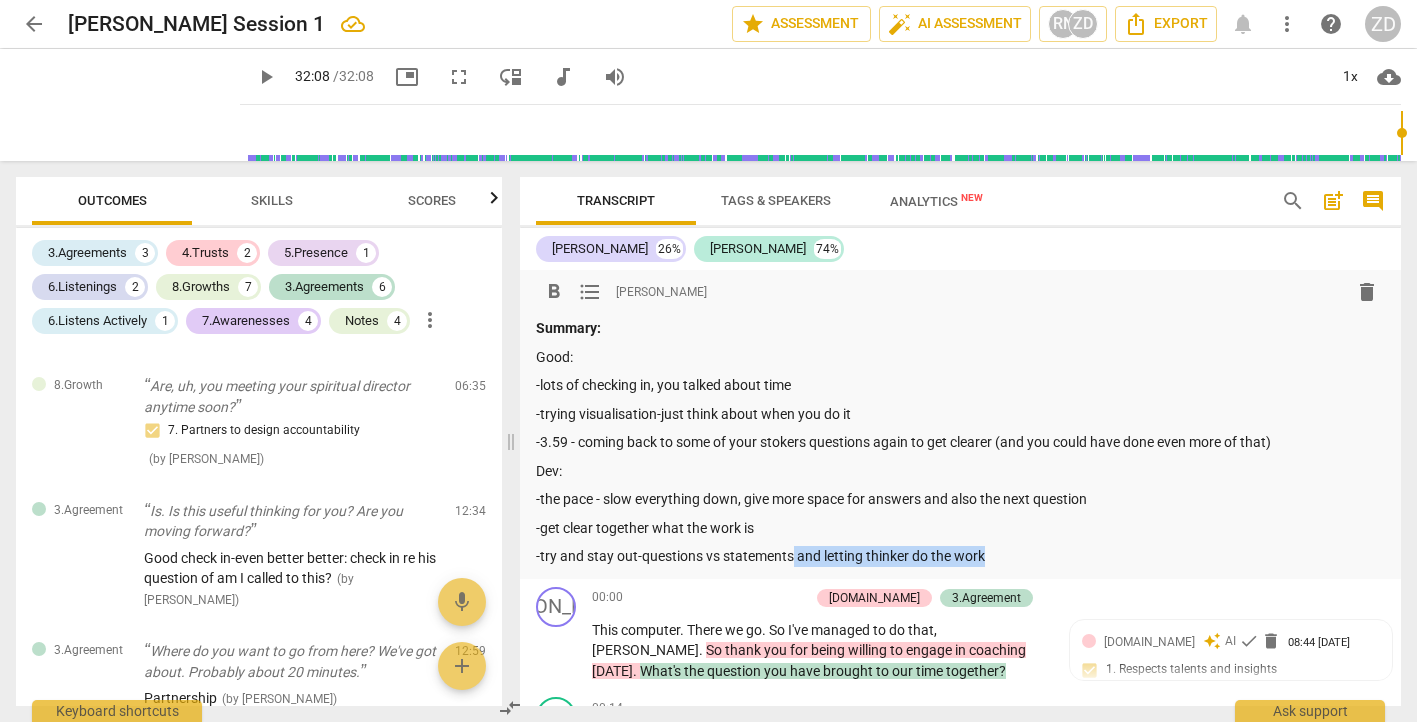 drag, startPoint x: 987, startPoint y: 550, endPoint x: 792, endPoint y: 556, distance: 195.09229 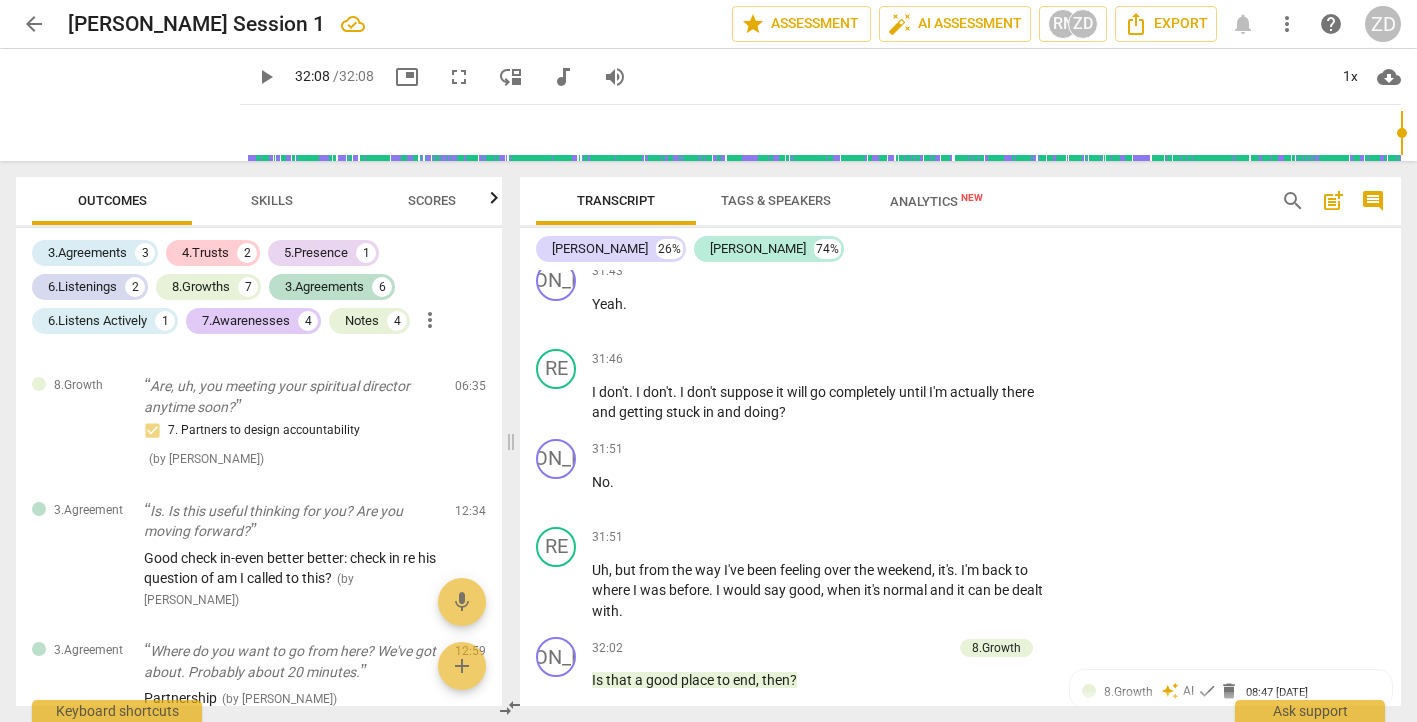scroll, scrollTop: 31756, scrollLeft: 0, axis: vertical 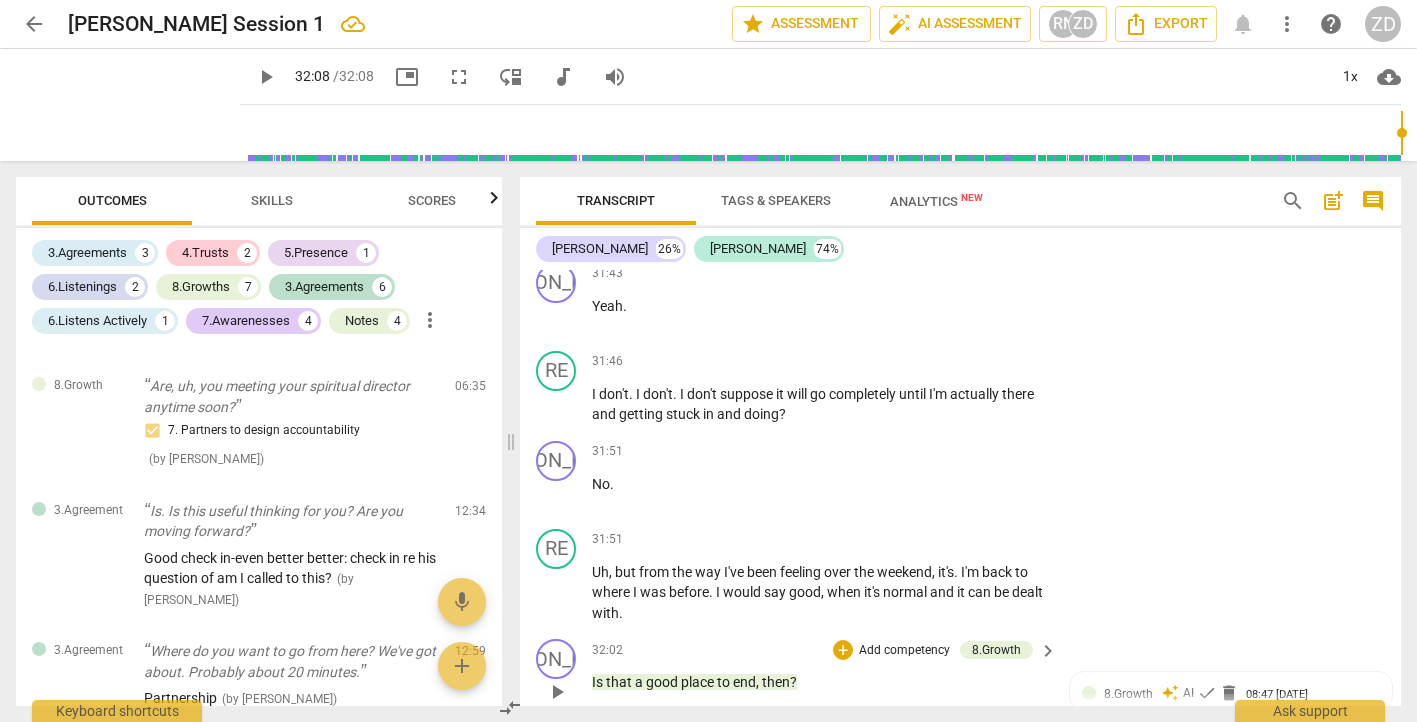 click on "Add competency" at bounding box center (904, 651) 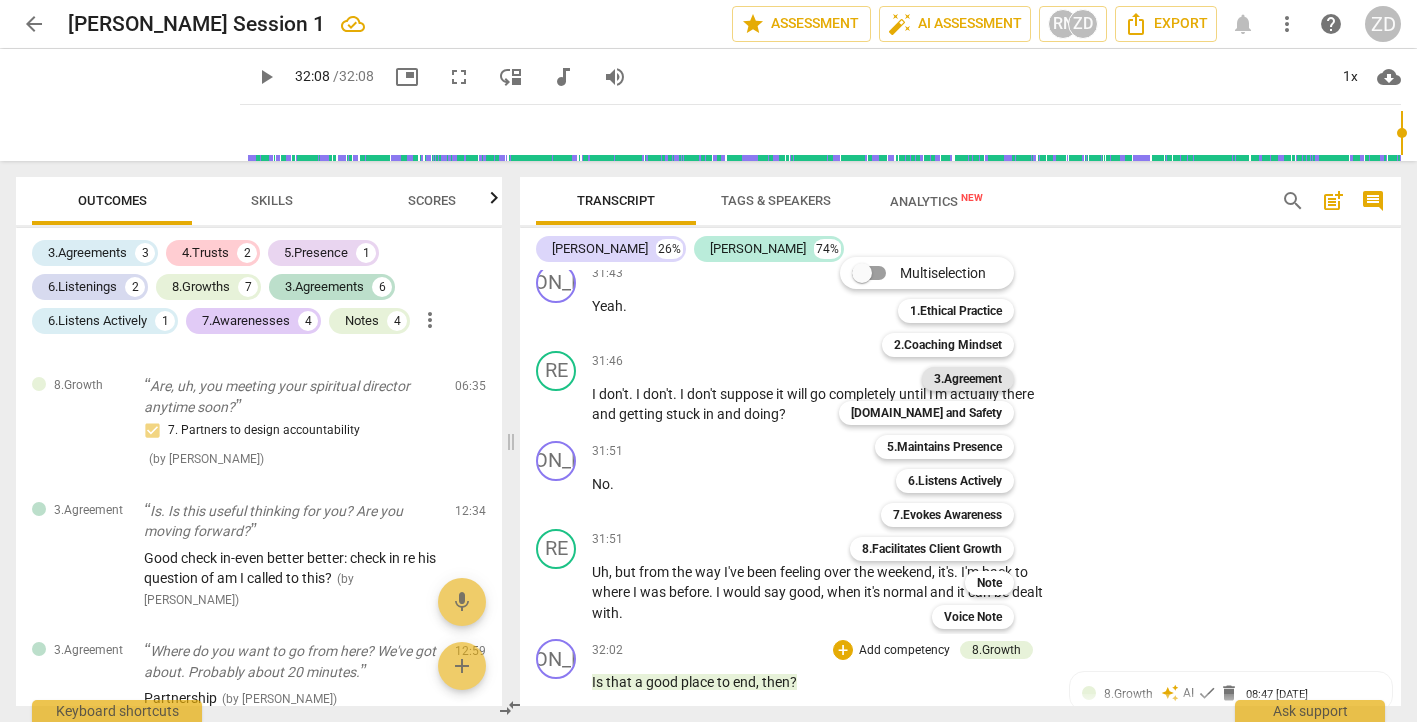 click on "3.Agreement" at bounding box center [968, 379] 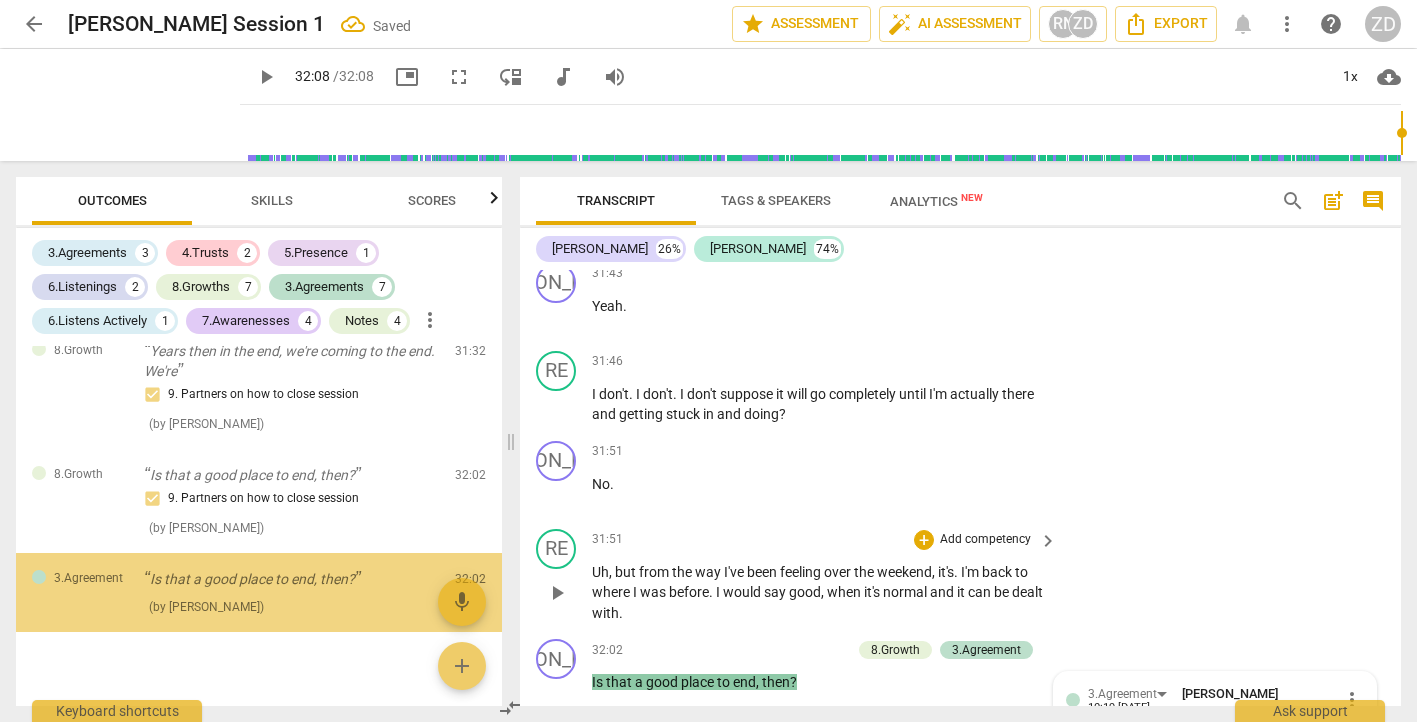 scroll, scrollTop: 3403, scrollLeft: 0, axis: vertical 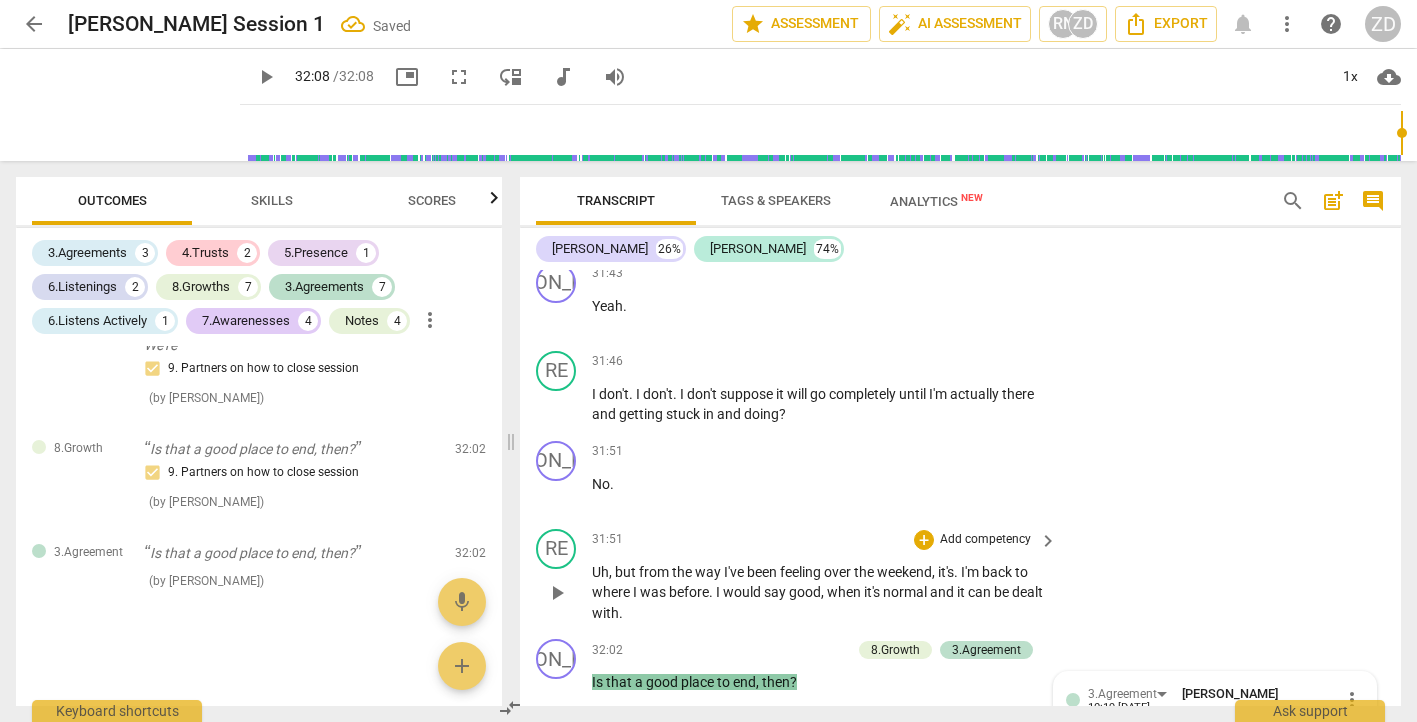 click on "RE play_arrow pause 31:51 + Add competency keyboard_arrow_right Uh ,   but   from   the   way   I've   been   feeling   over   the   weekend ,   it's .   I'm   back   to   where   I   was   before .   I   would   say   good ,   when   it's   normal   and   it   can   be   dealt   with ." at bounding box center [960, 576] 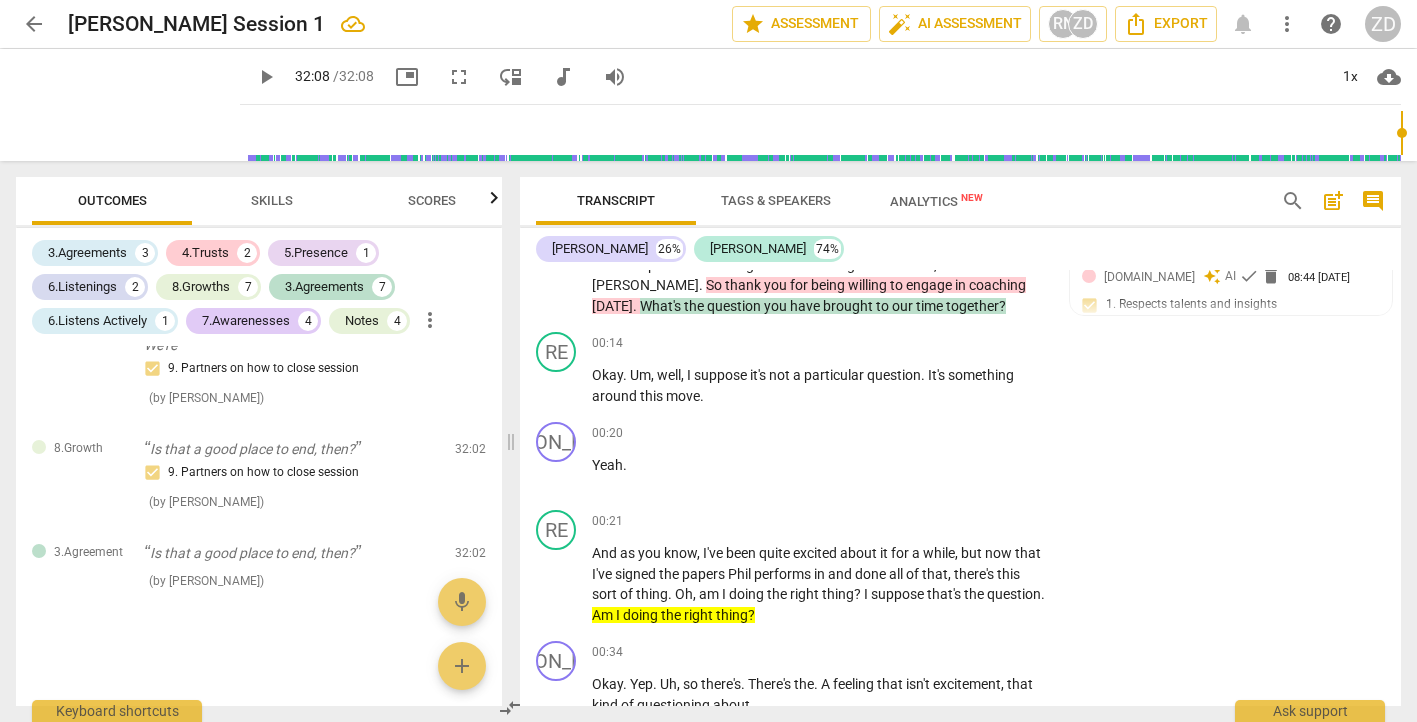 scroll, scrollTop: 0, scrollLeft: 0, axis: both 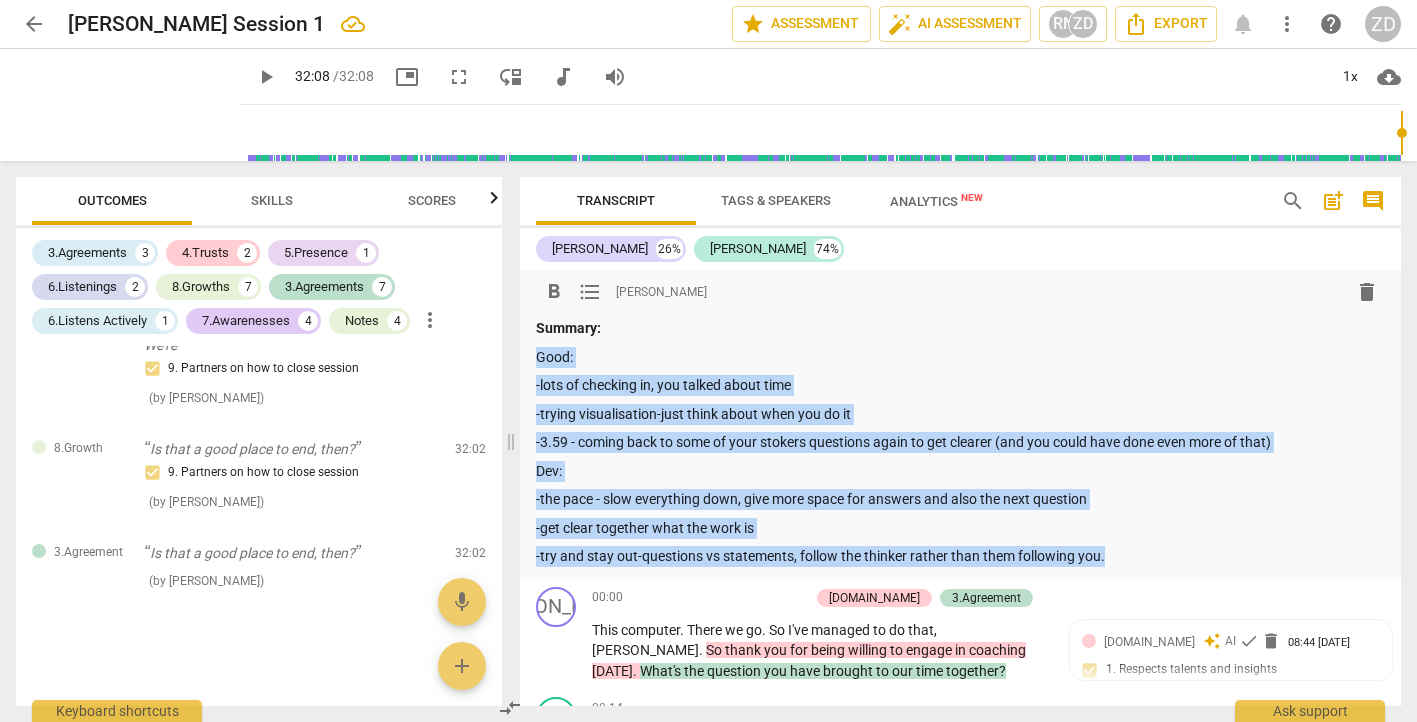 drag, startPoint x: 1108, startPoint y: 558, endPoint x: 532, endPoint y: 353, distance: 611.3927 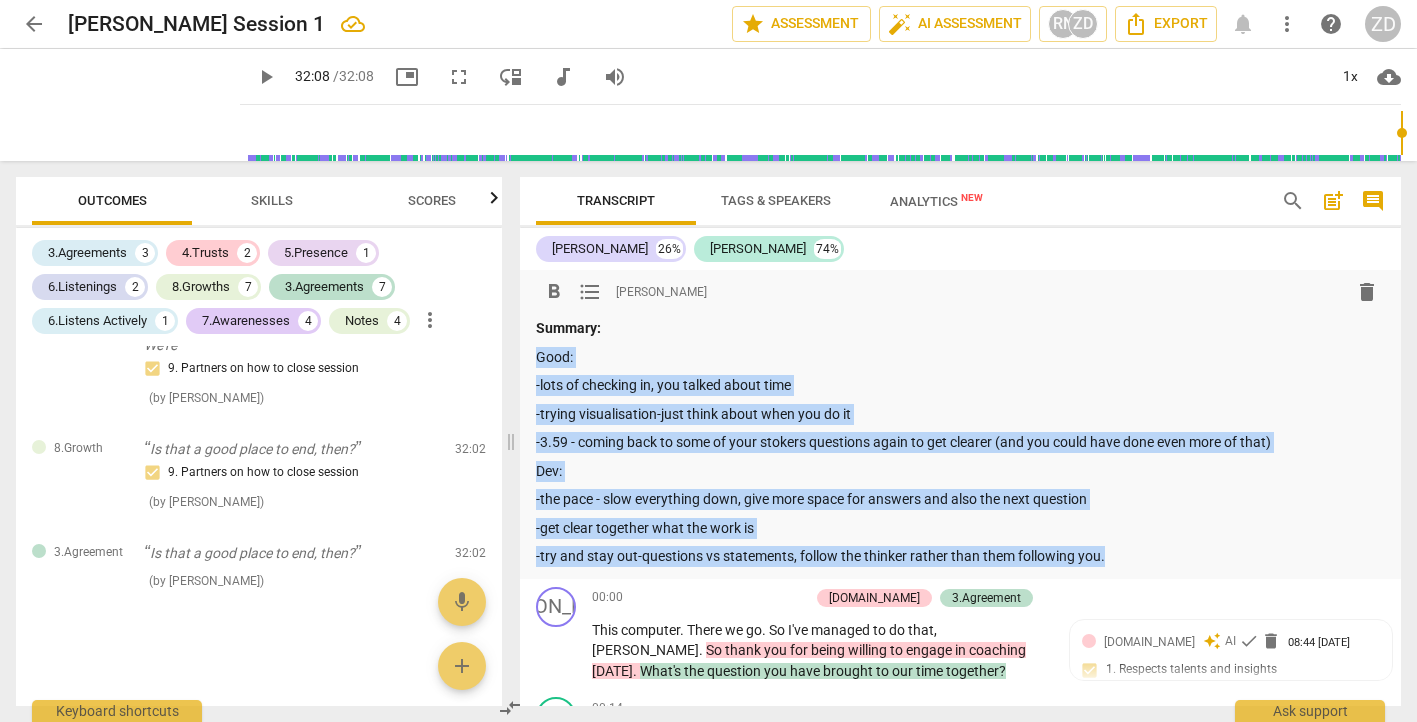 click on "format_bold format_list_bulleted [PERSON_NAME] delete Summary:    Good: -lots of checking in, you talked about time -trying visualisation-just think about when you do it -3.59 - coming back to some of your stokers questions again to get clearer (and you could have done even more of that) Dev: -the pace - slow everything down, give more space for answers and also the next question -get clear together what the work is -try and stay out-questions vs statements, follow the thinker rather than them following you." at bounding box center (960, 424) 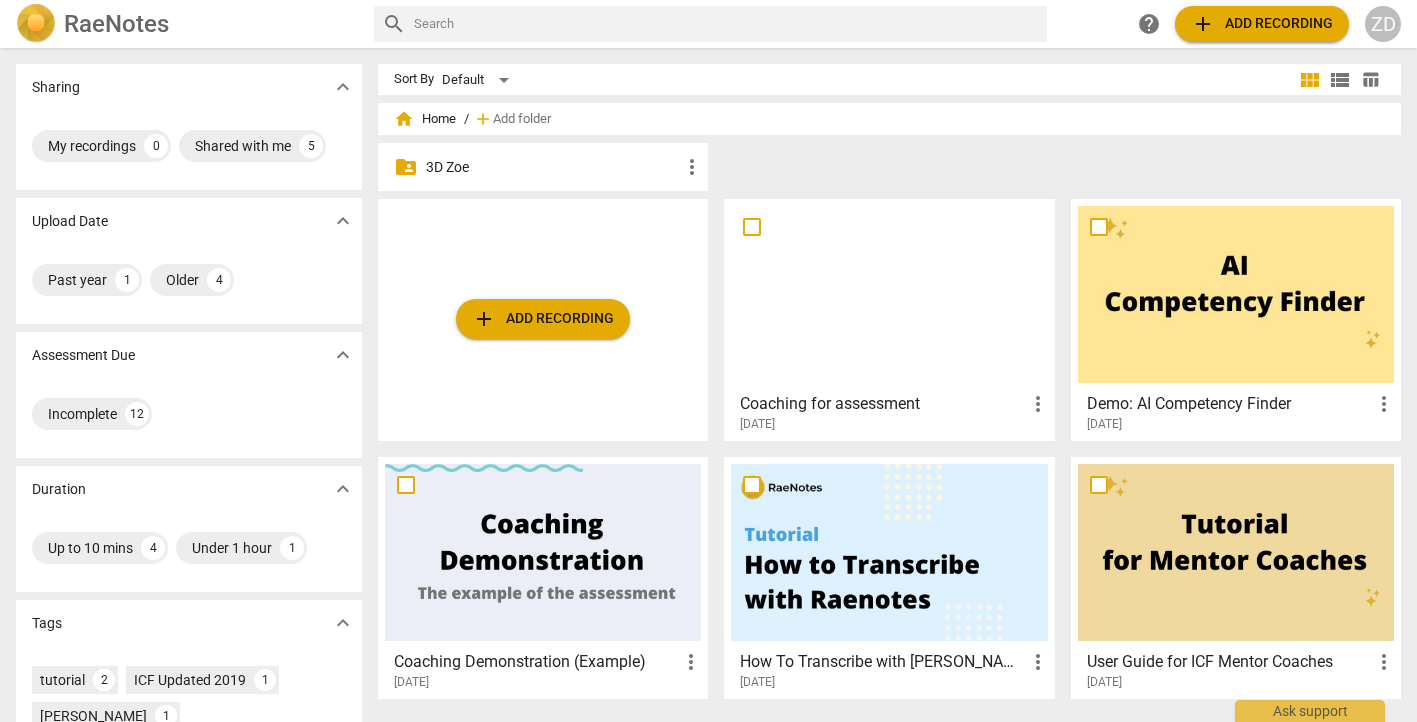 click on "3D Zoe" at bounding box center [553, 167] 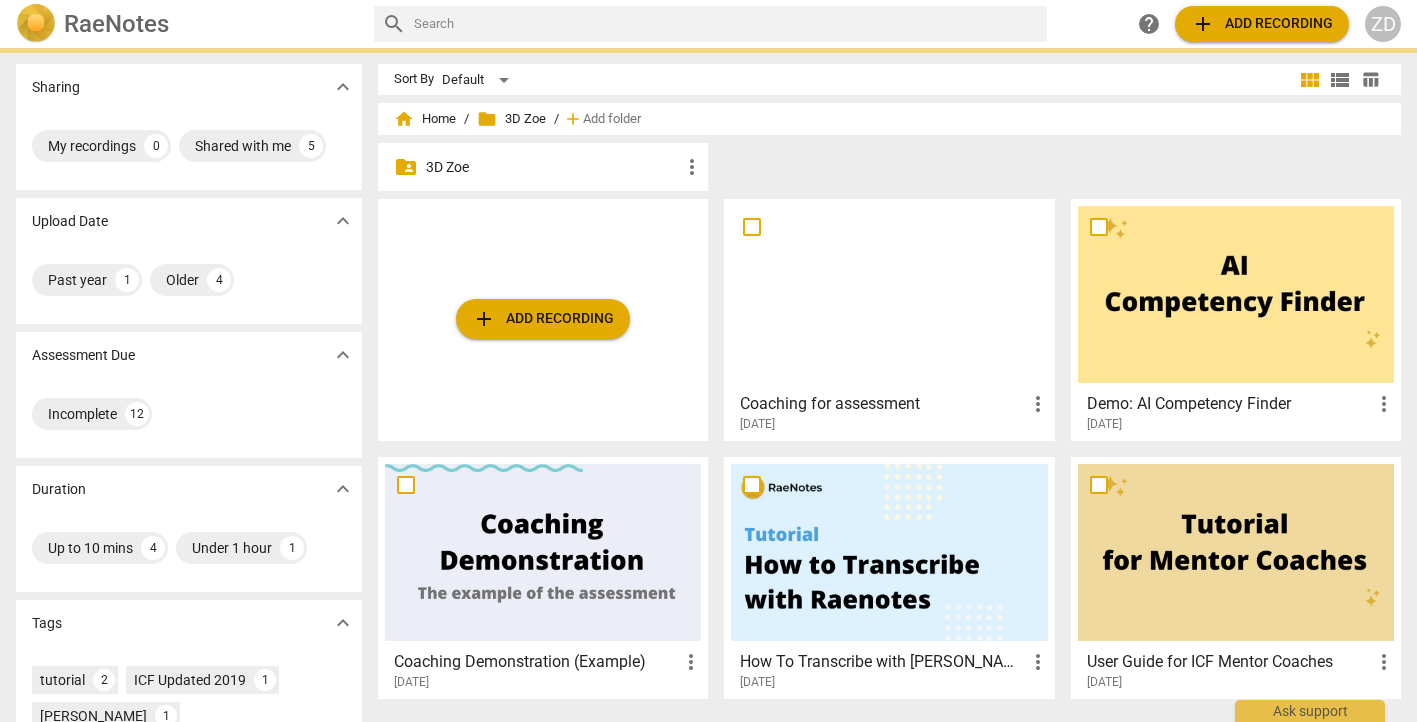 click on "3D Zoe" at bounding box center (553, 167) 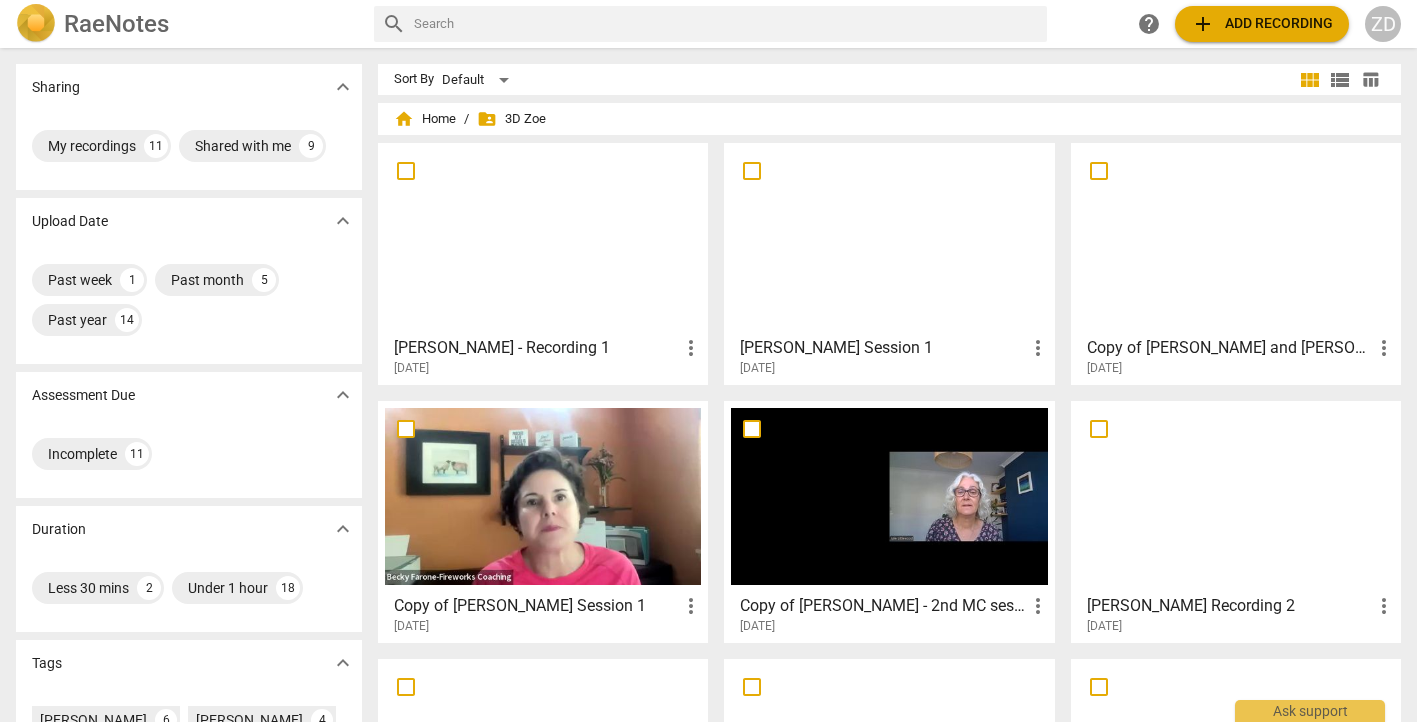 click on "[PERSON_NAME] Session 1" at bounding box center [882, 348] 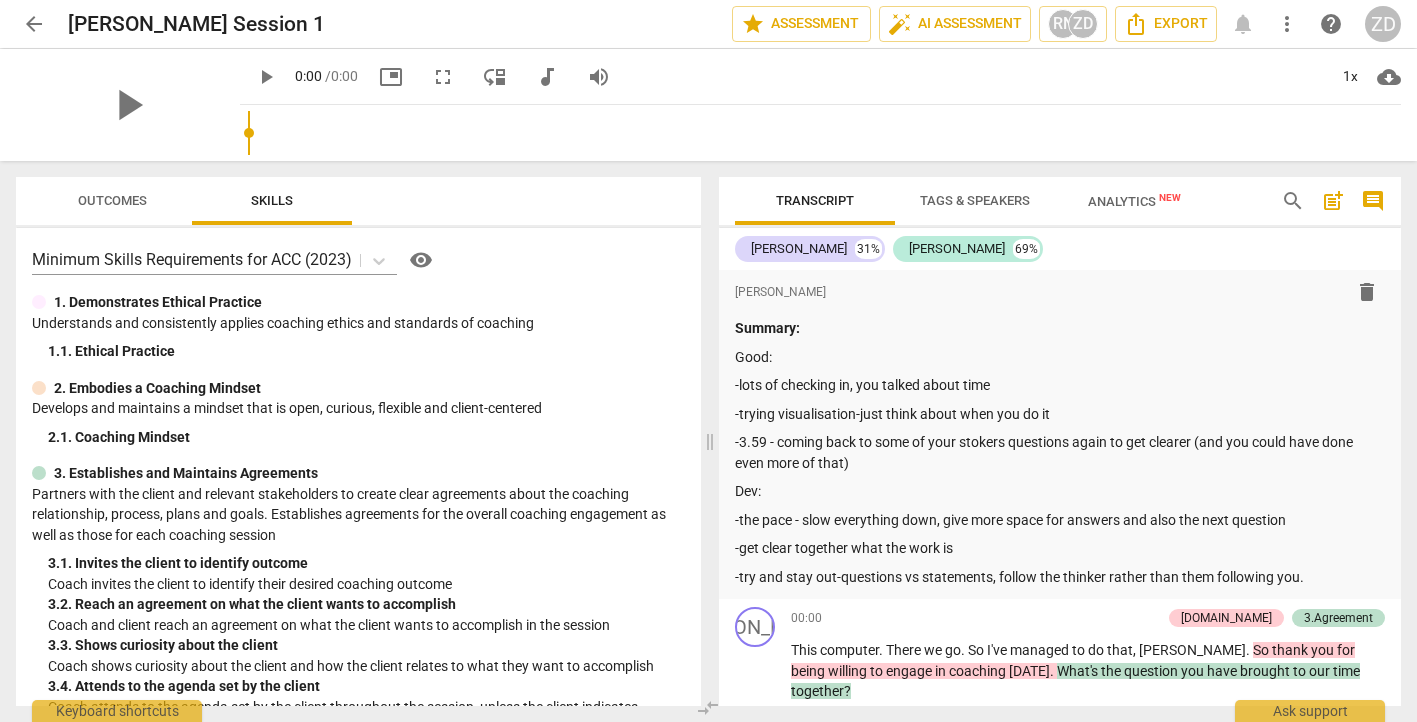 click on "more_vert" at bounding box center (1287, 24) 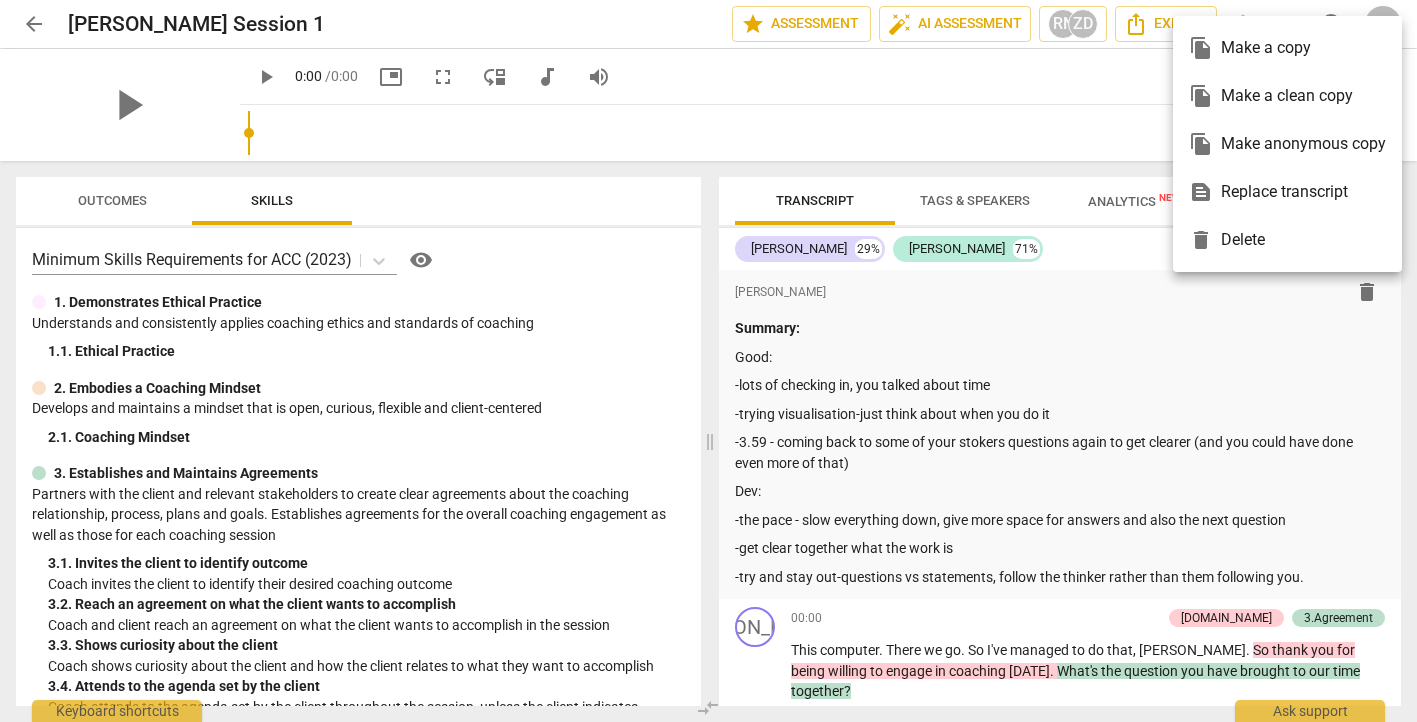 click on "file_copy    Make a copy" at bounding box center (1287, 48) 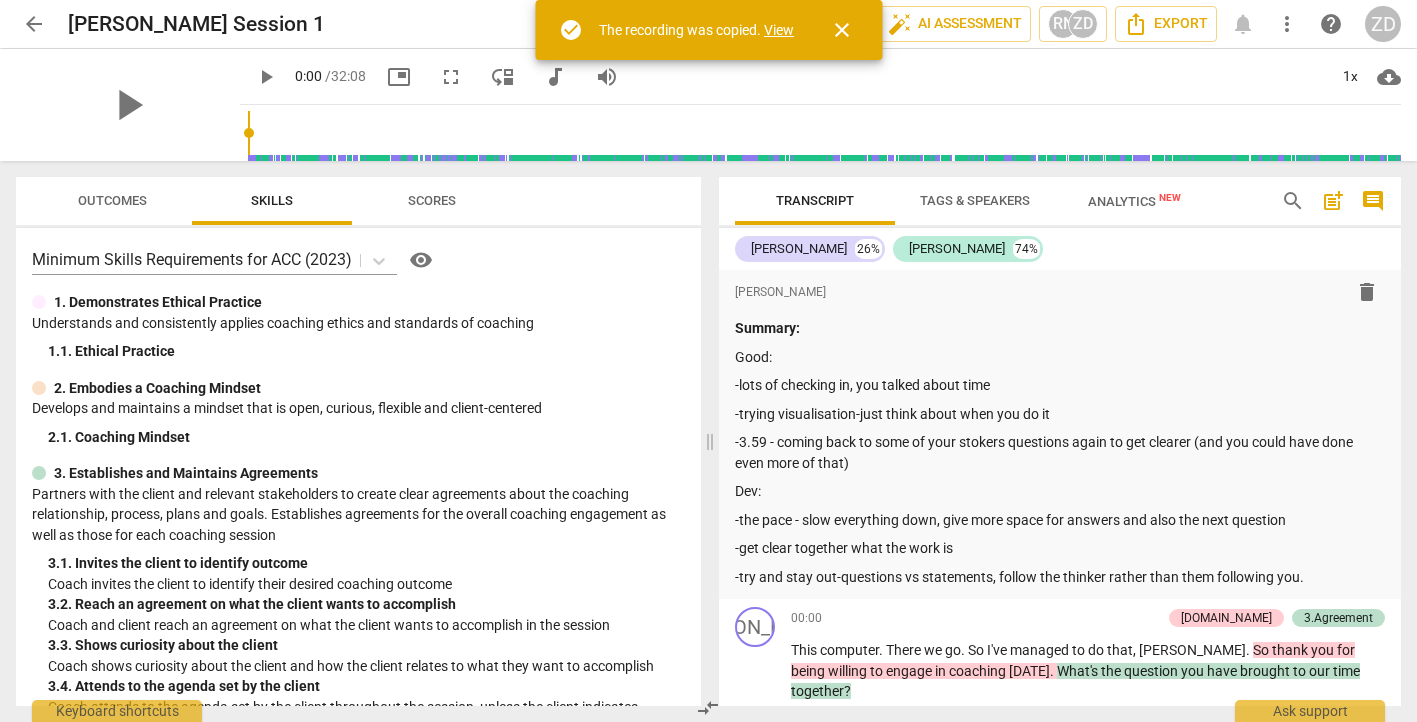 click on "View" at bounding box center [779, 30] 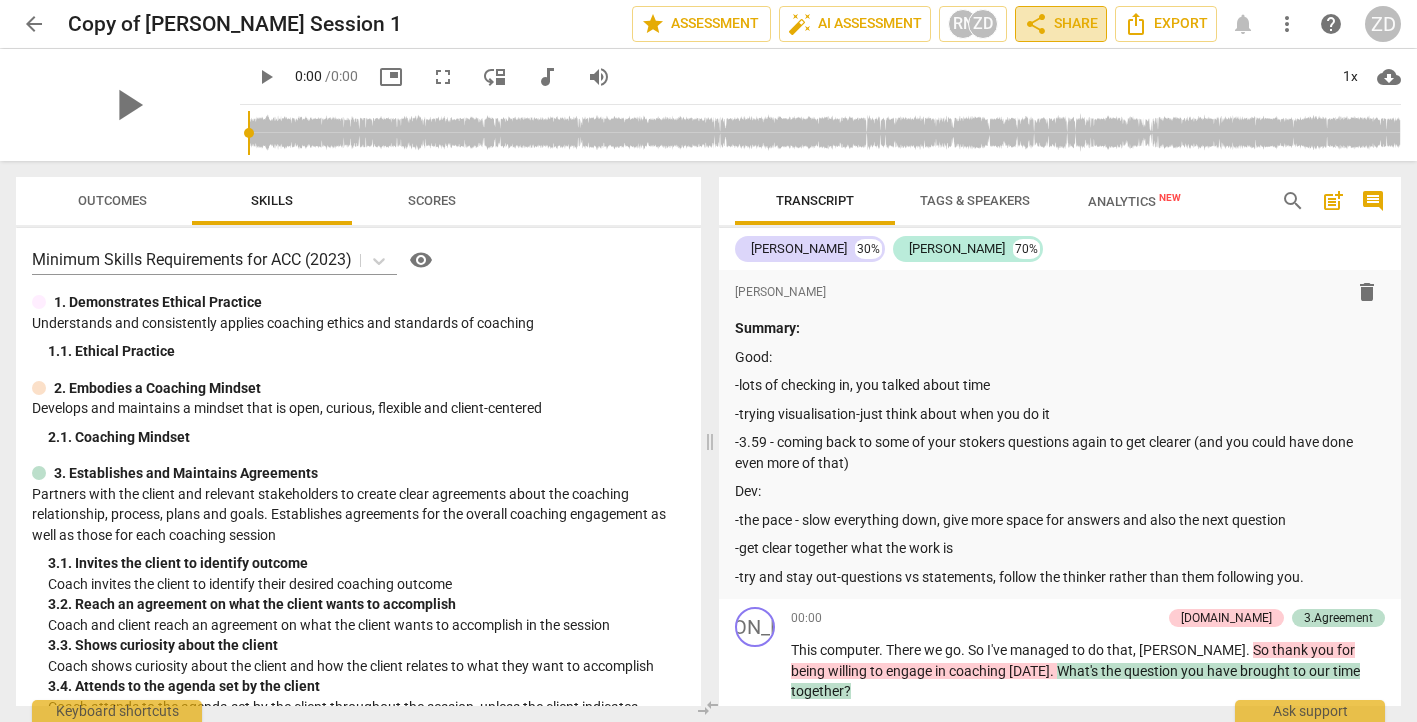 click on "share    Share" at bounding box center (1061, 24) 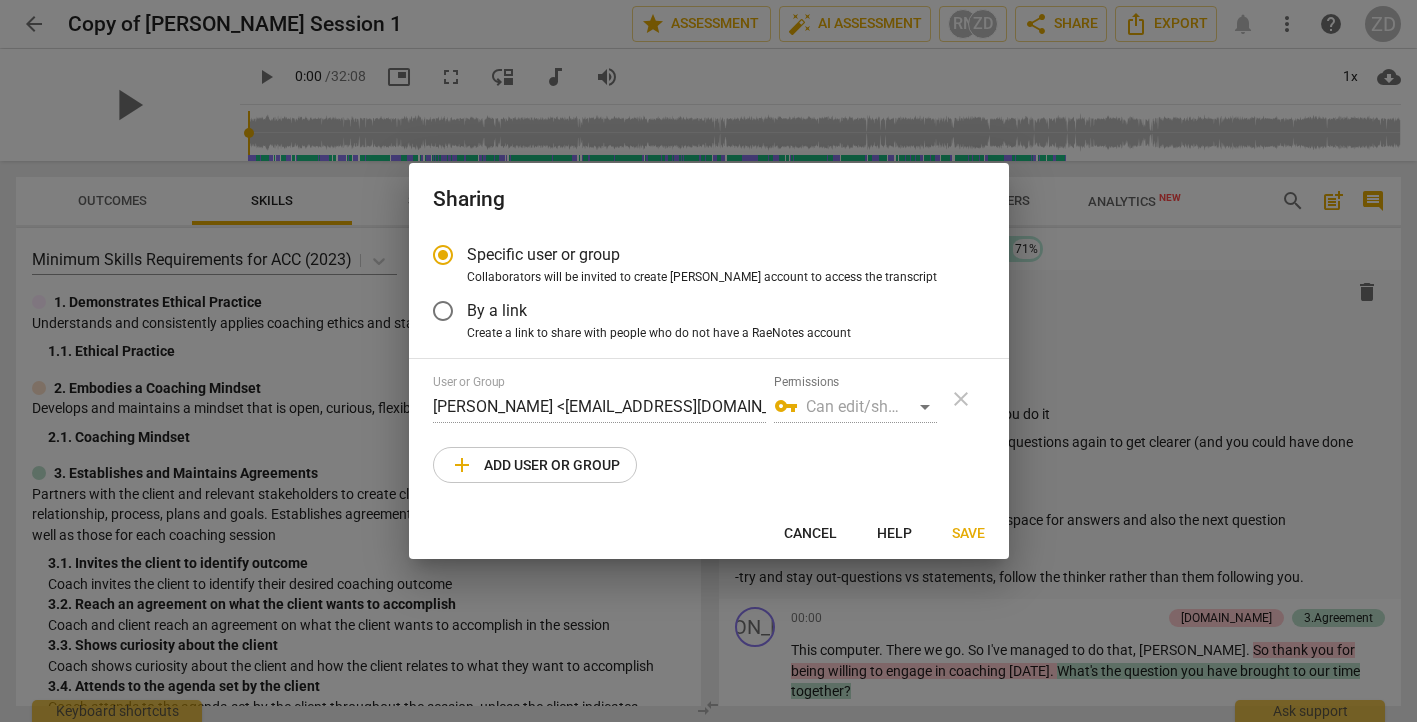 radio on "false" 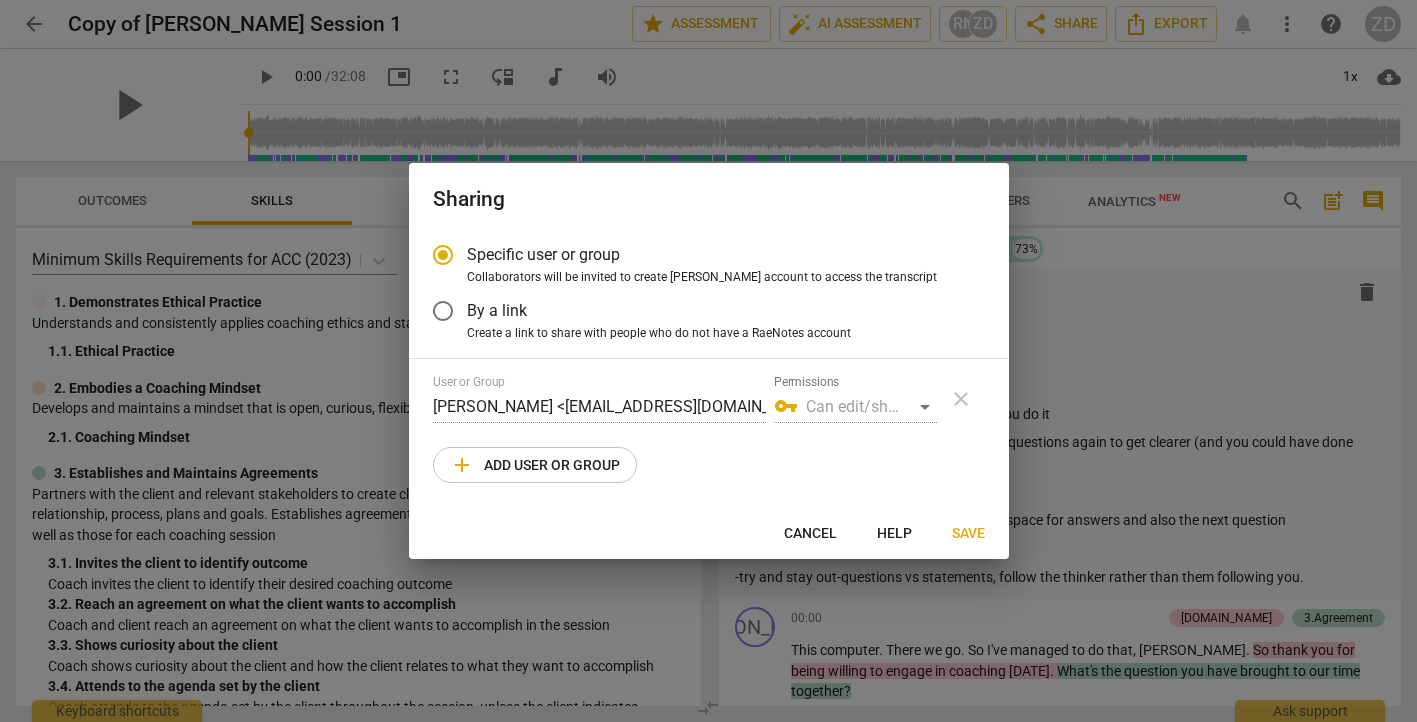 click on "By a link" at bounding box center (443, 311) 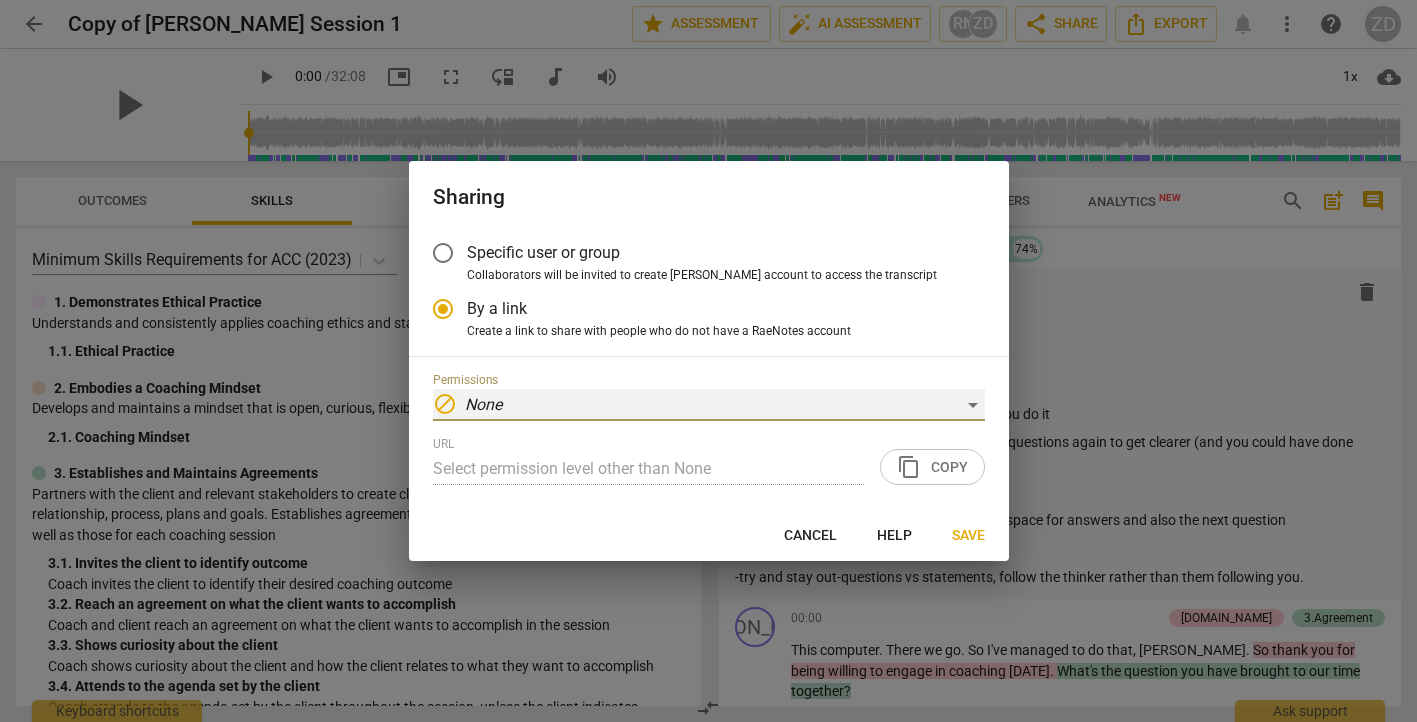 click on "block None" at bounding box center [709, 405] 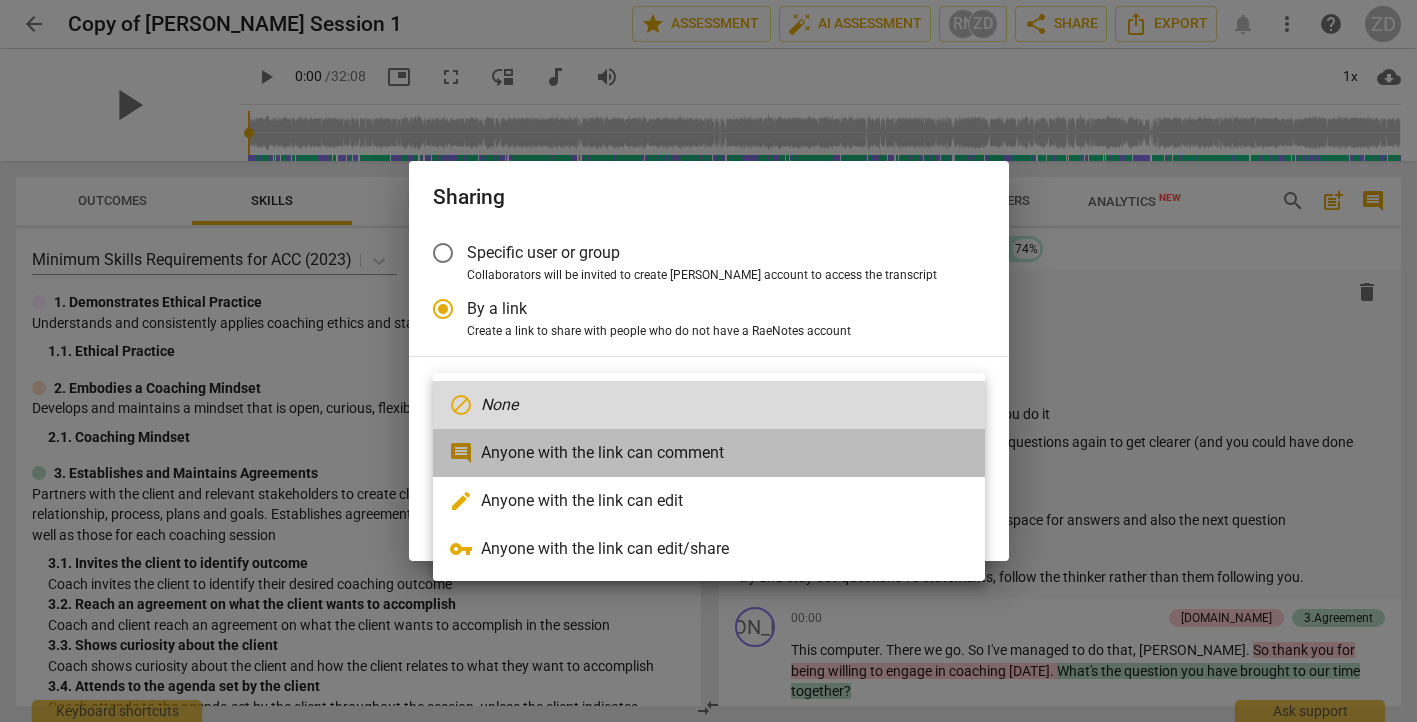 click on "comment Anyone with the link can comment" at bounding box center (709, 453) 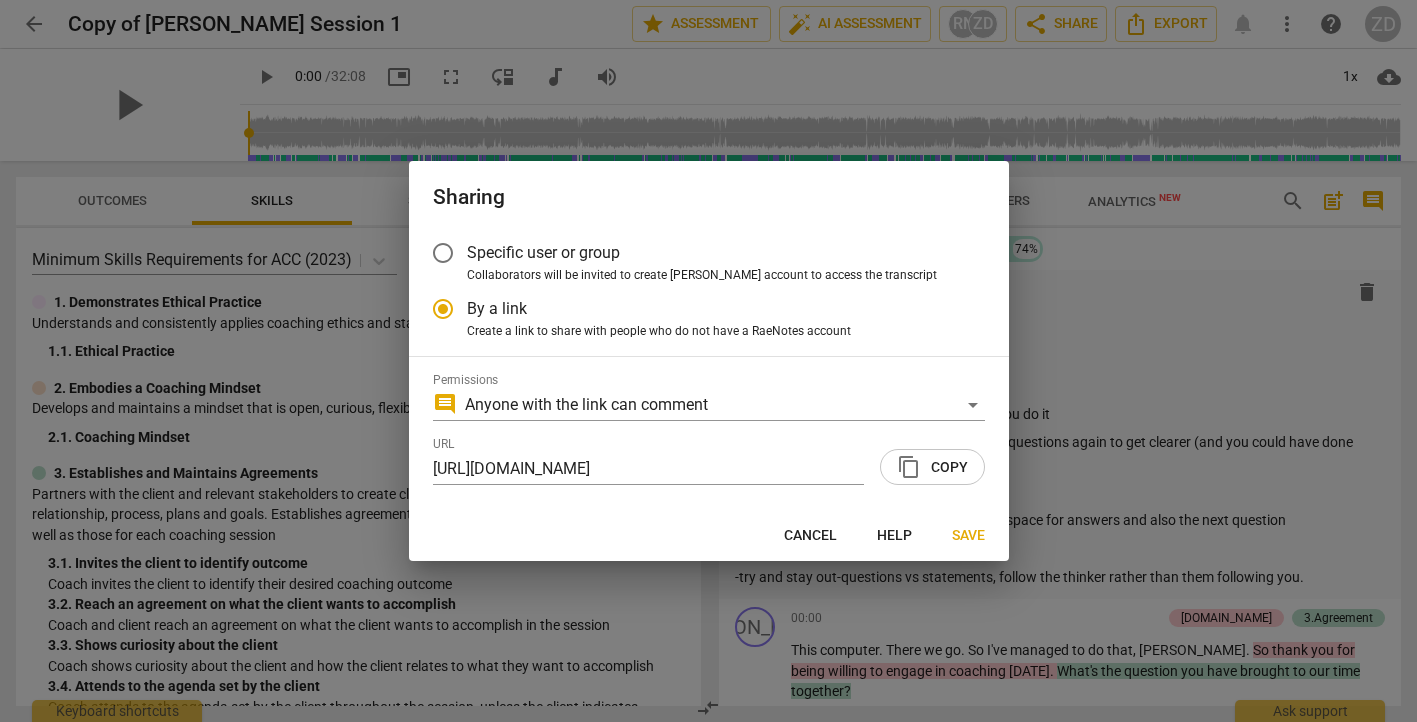 drag, startPoint x: 959, startPoint y: 531, endPoint x: 946, endPoint y: 513, distance: 22.203604 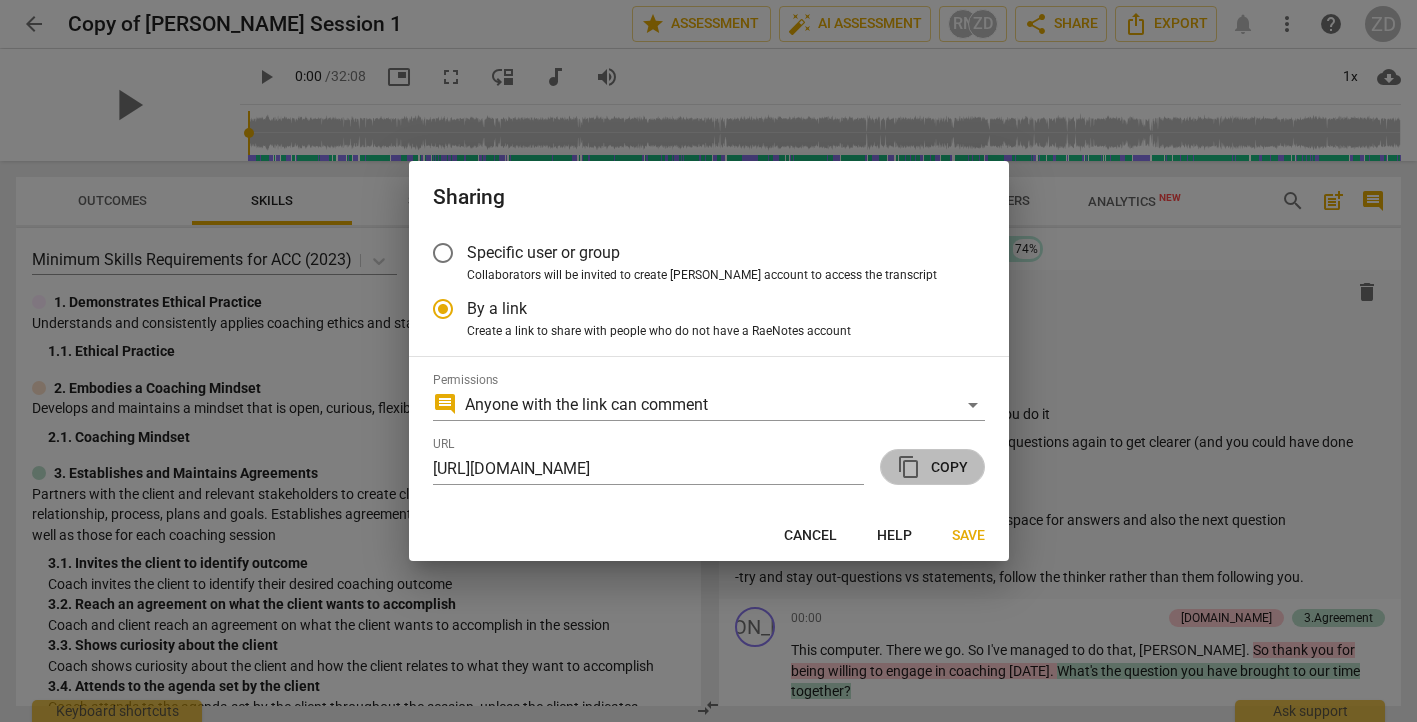click on "content_copy   Copy" at bounding box center (932, 467) 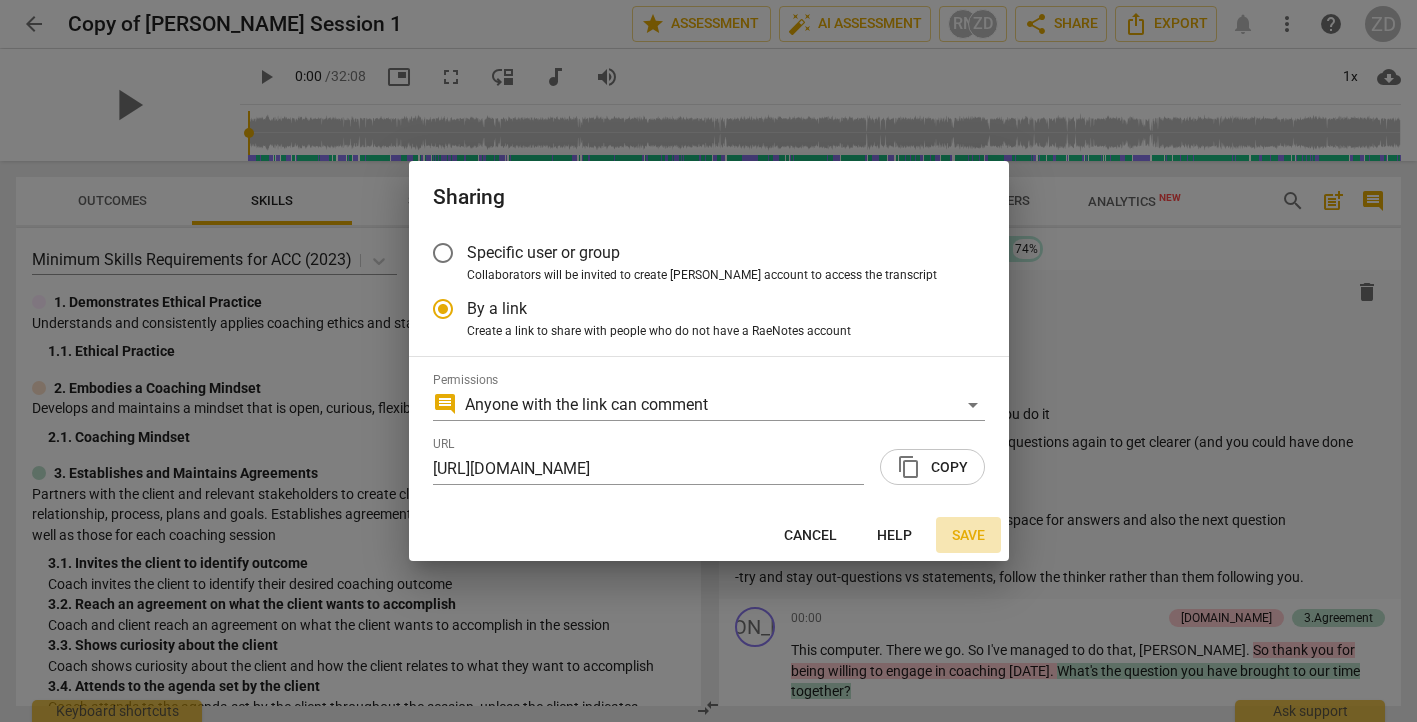 click on "Save" at bounding box center (968, 536) 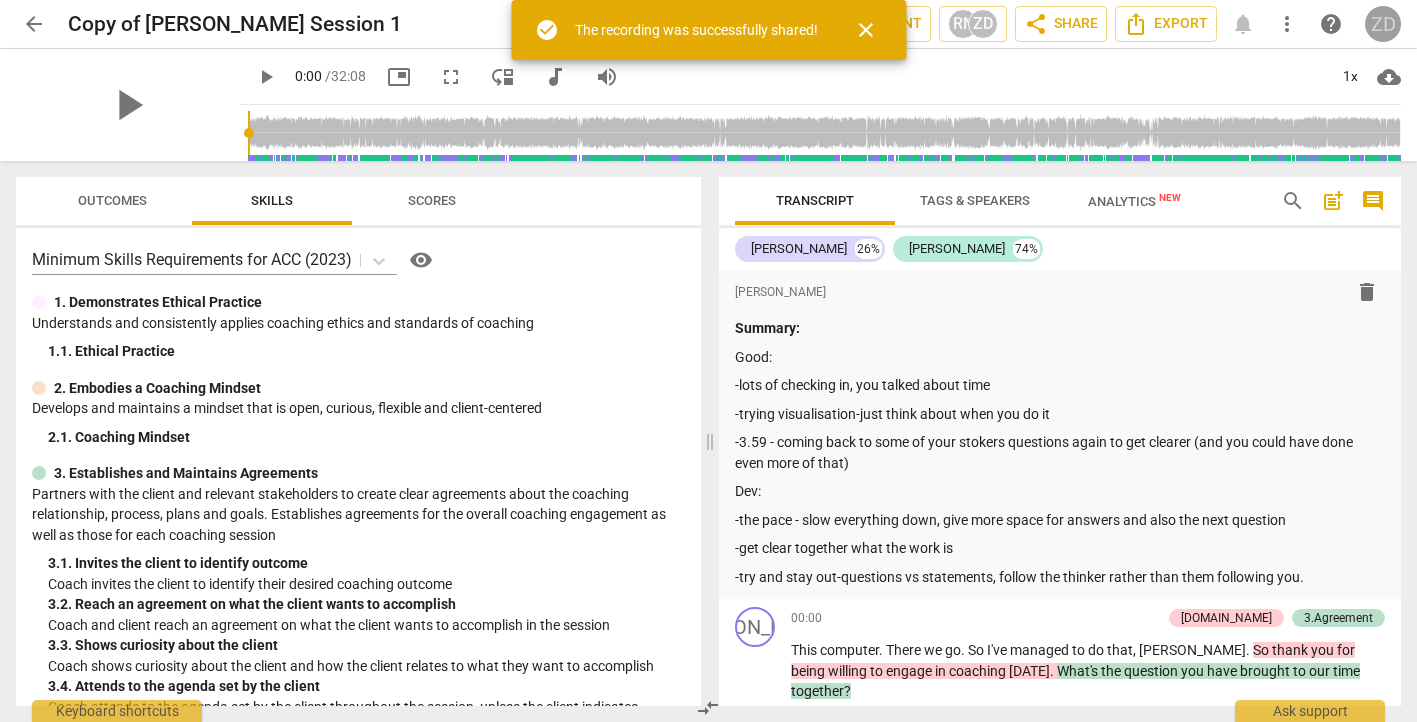 click on "ZD" at bounding box center (1383, 24) 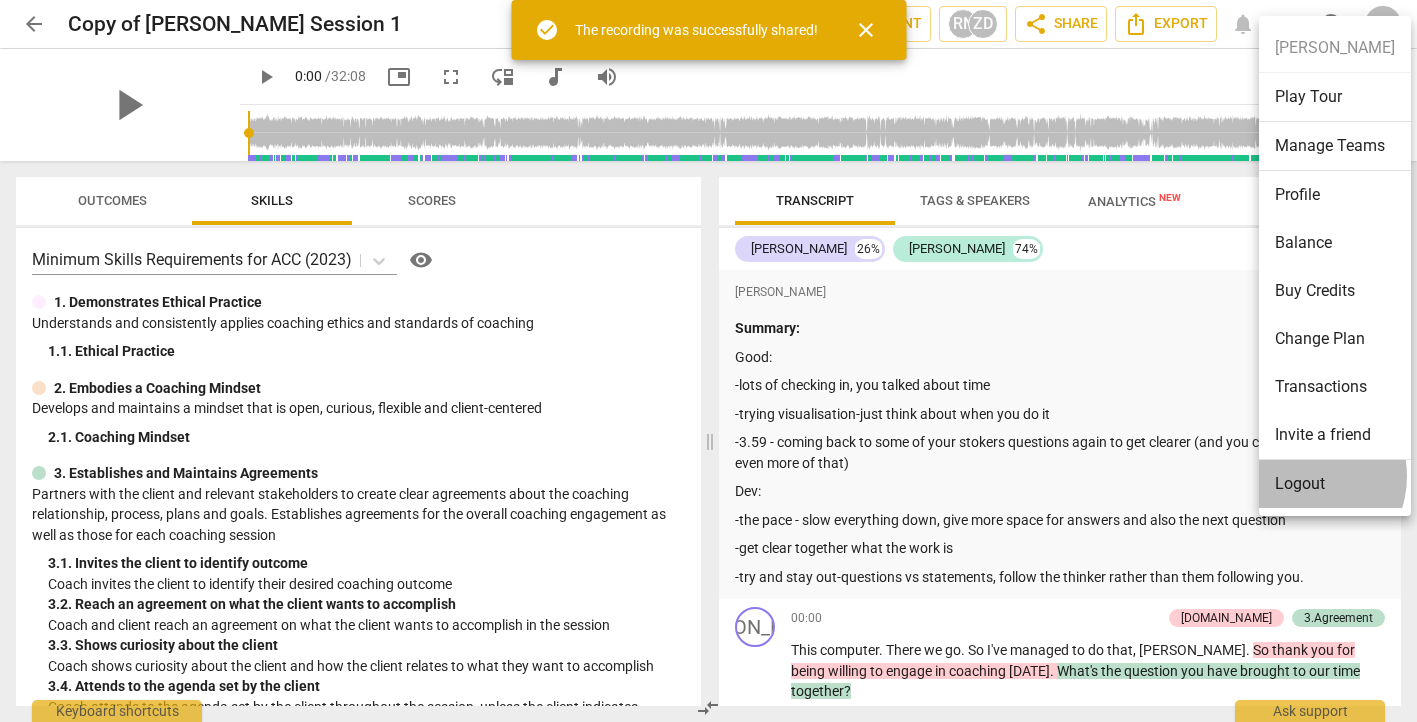 click on "Logout" at bounding box center [1335, 484] 